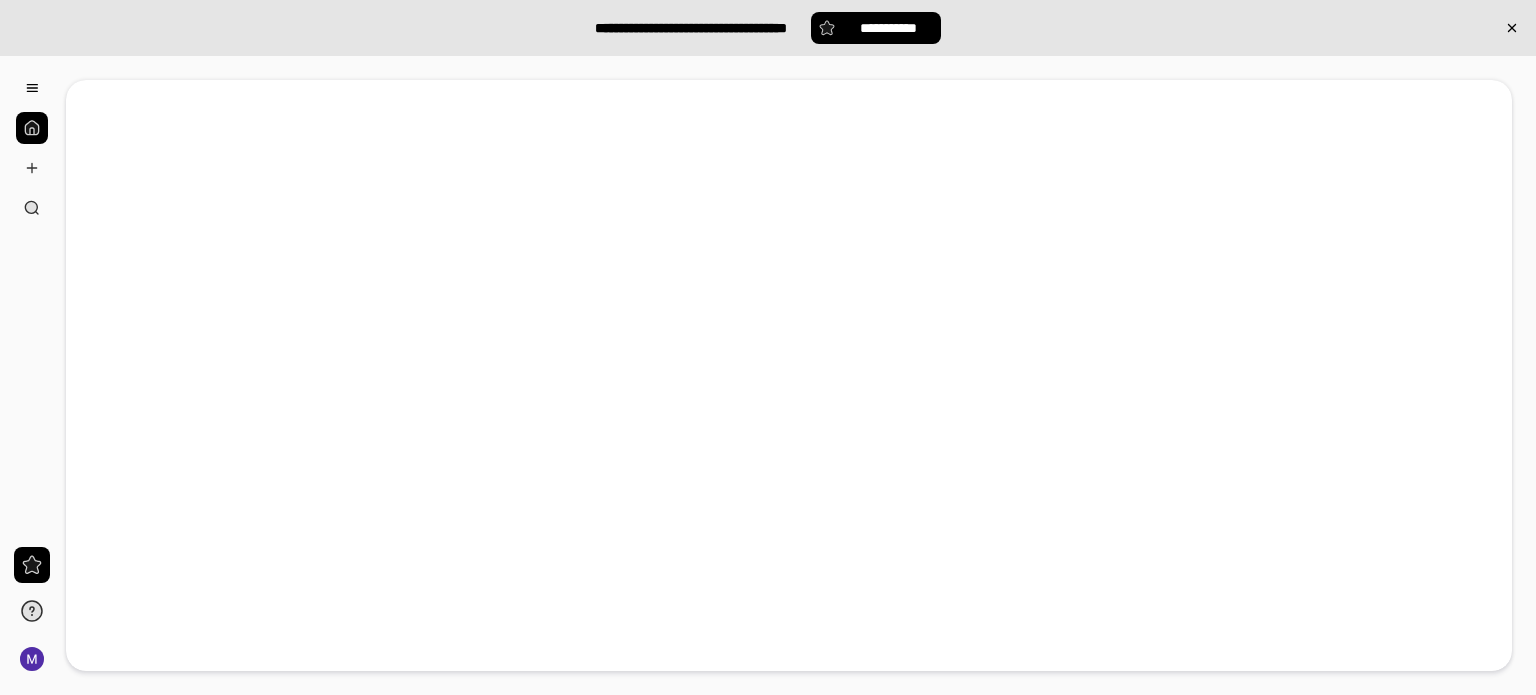 scroll, scrollTop: 0, scrollLeft: 0, axis: both 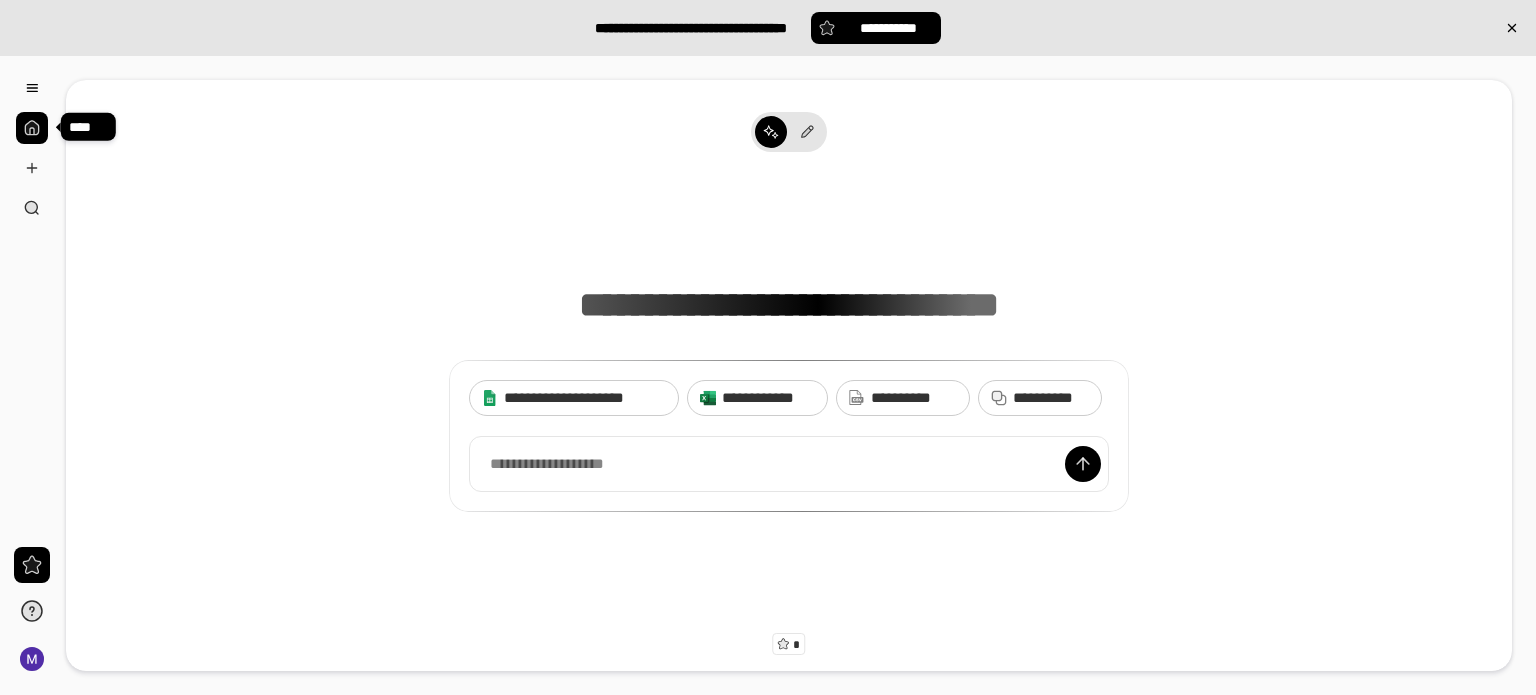 click at bounding box center (32, 128) 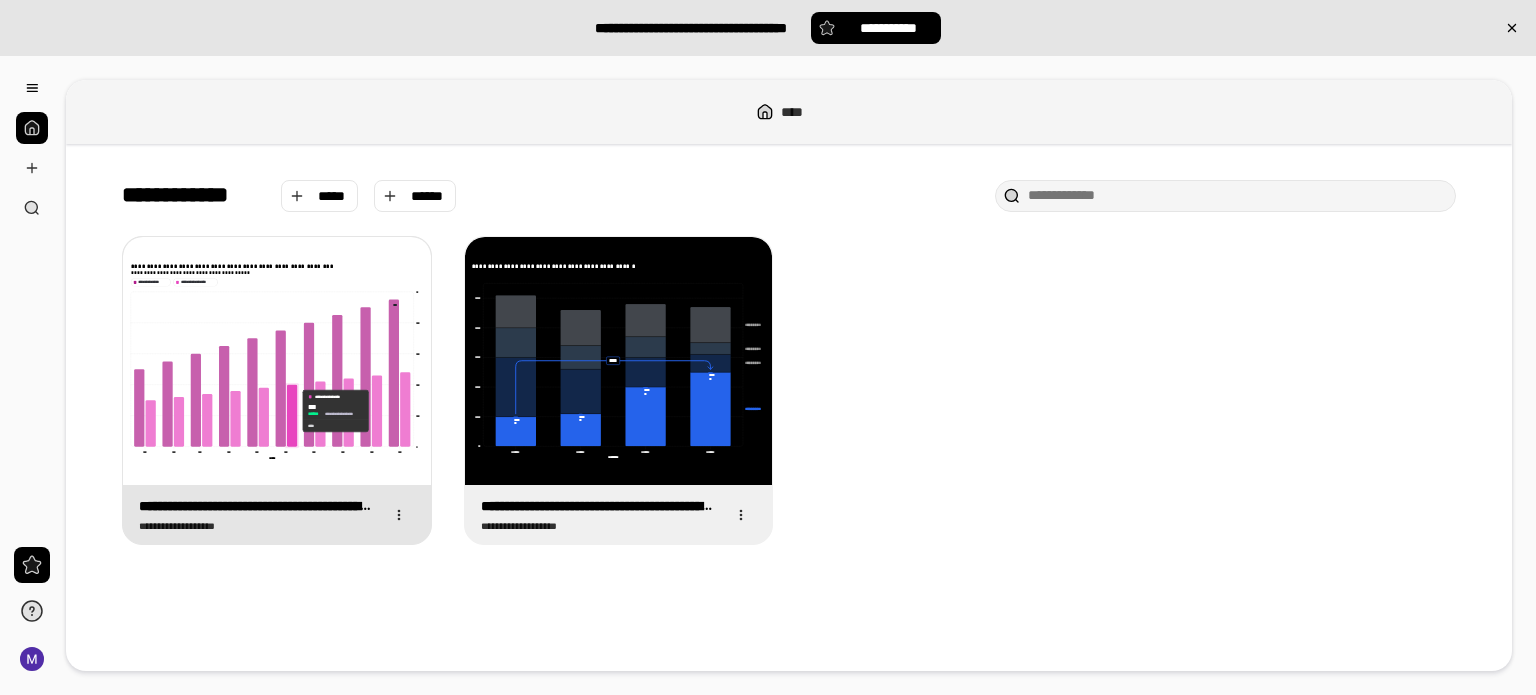 click 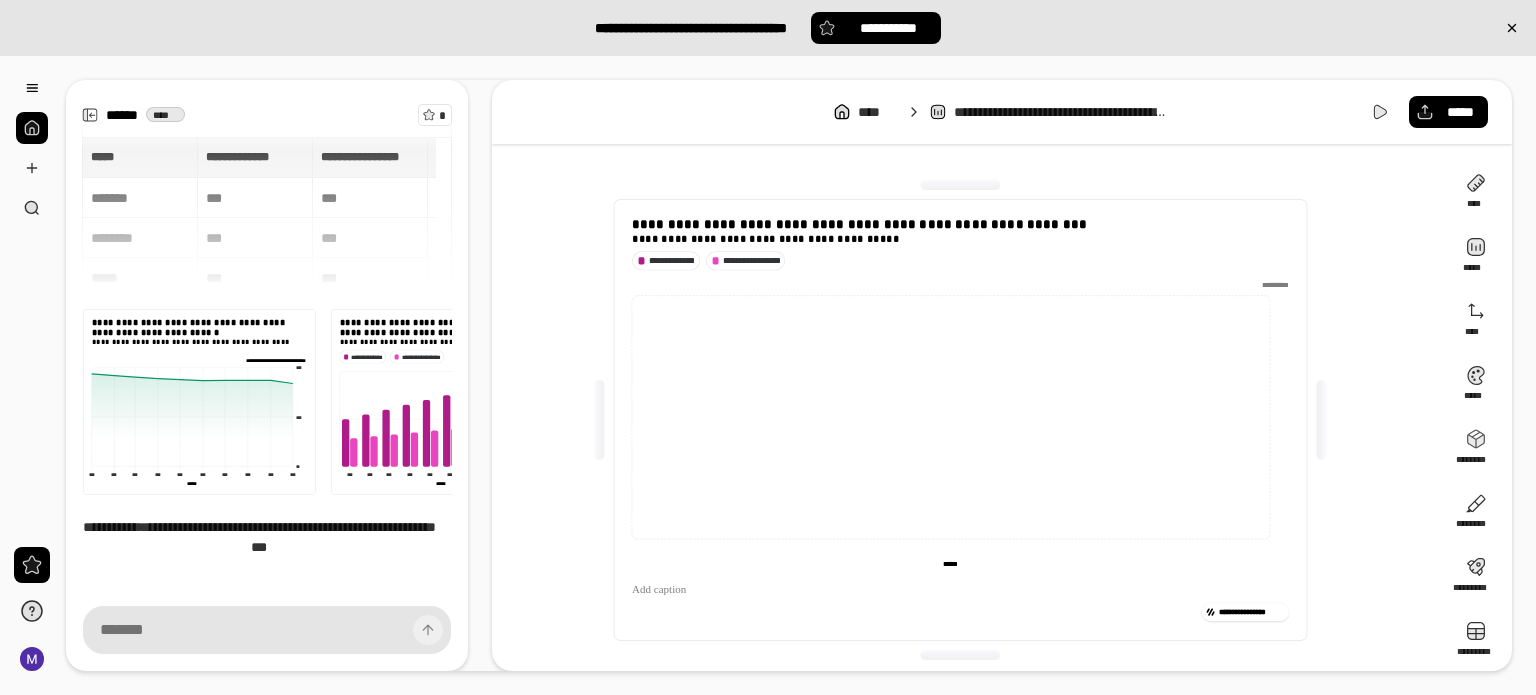 scroll, scrollTop: 154, scrollLeft: 0, axis: vertical 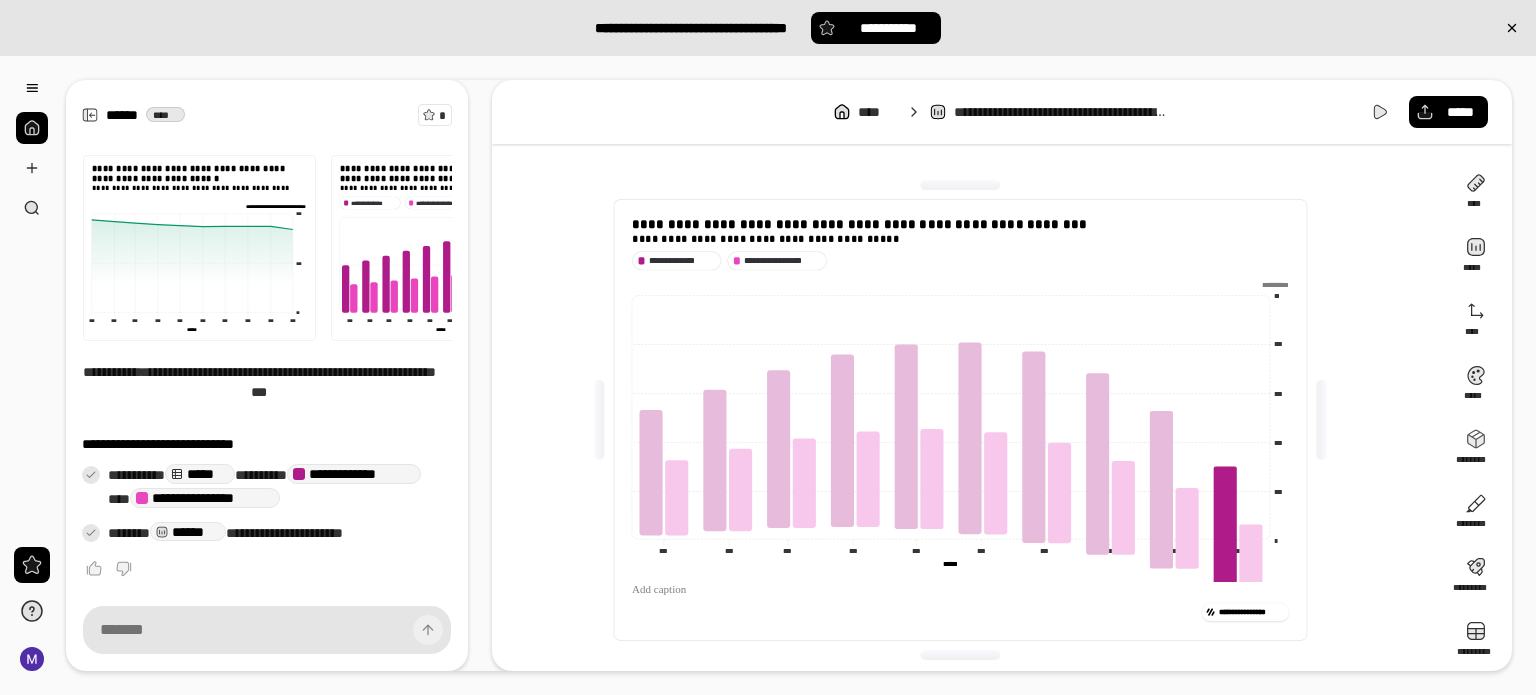 type on "*****" 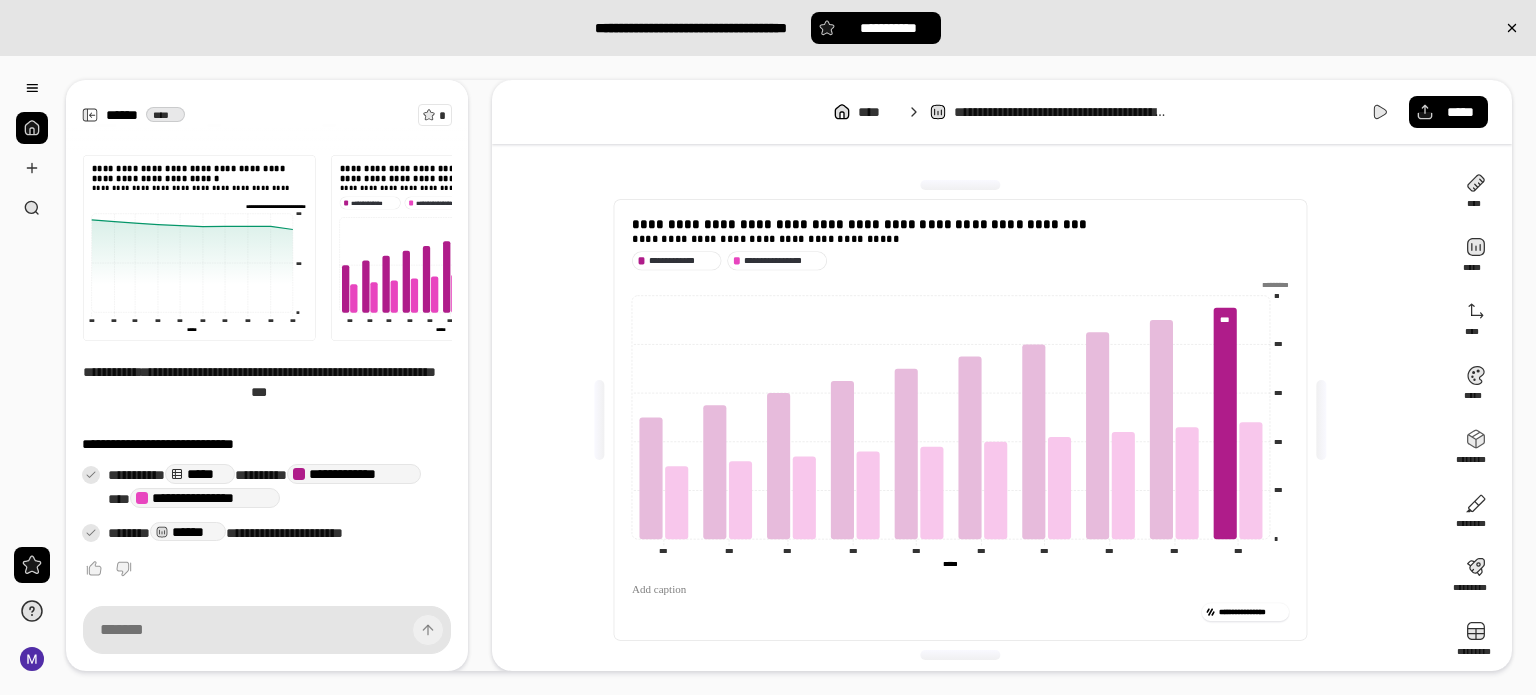 scroll, scrollTop: 0, scrollLeft: 0, axis: both 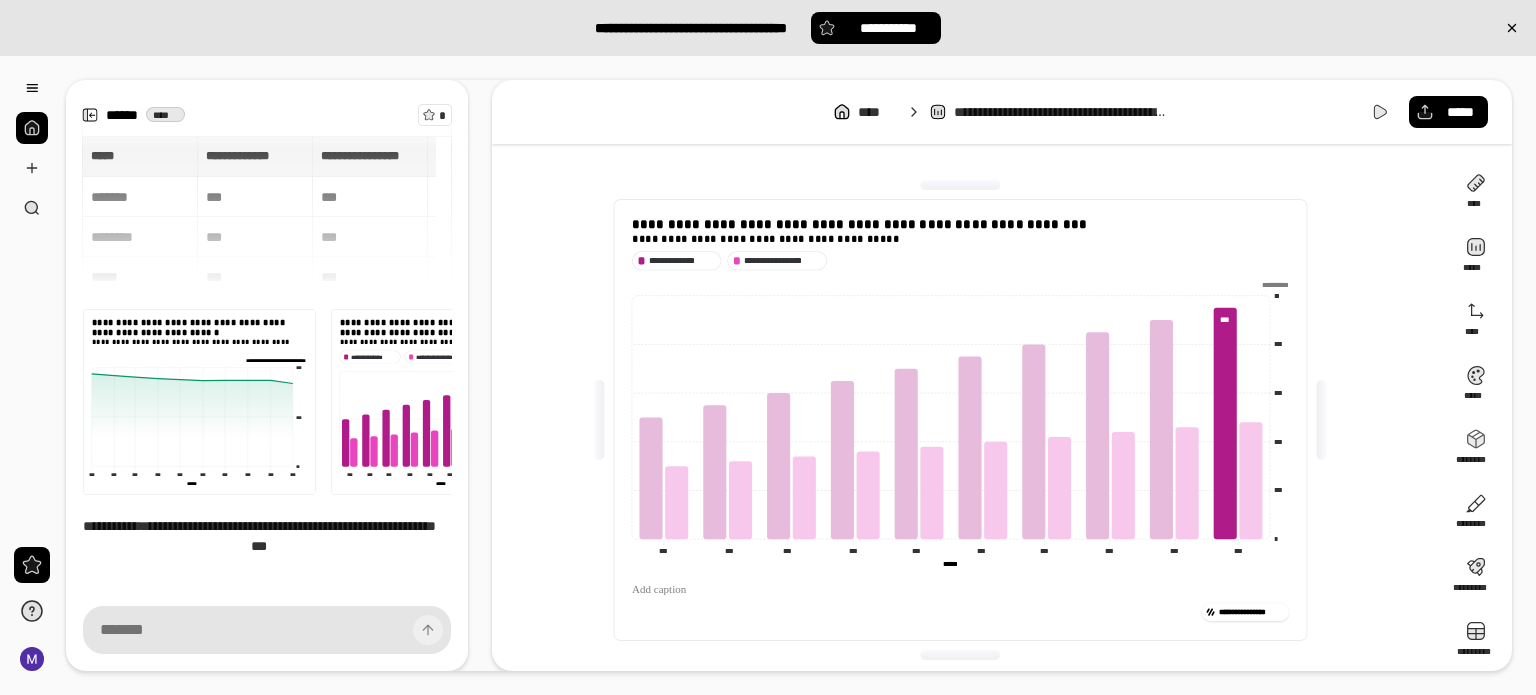 click 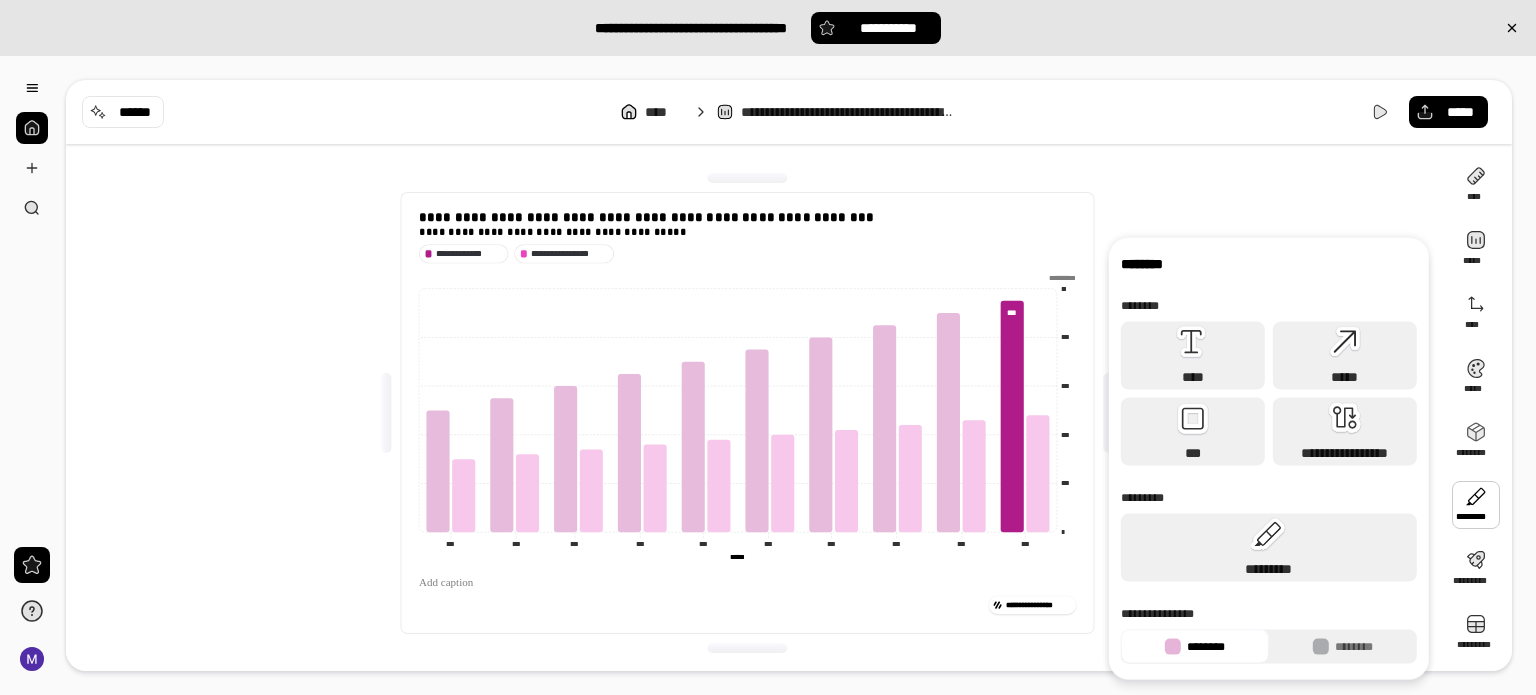 scroll, scrollTop: 8, scrollLeft: 0, axis: vertical 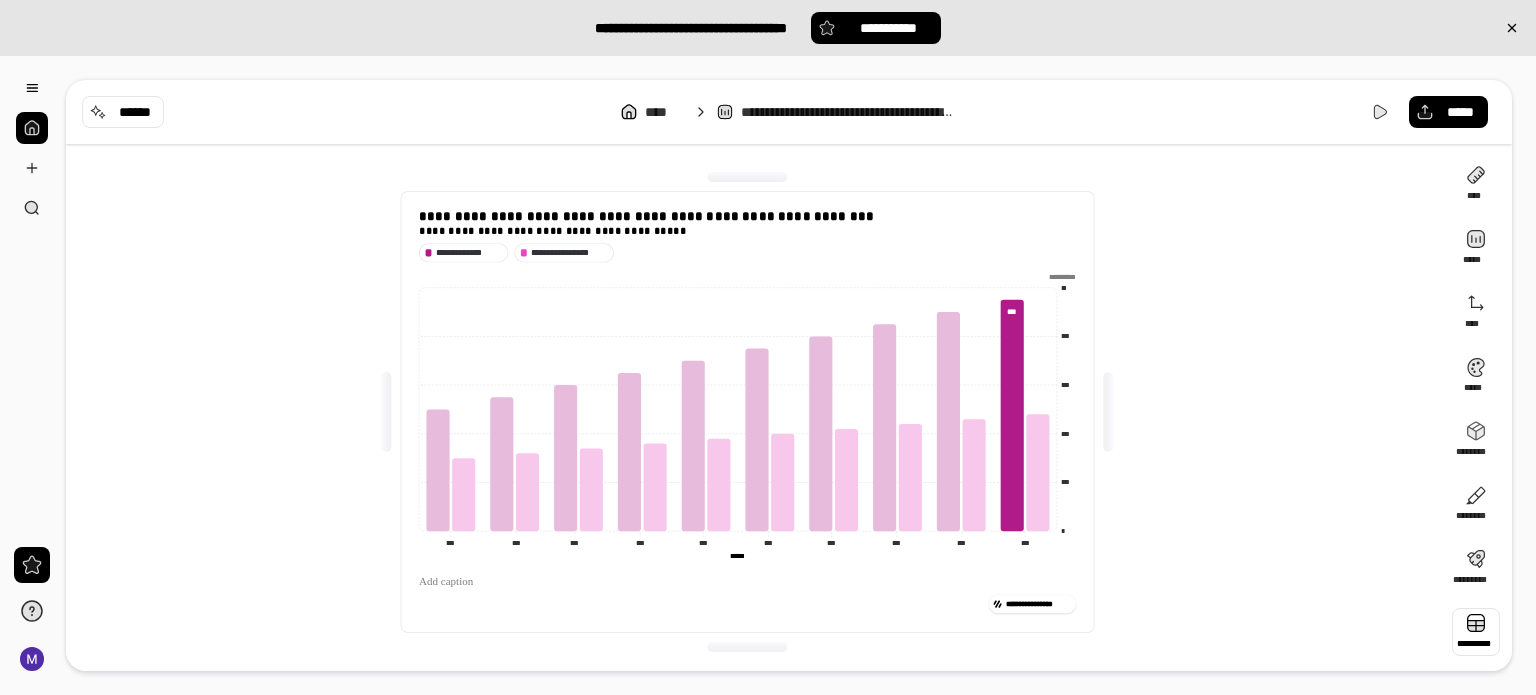 click at bounding box center [1476, 632] 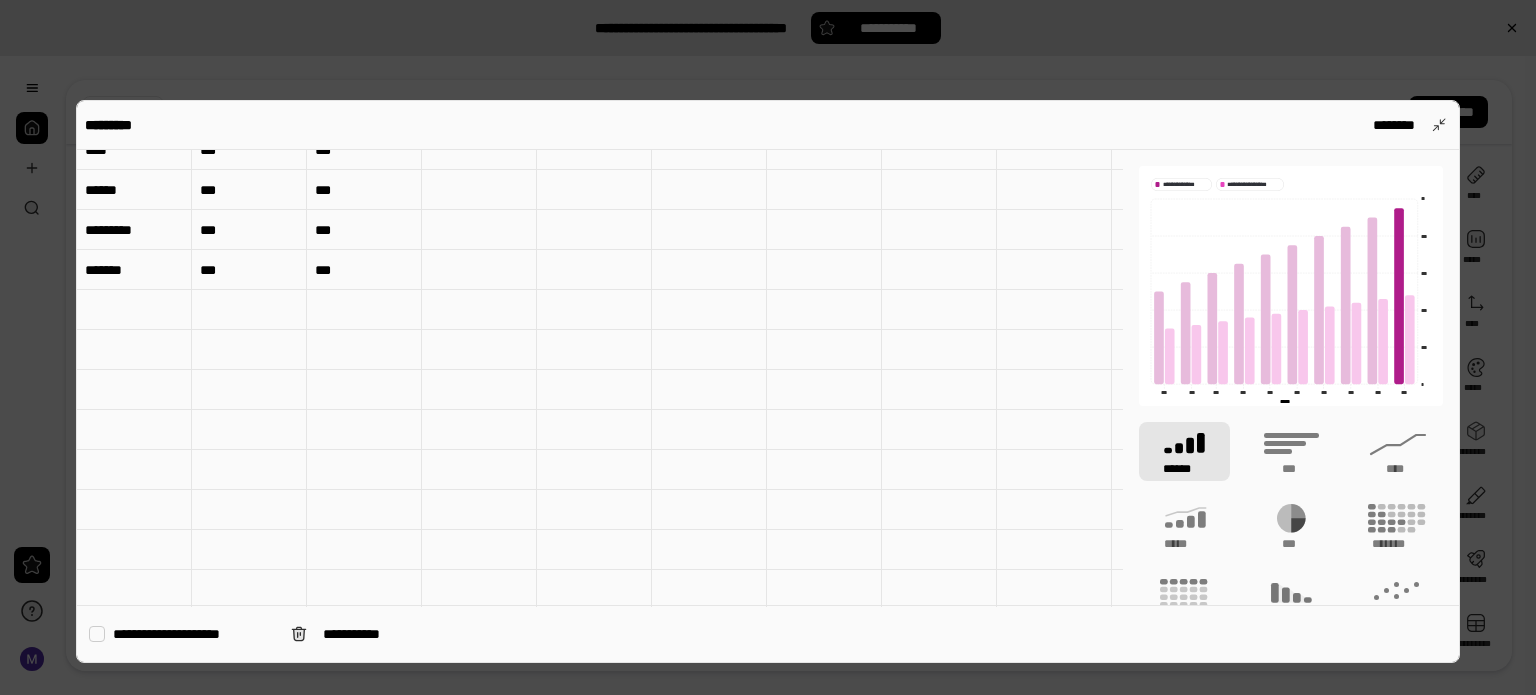 scroll, scrollTop: 400, scrollLeft: 0, axis: vertical 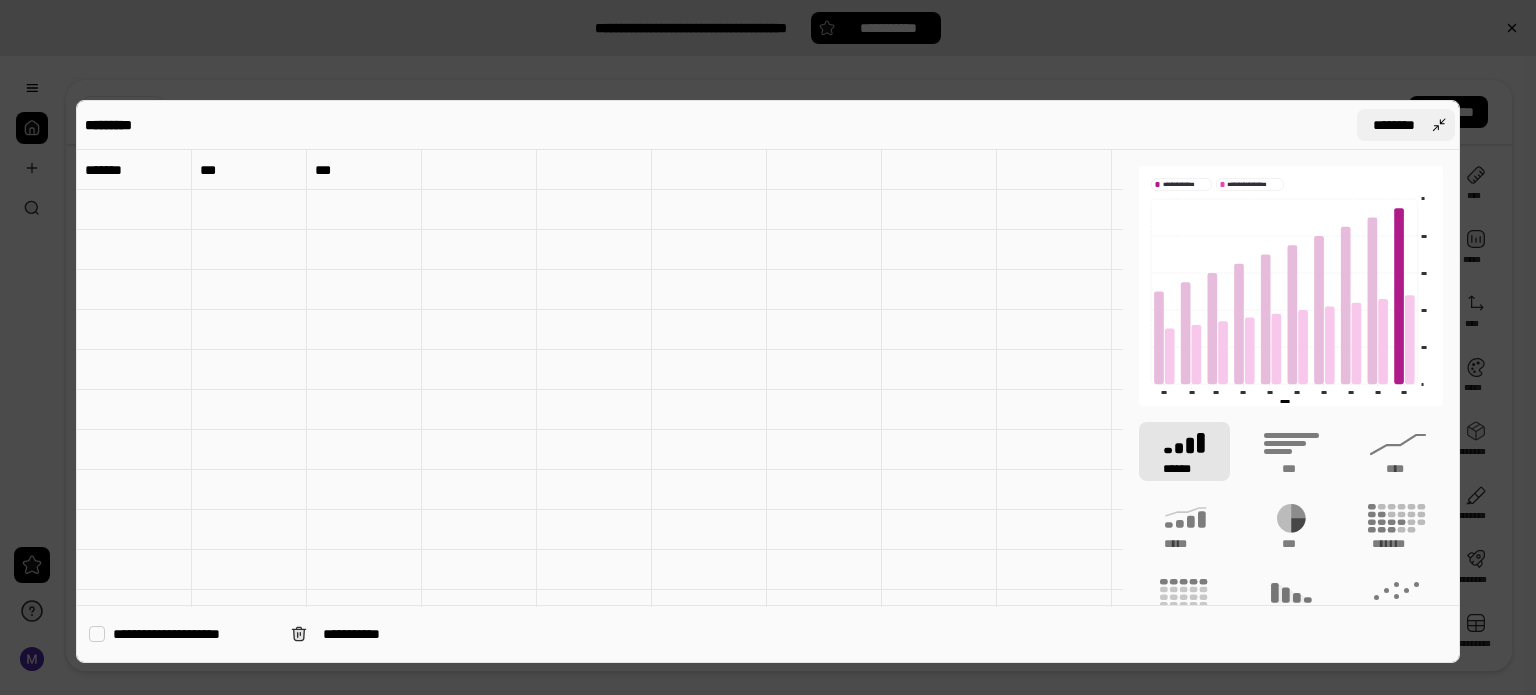 click on "********" at bounding box center [1406, 125] 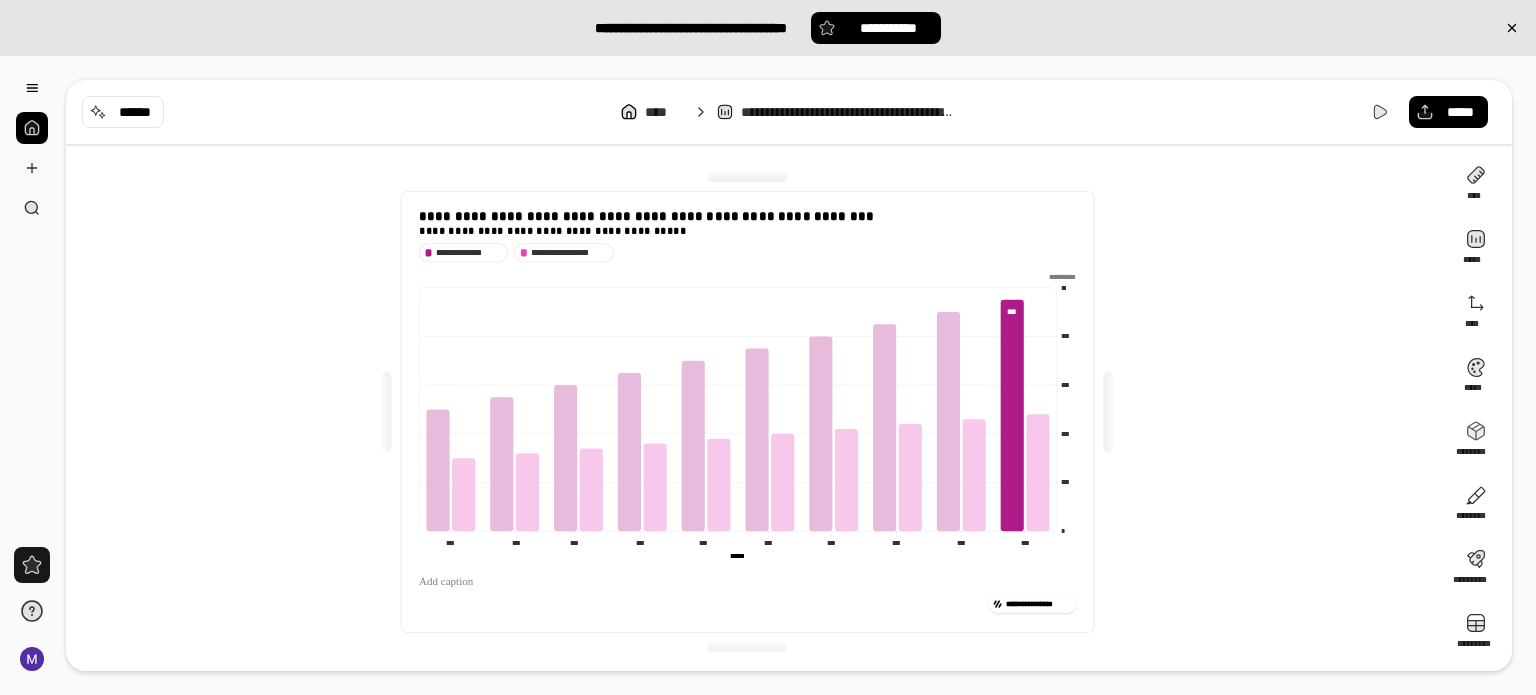click at bounding box center [32, 565] 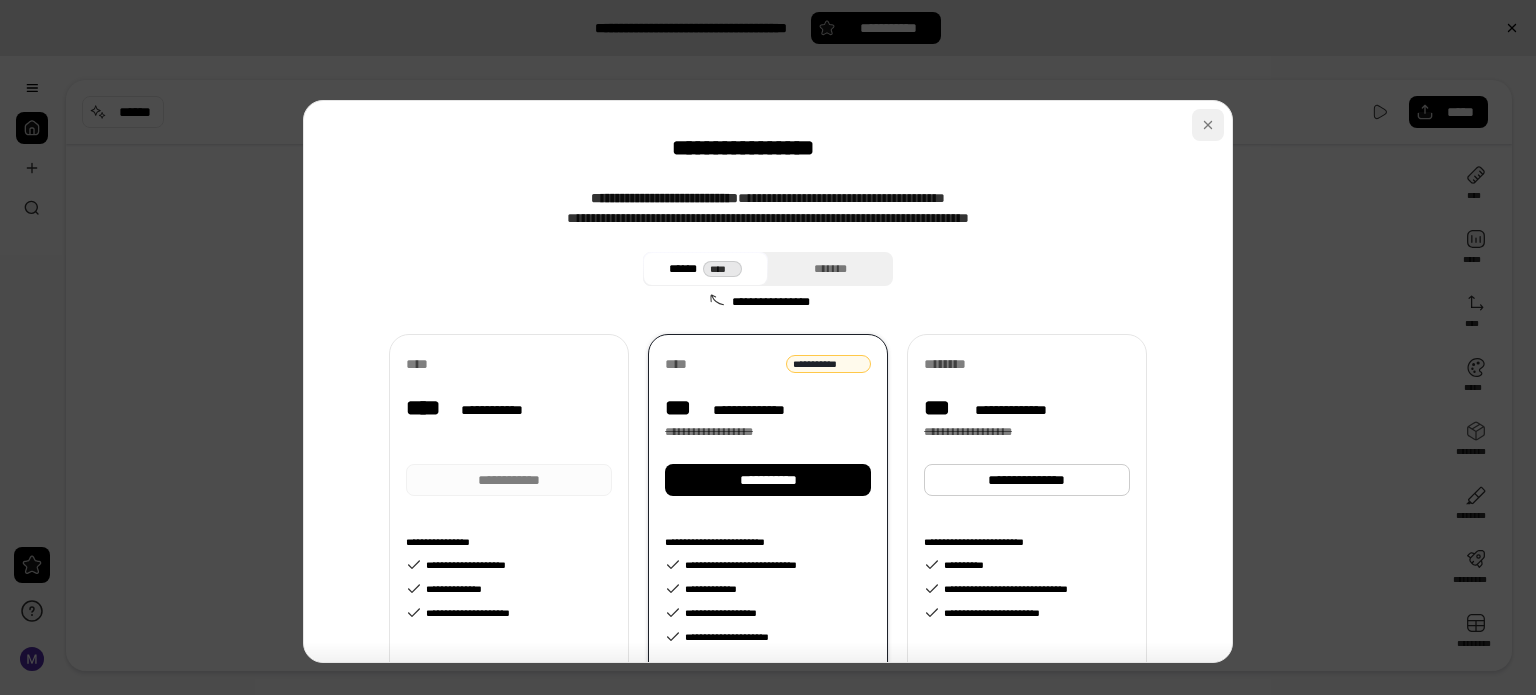 click at bounding box center (1208, 125) 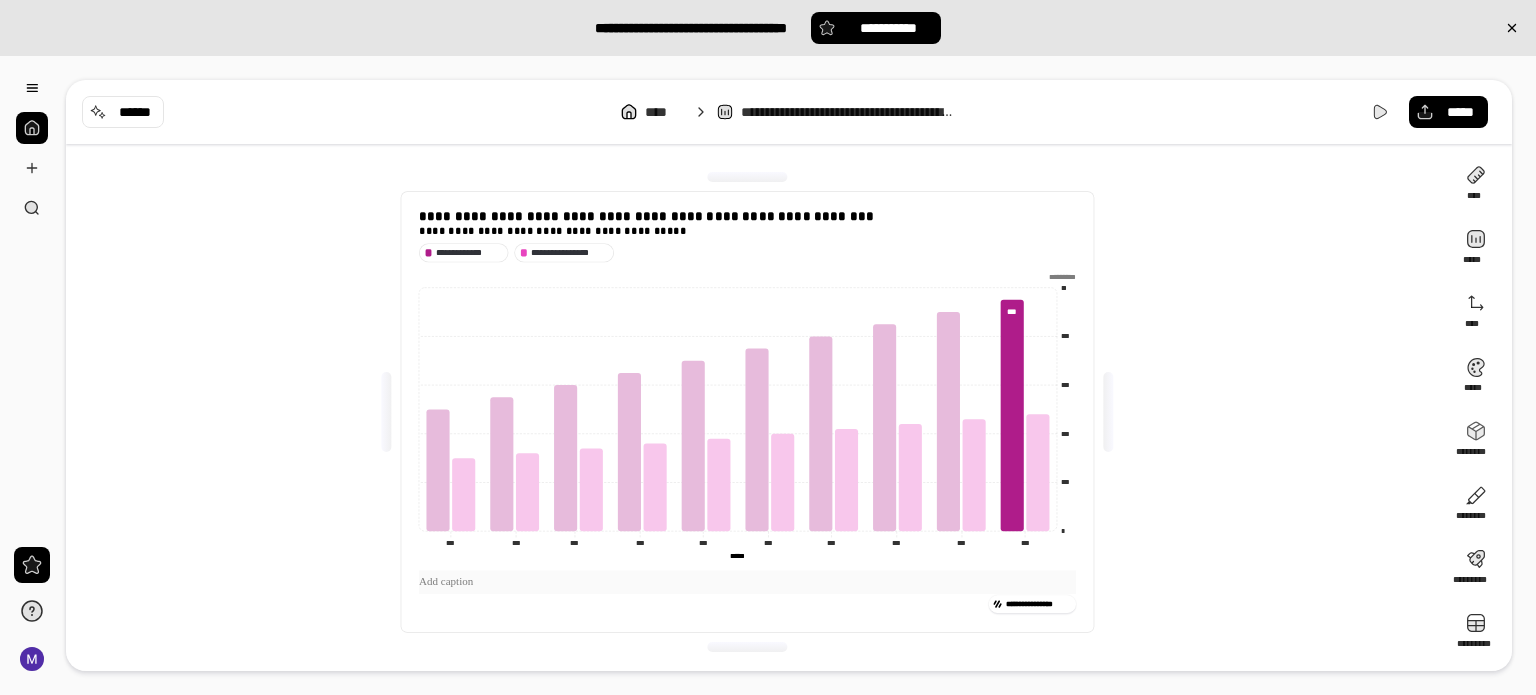 click at bounding box center [747, 581] 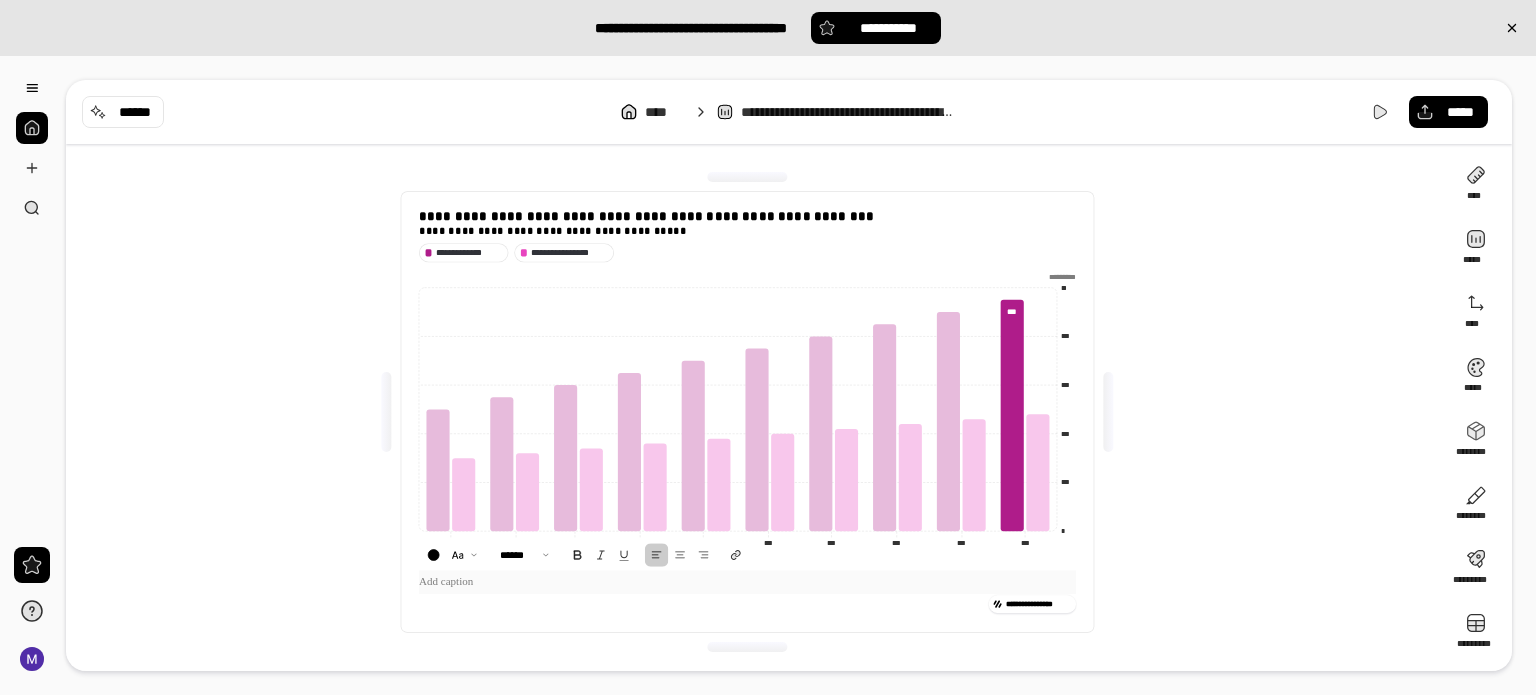 click at bounding box center [747, 581] 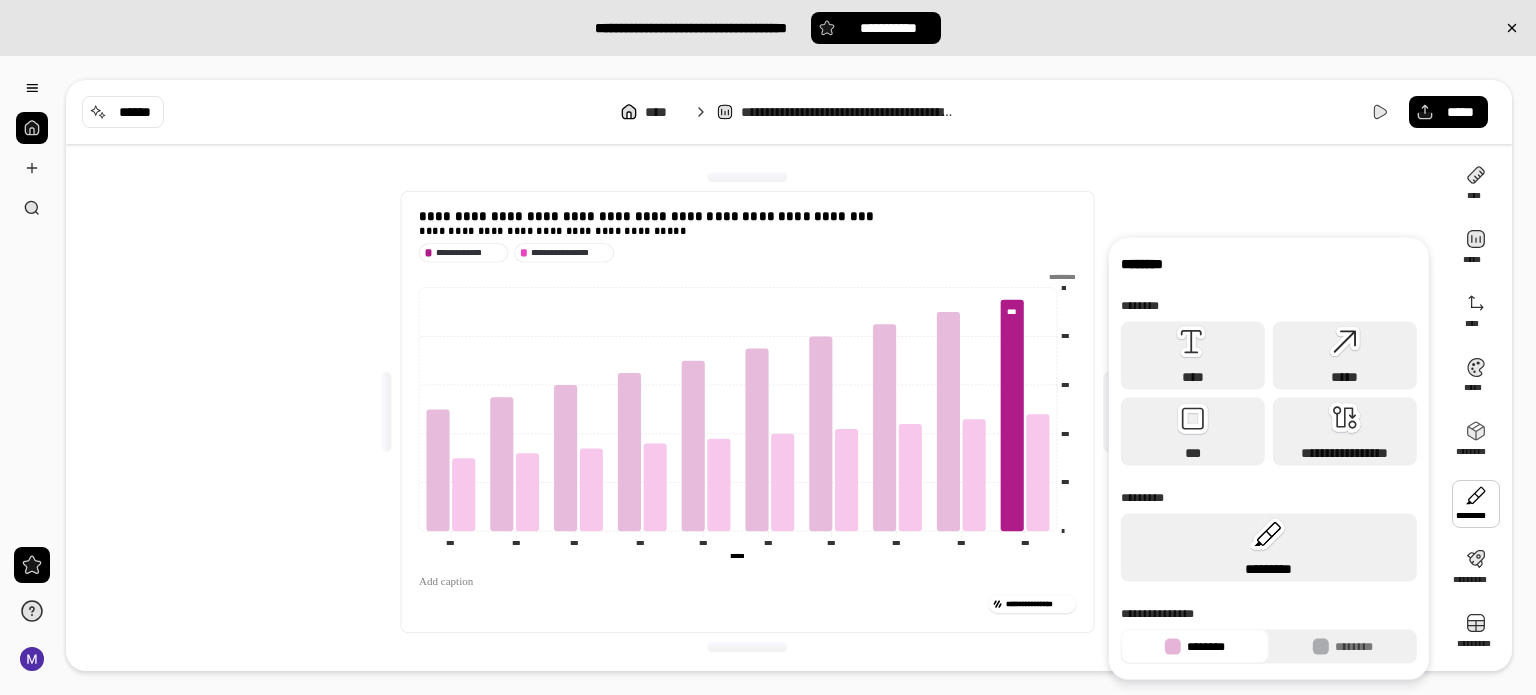 drag, startPoint x: 1464, startPoint y: 509, endPoint x: 1412, endPoint y: 567, distance: 77.89737 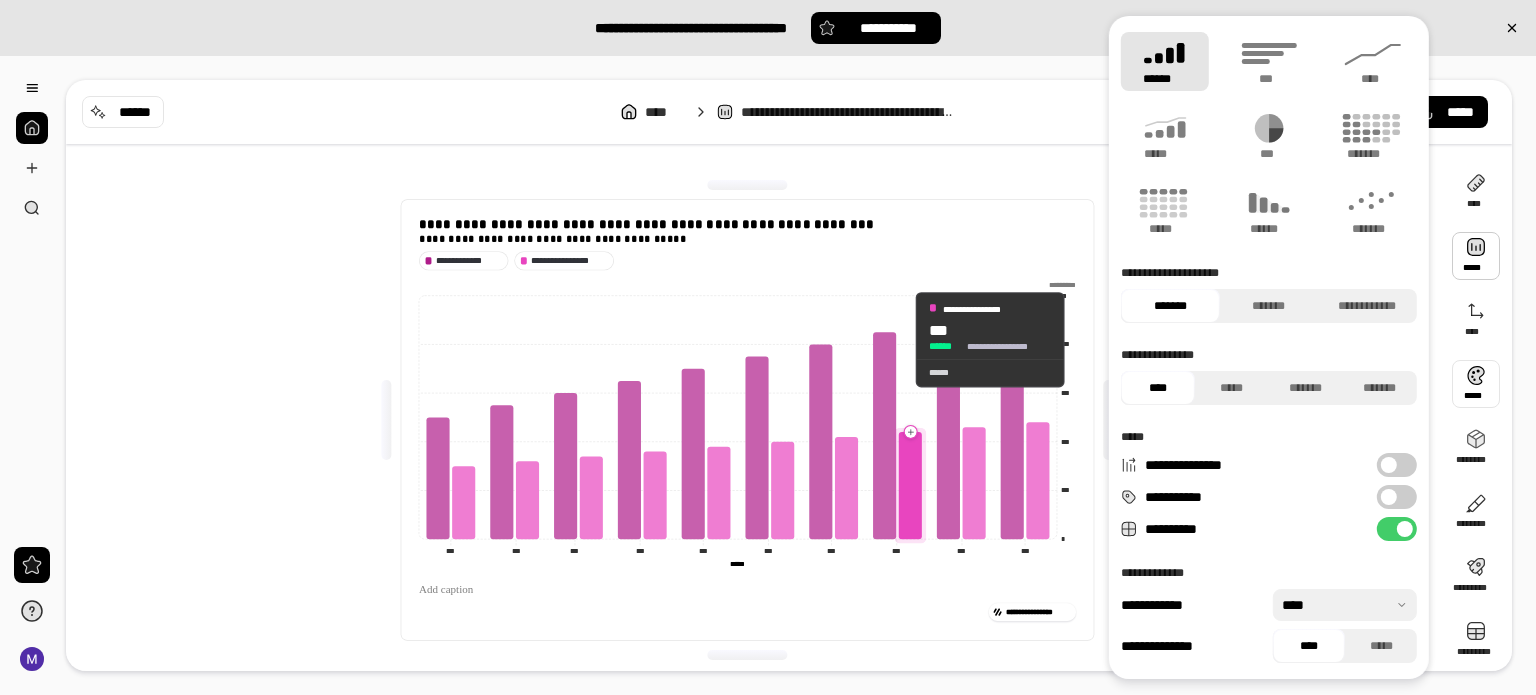 scroll, scrollTop: 0, scrollLeft: 0, axis: both 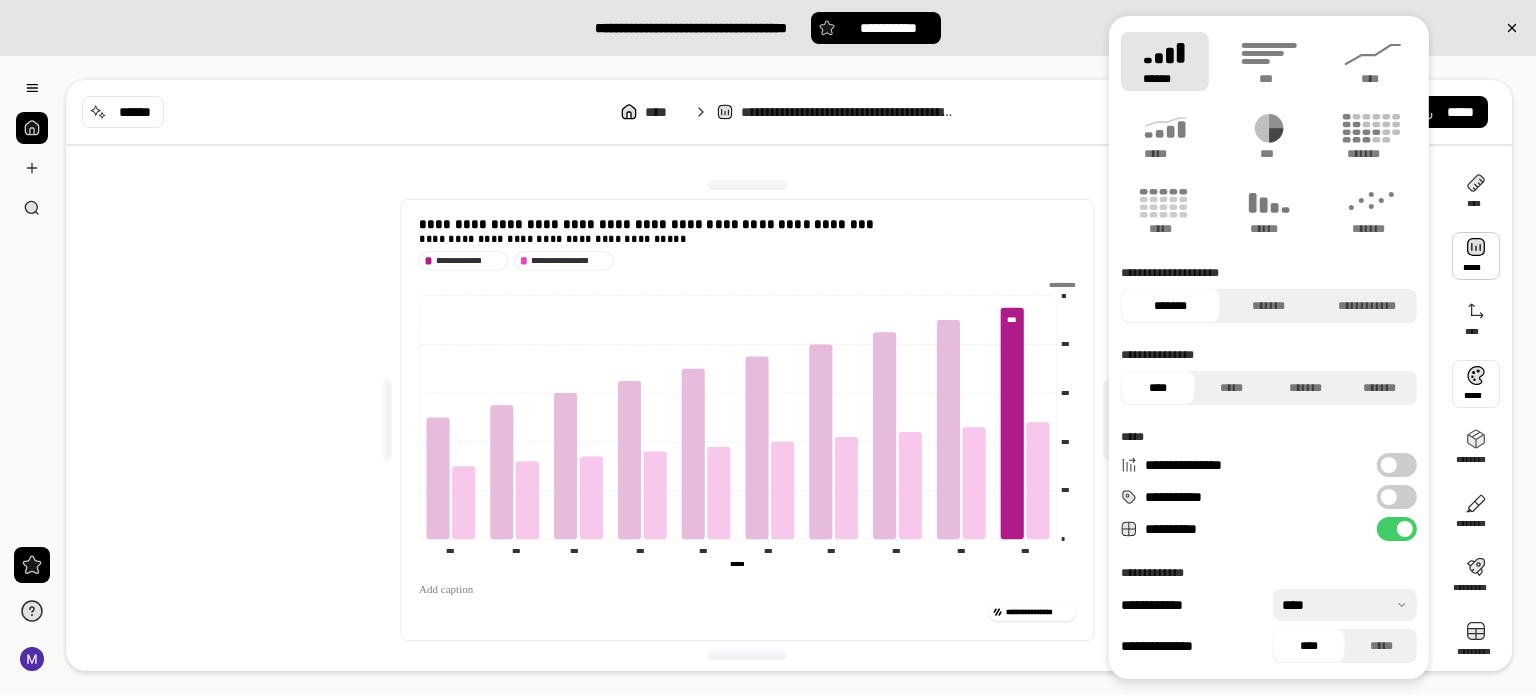 click at bounding box center [747, 185] 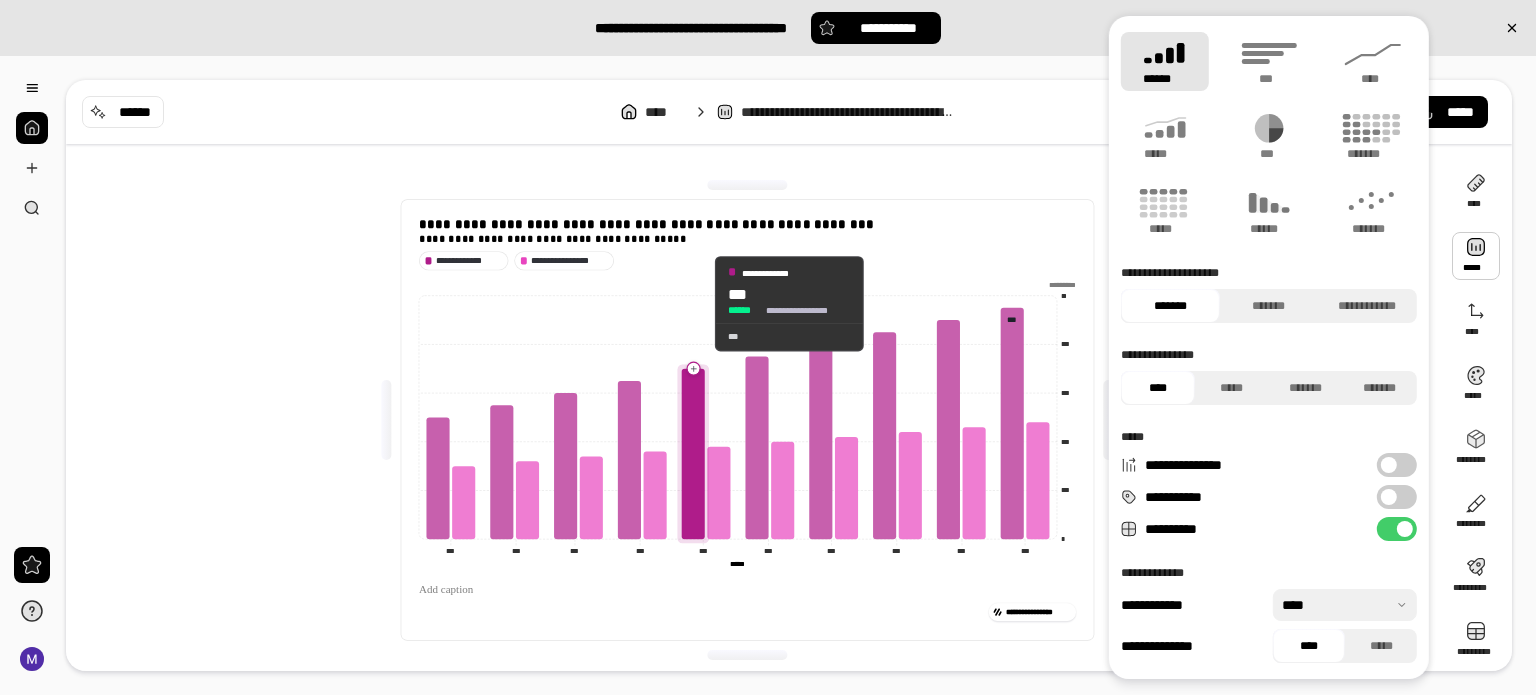 click 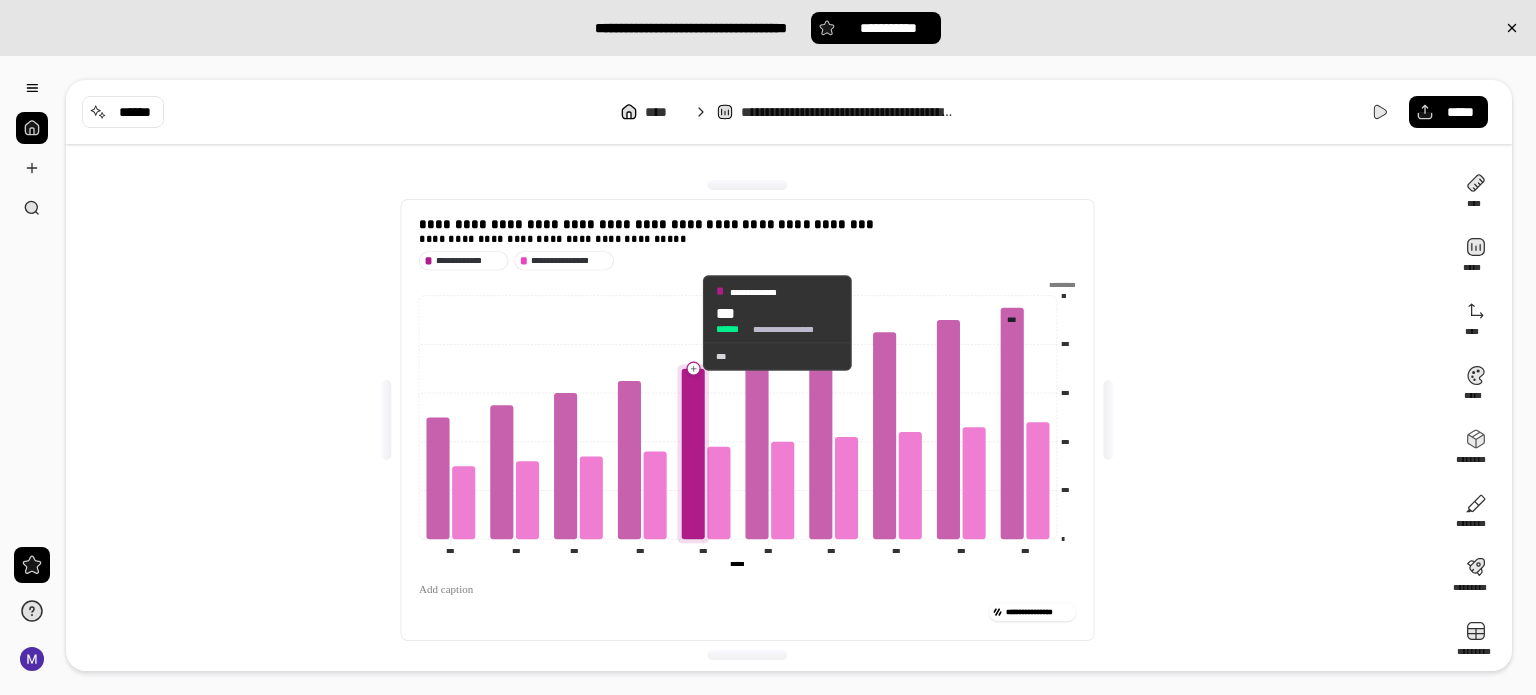 click 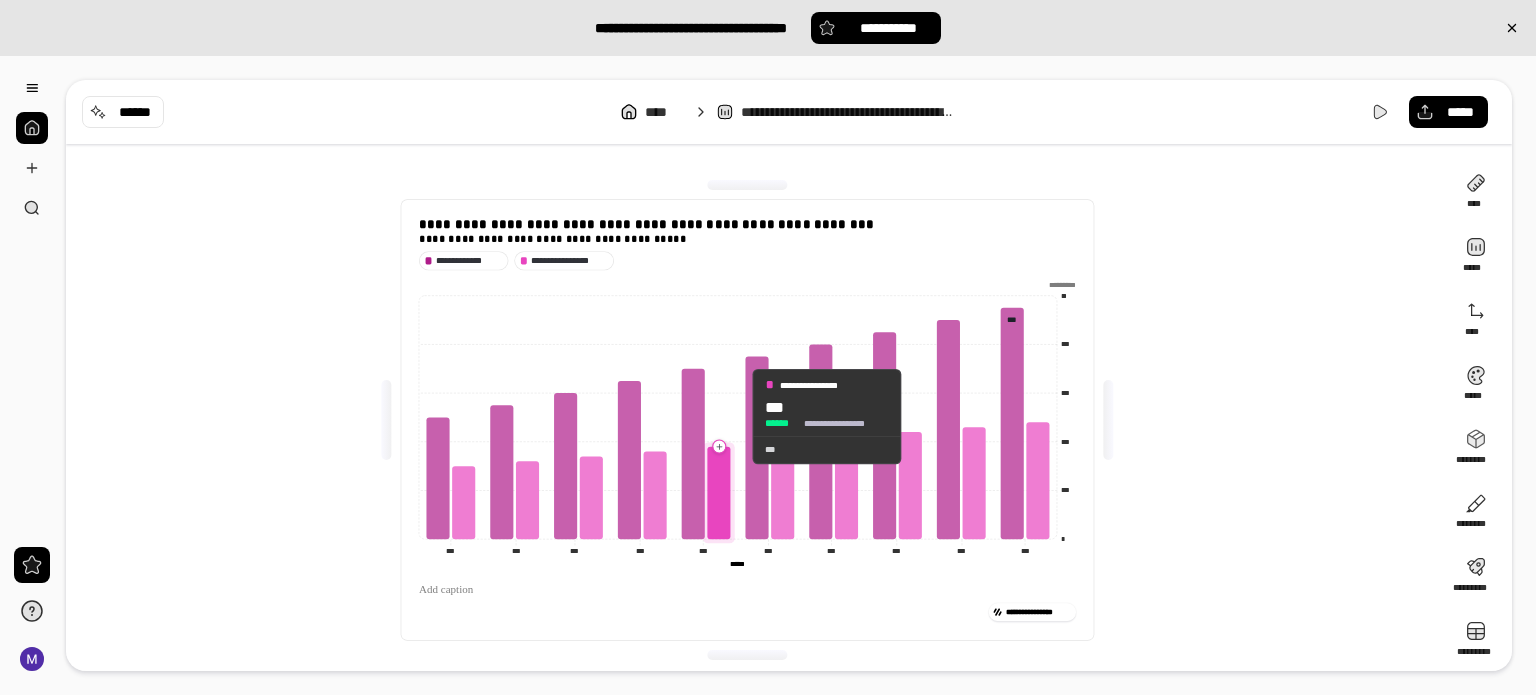 click 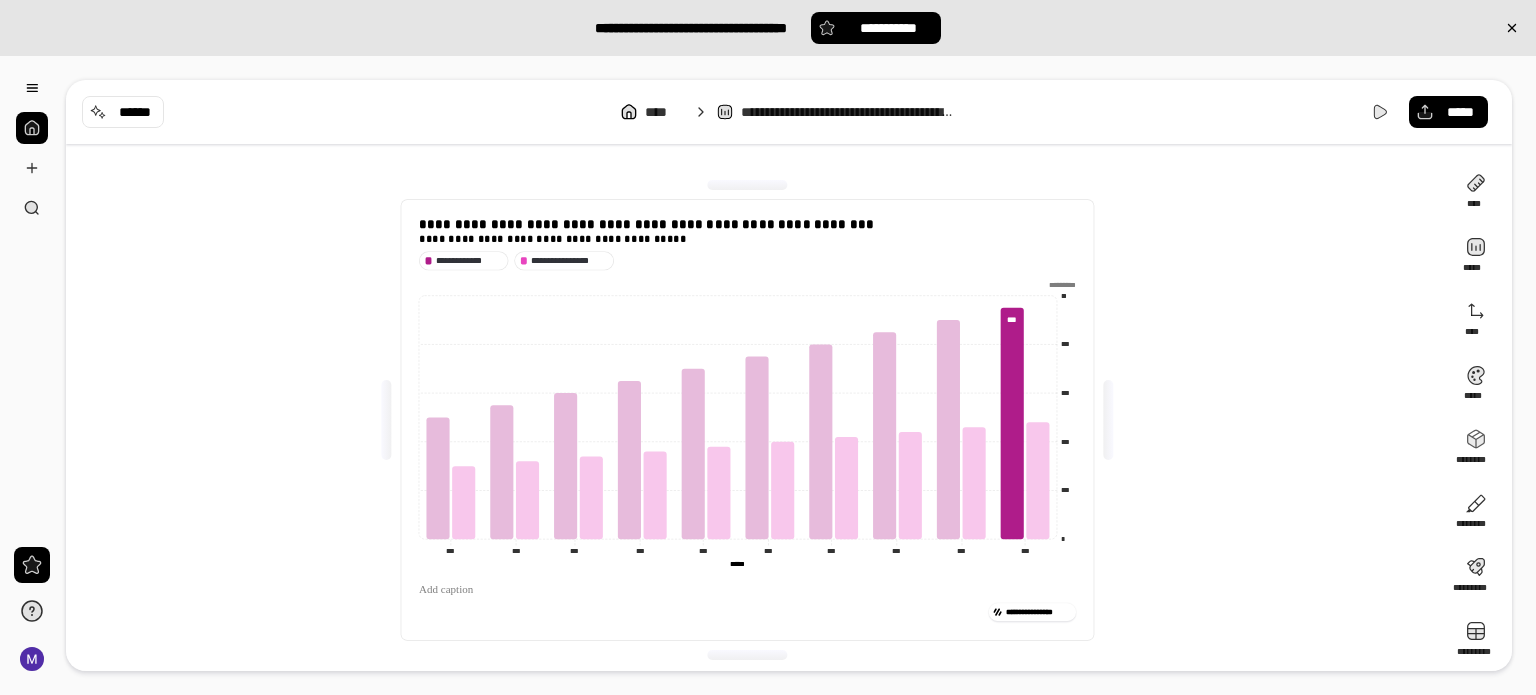 click on "* *** *** *** *** ** ********* *** *** *** *** *** *** *** *** *** *** *** *** *** *** *** *** *** *** *** *** ***** *****" 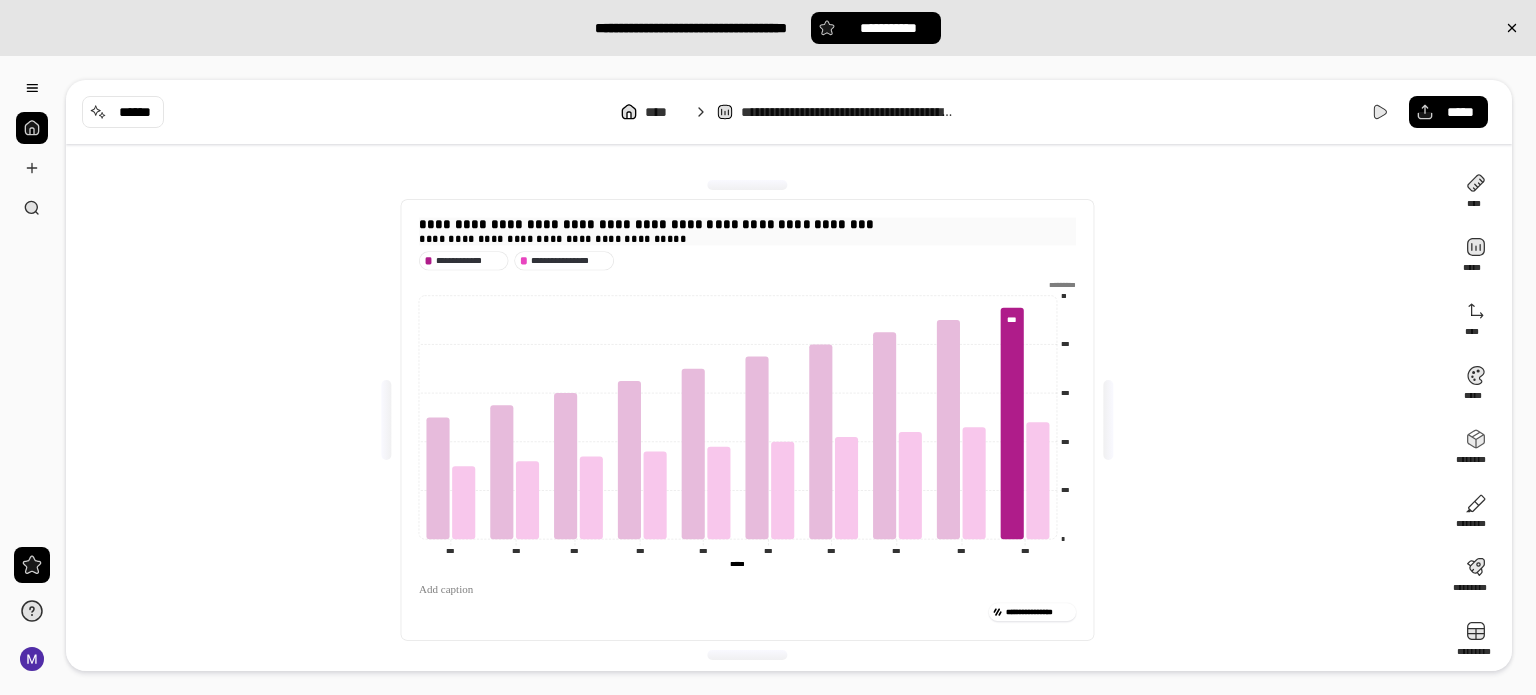 click on "**********" at bounding box center (747, 224) 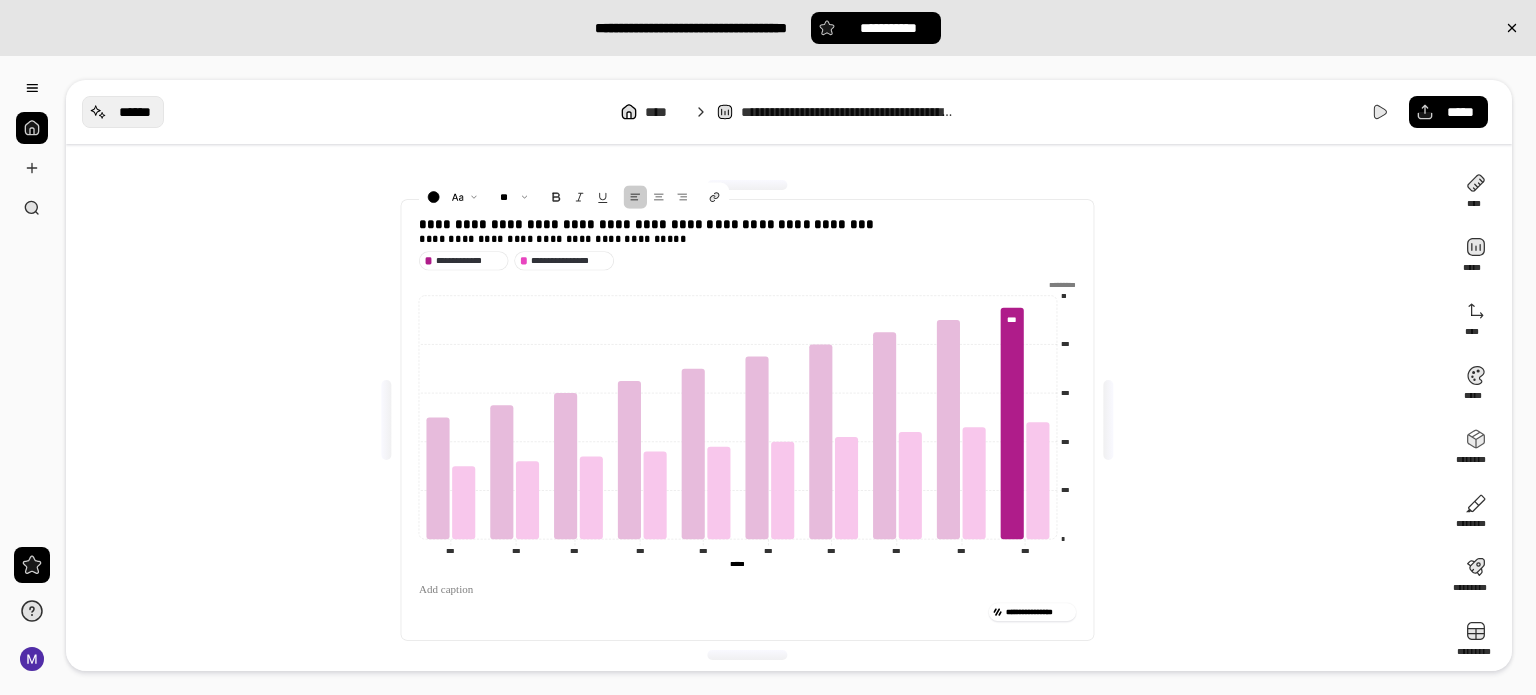click on "******" at bounding box center (135, 112) 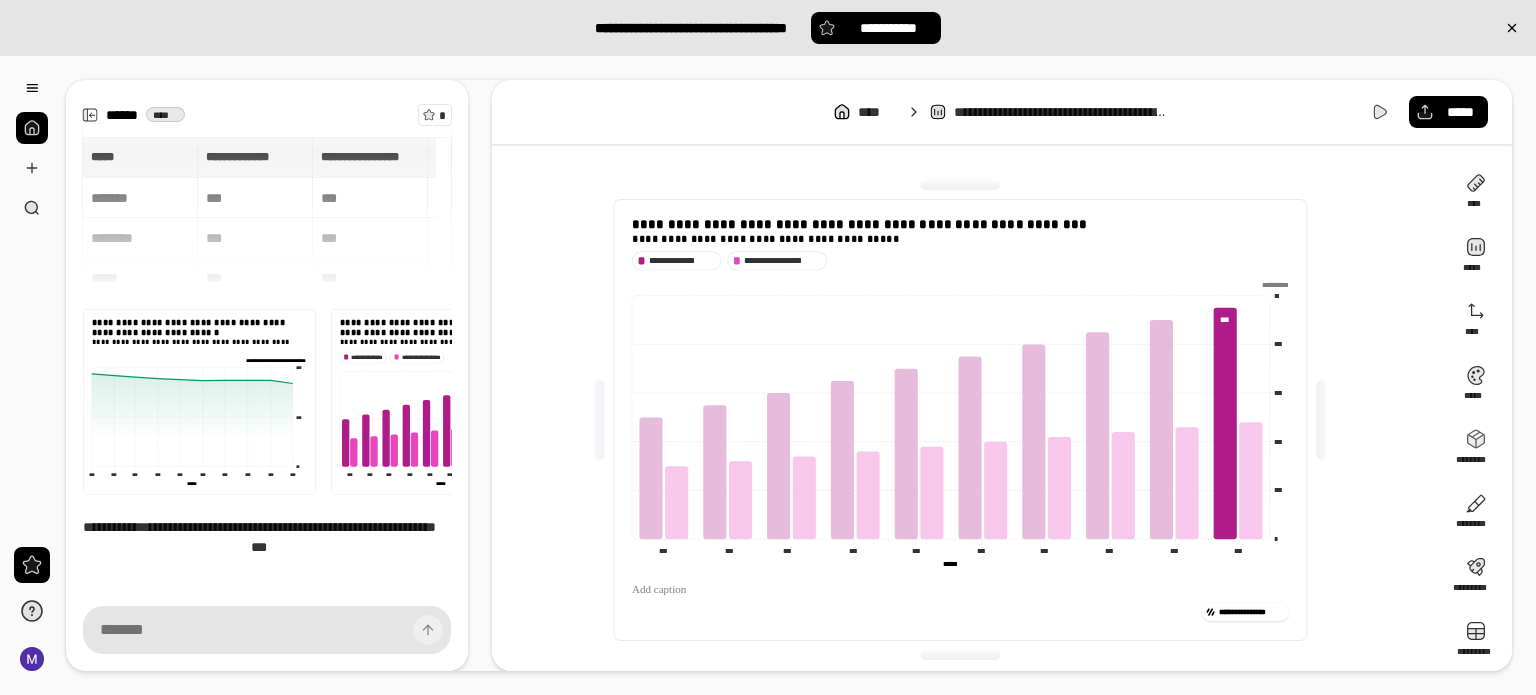 scroll, scrollTop: 154, scrollLeft: 0, axis: vertical 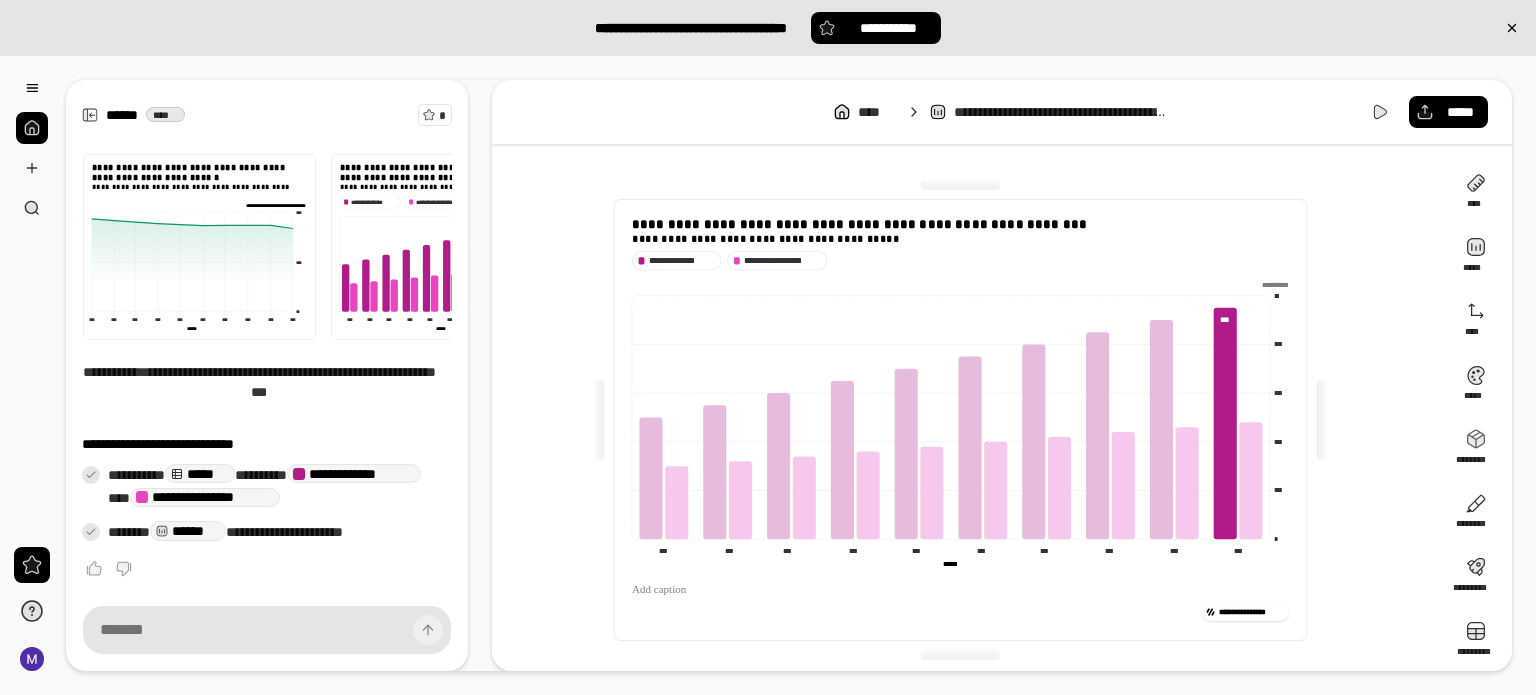 type on "*****" 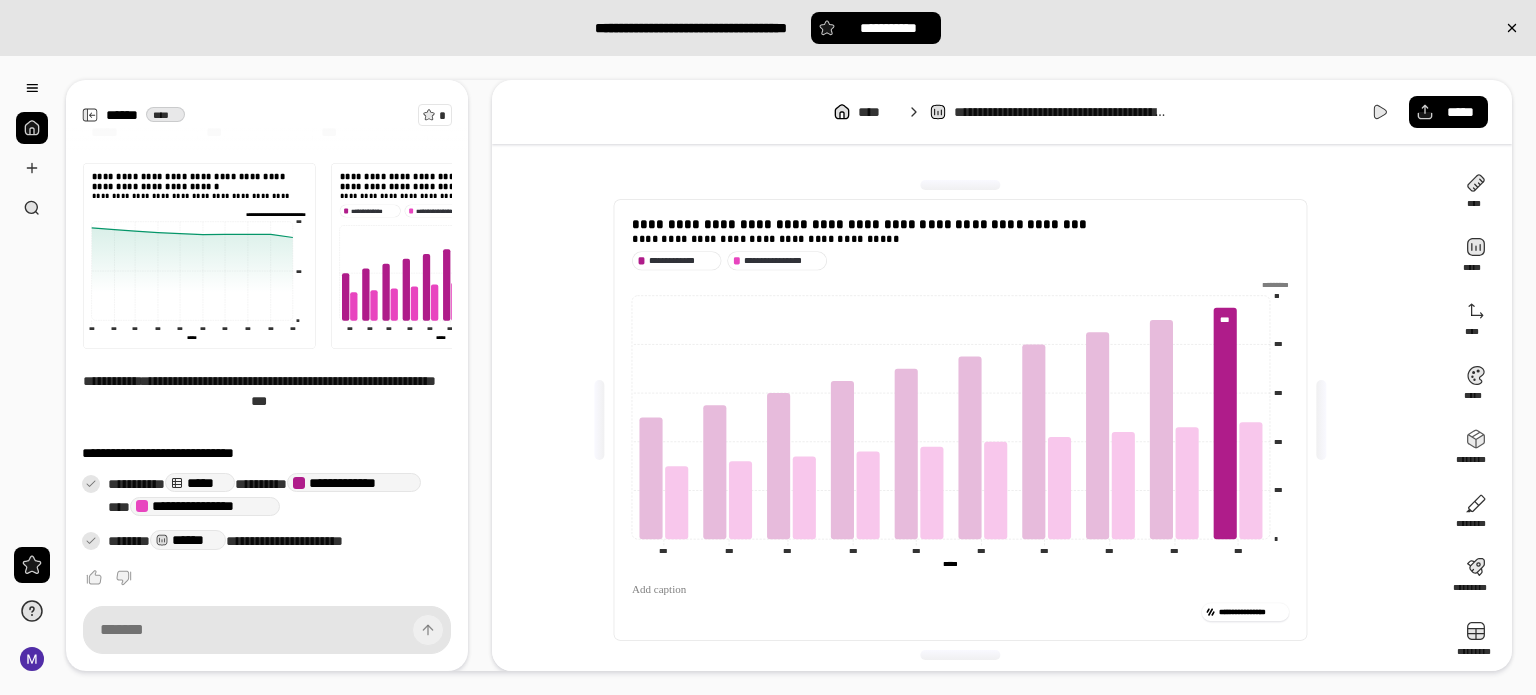 scroll, scrollTop: 154, scrollLeft: 0, axis: vertical 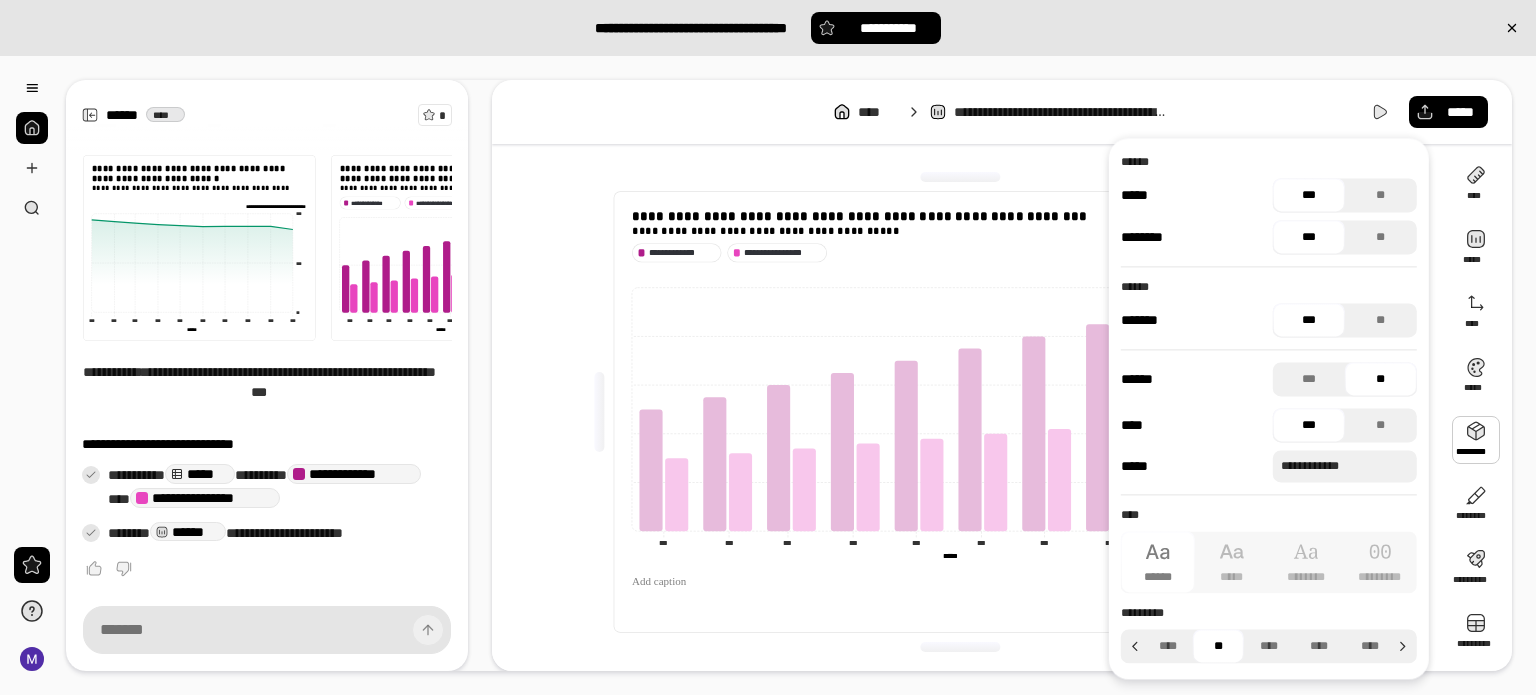 click on "***" at bounding box center (1309, 320) 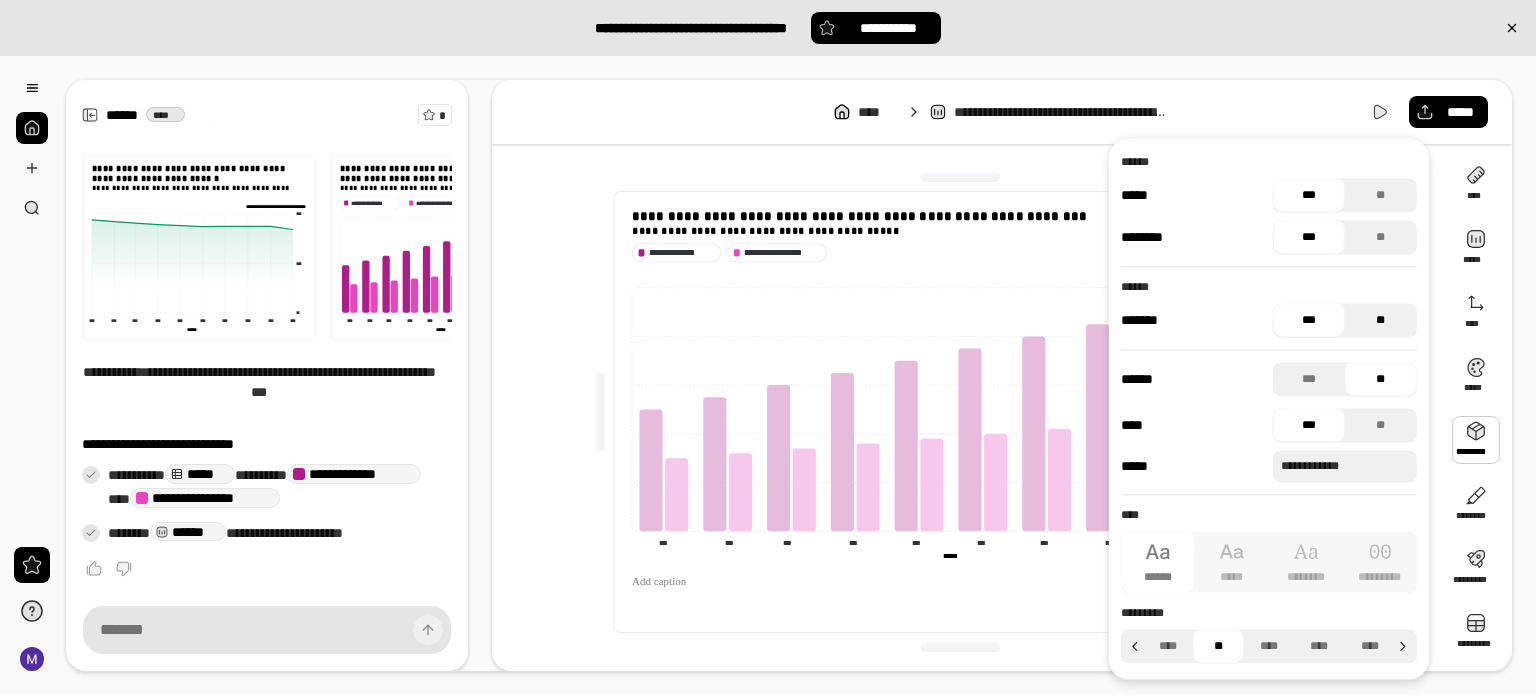 click on "**" at bounding box center [1381, 320] 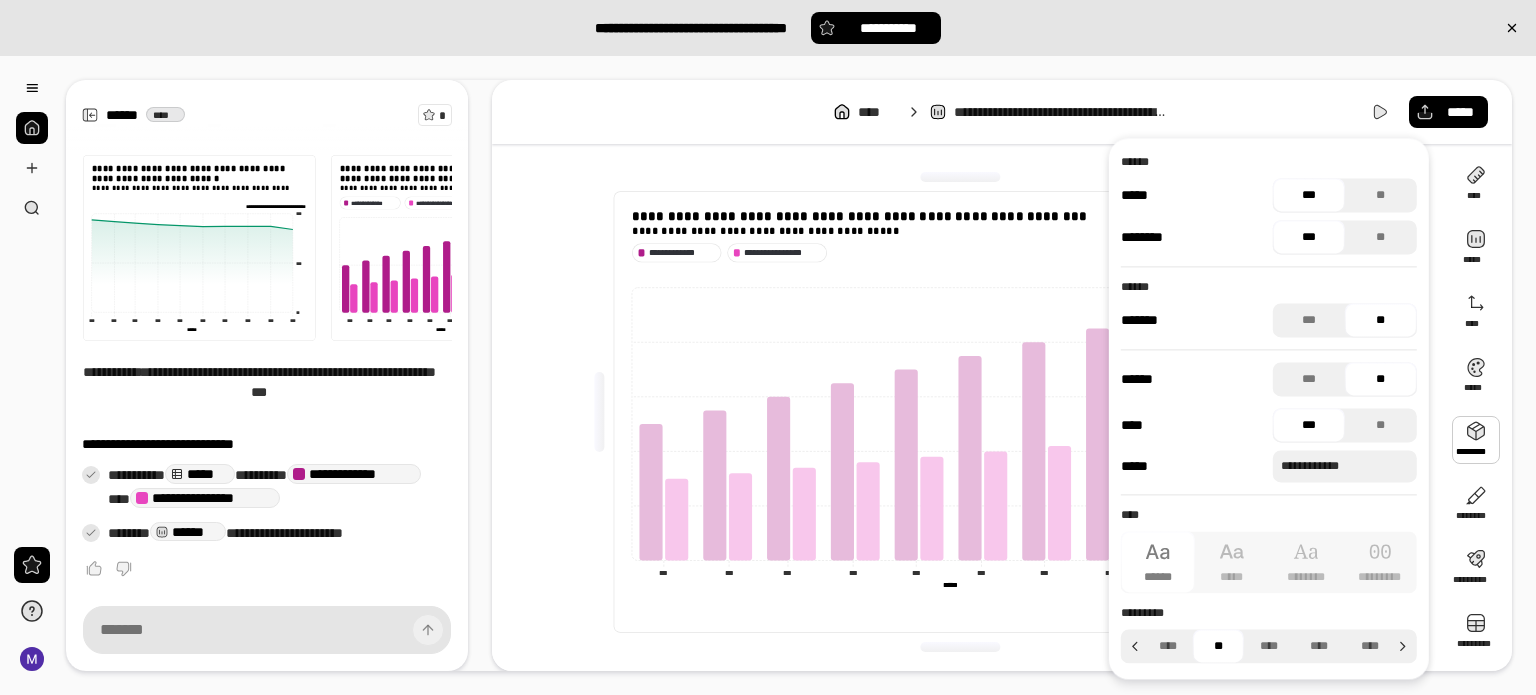 click on "**" at bounding box center (1381, 320) 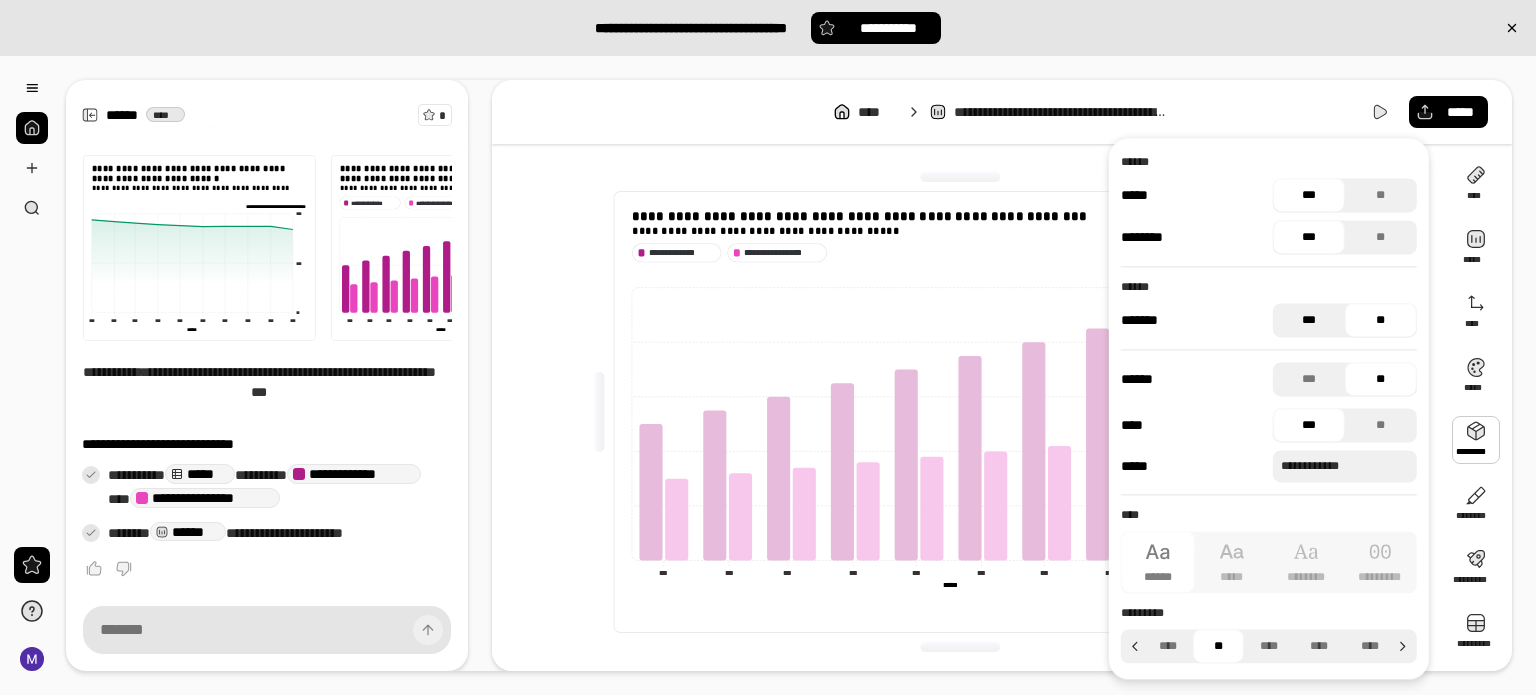 click on "***" at bounding box center [1309, 320] 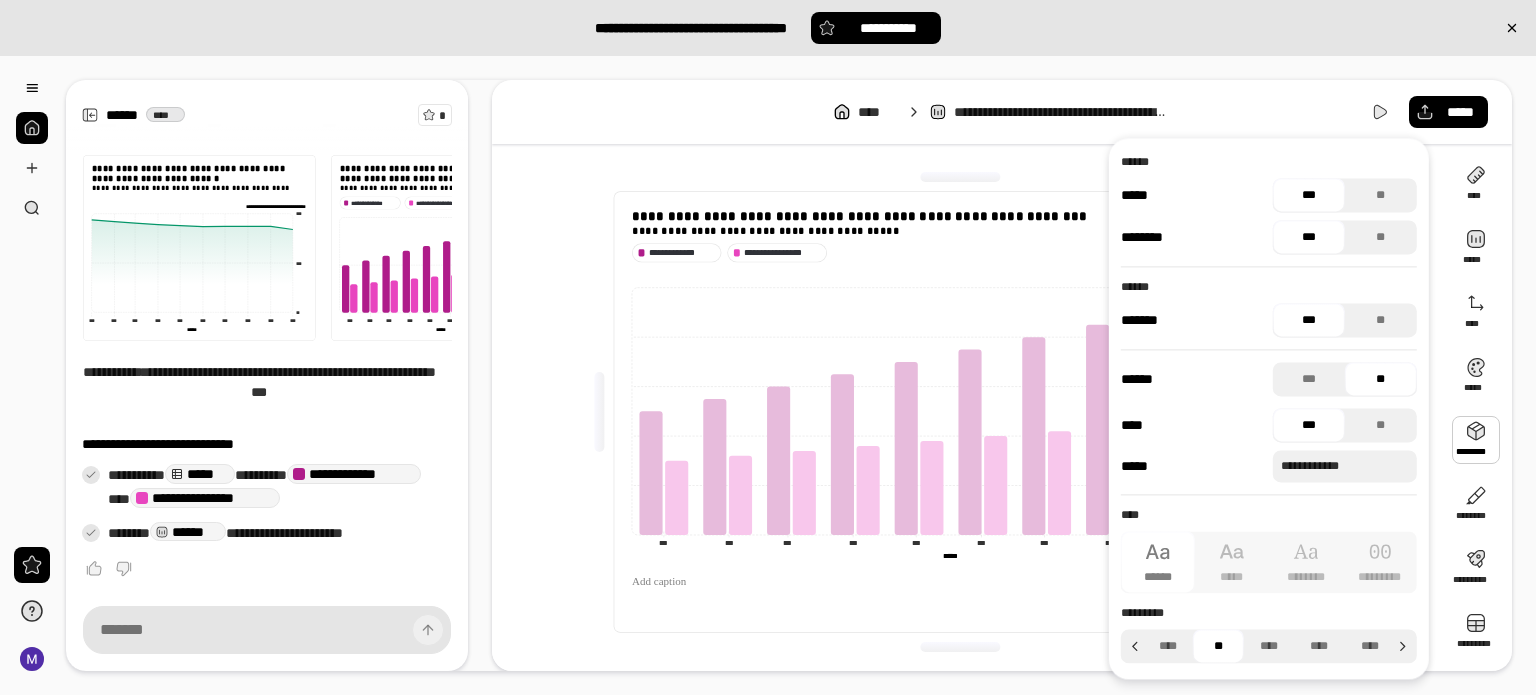 type on "*****" 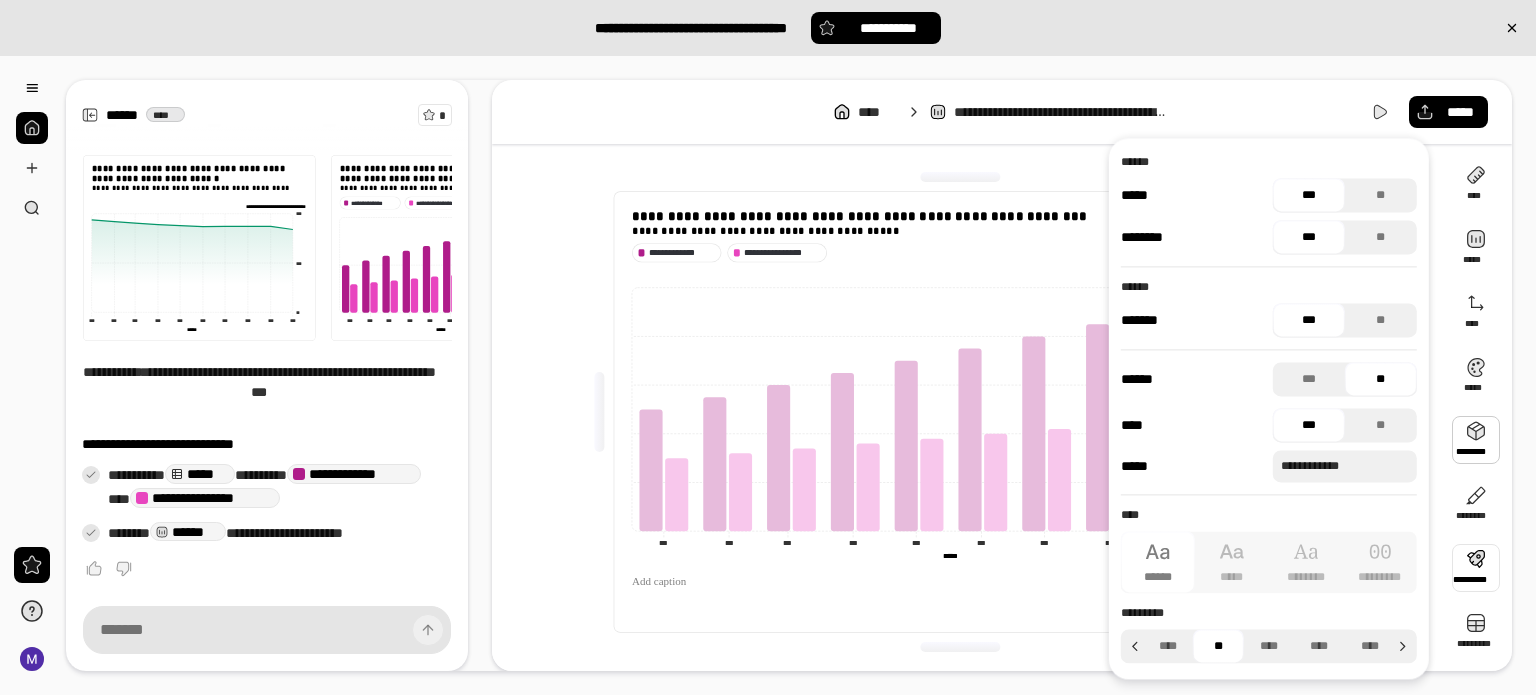 type on "*****" 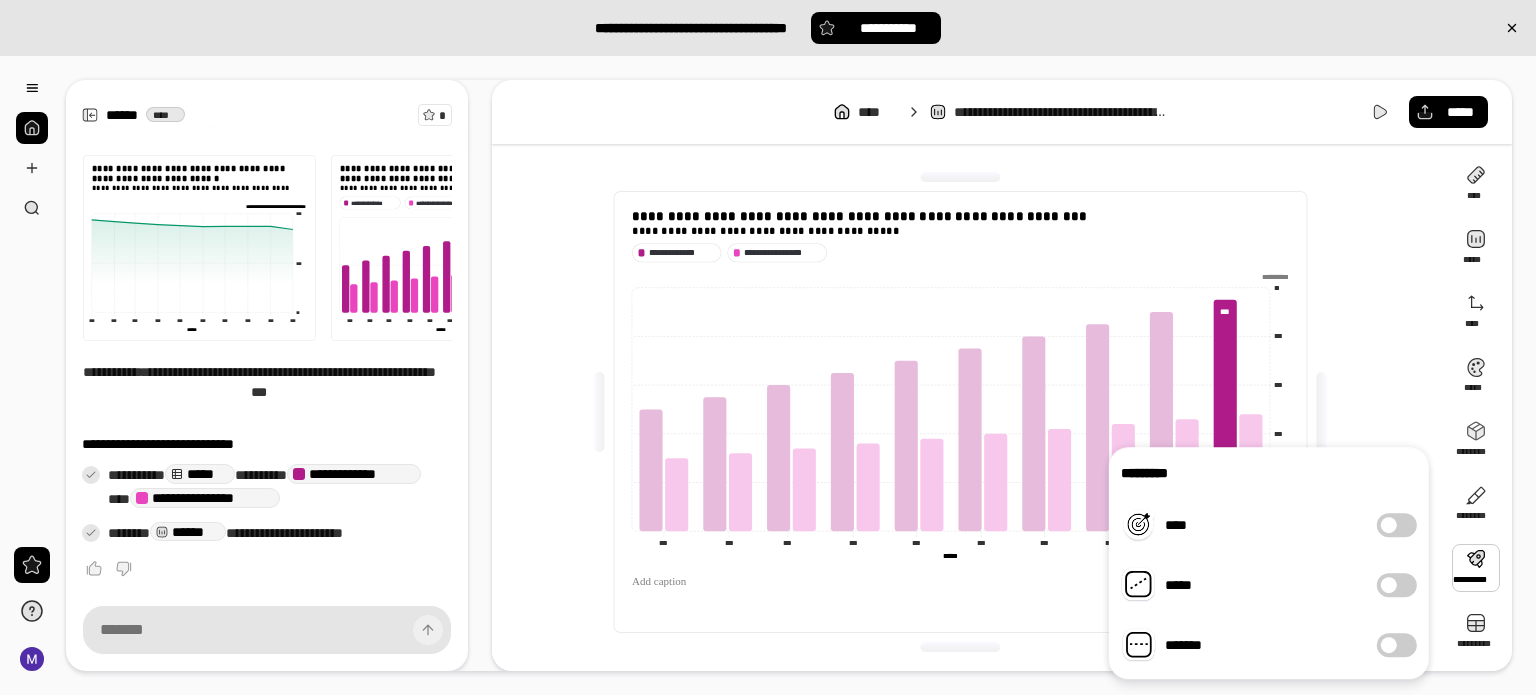 click at bounding box center [960, 581] 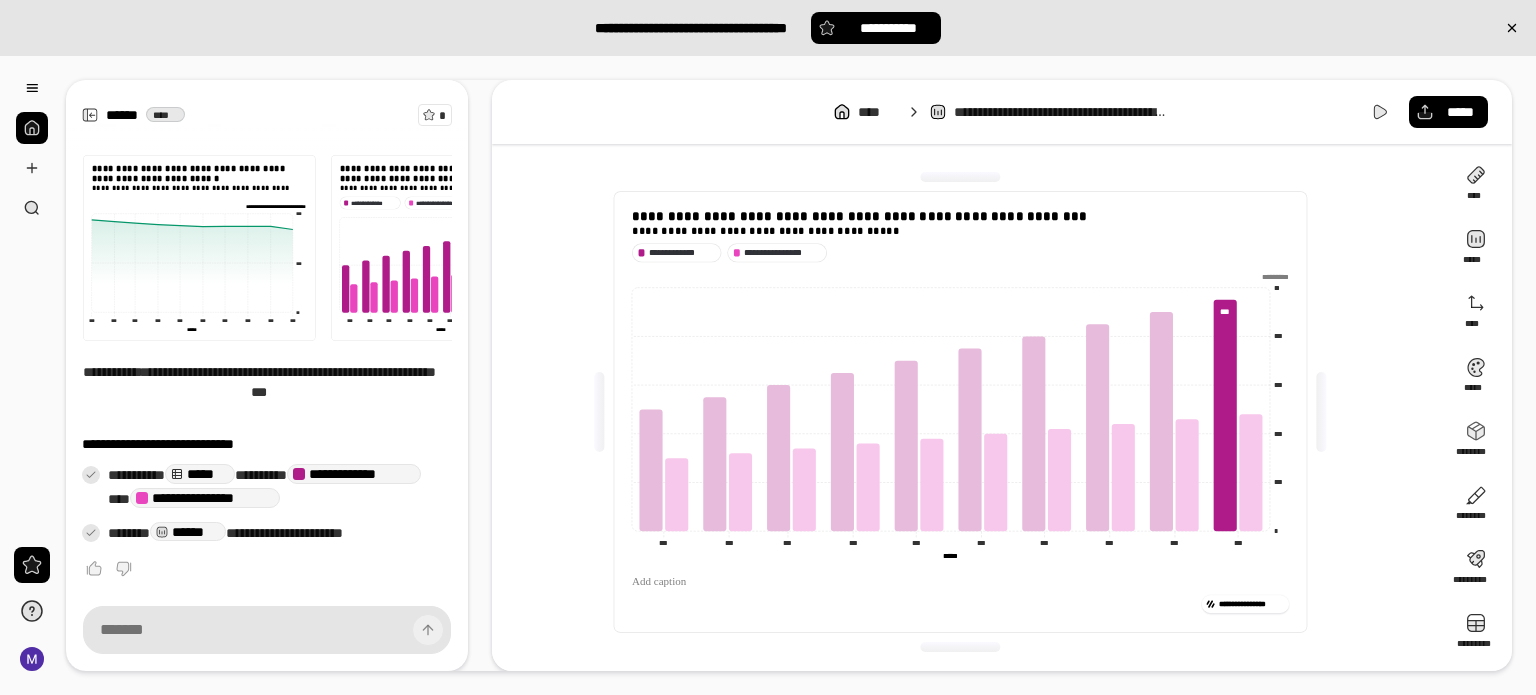 click at bounding box center (960, 581) 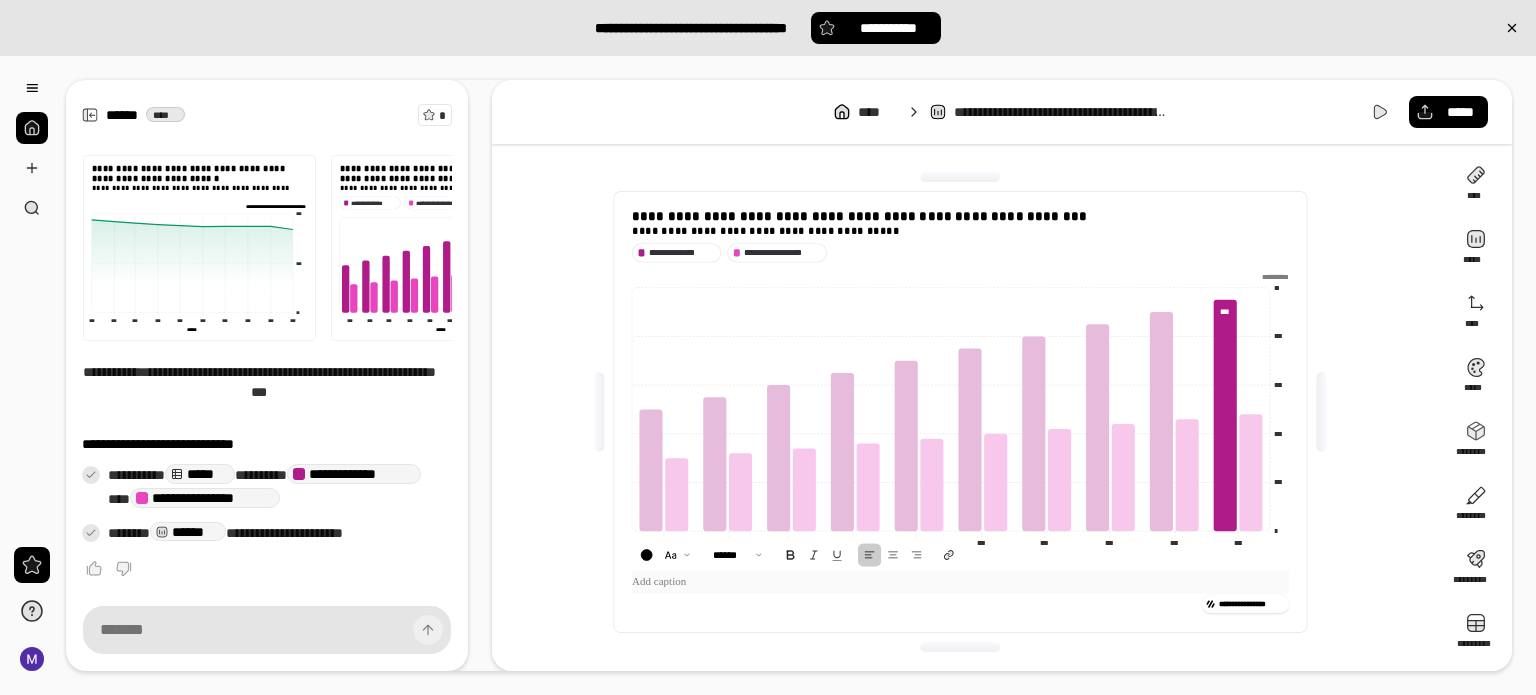 click at bounding box center [960, 581] 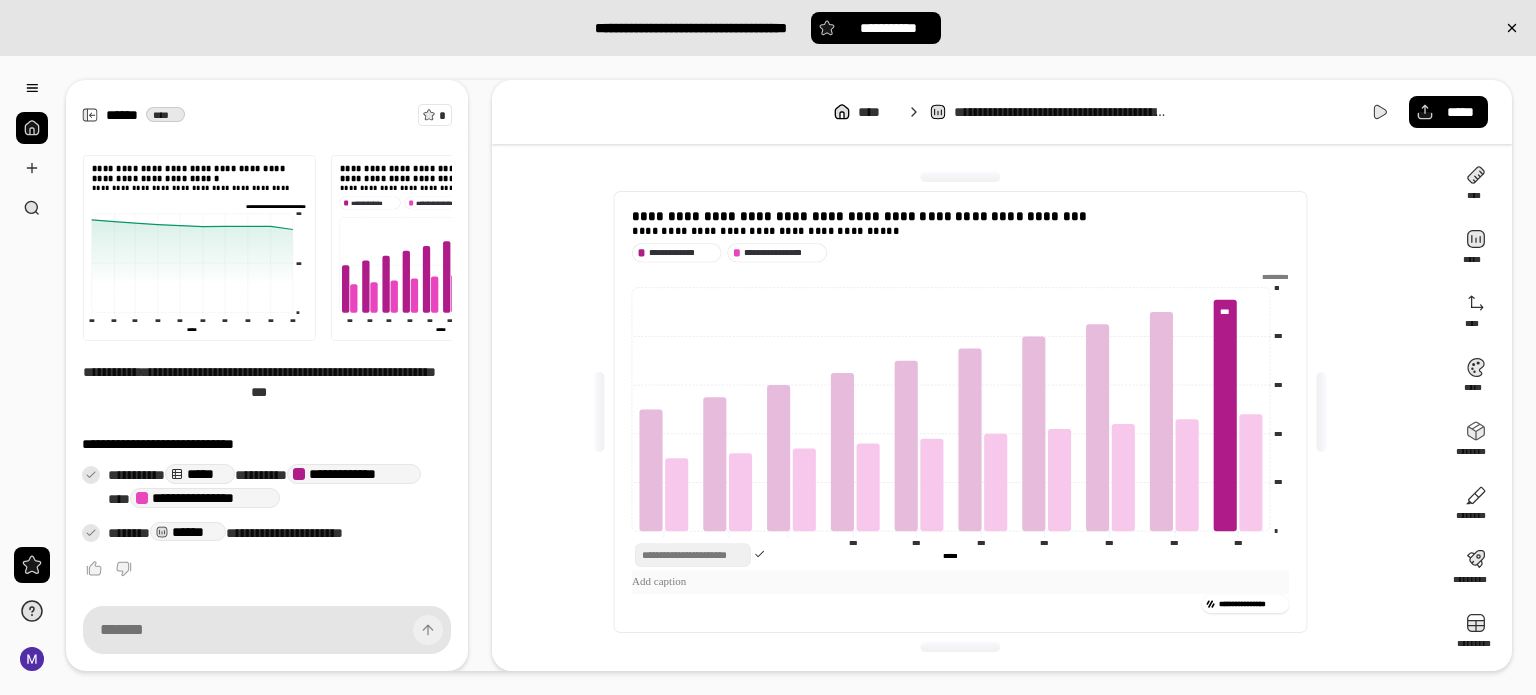 click at bounding box center (960, 581) 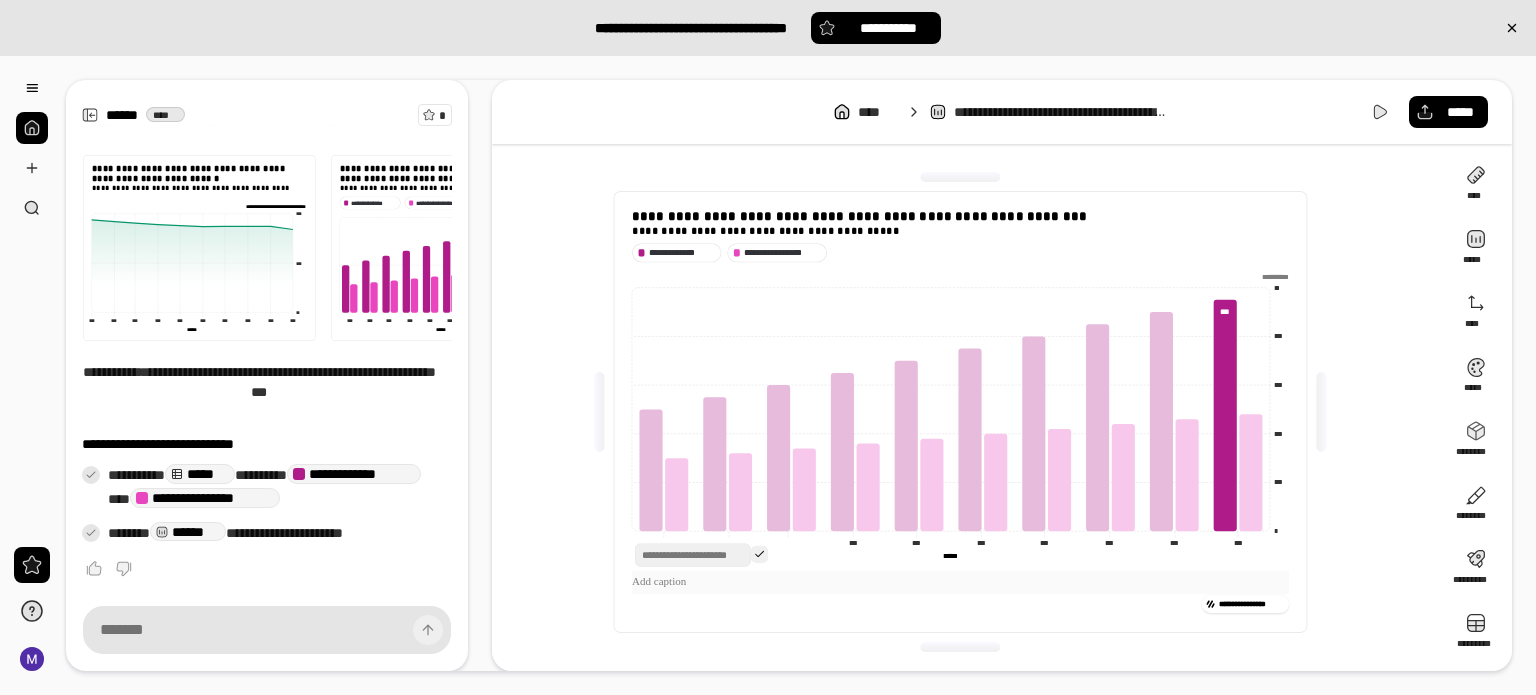 click at bounding box center (760, 554) 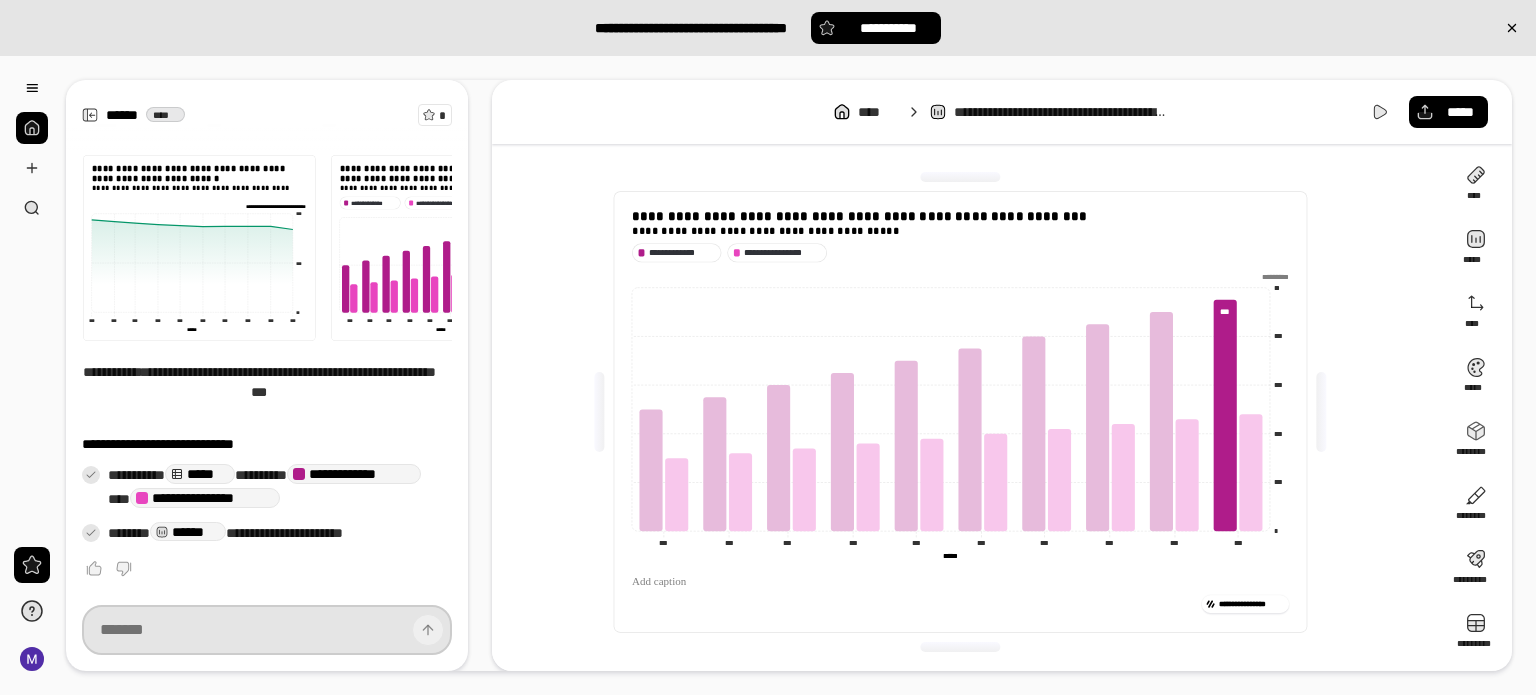 click at bounding box center (267, 630) 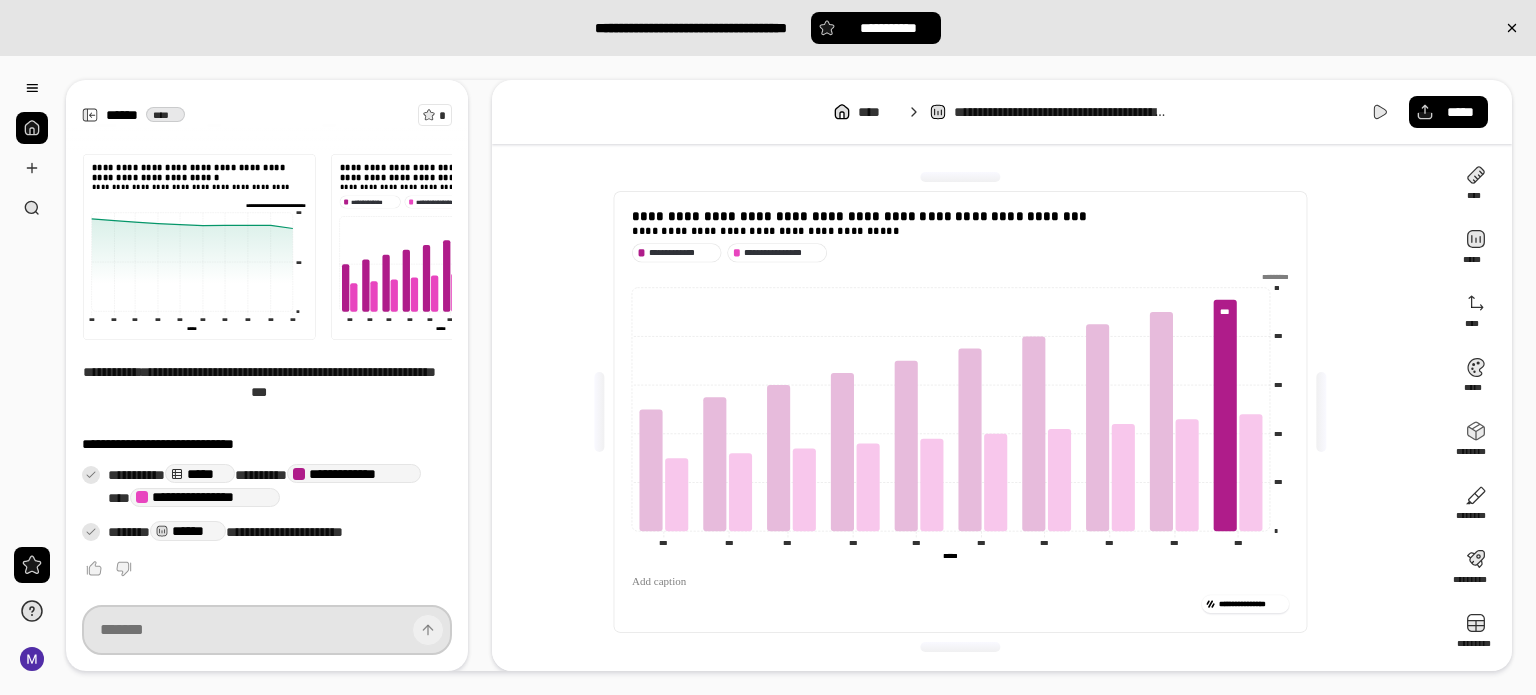 paste on "********" 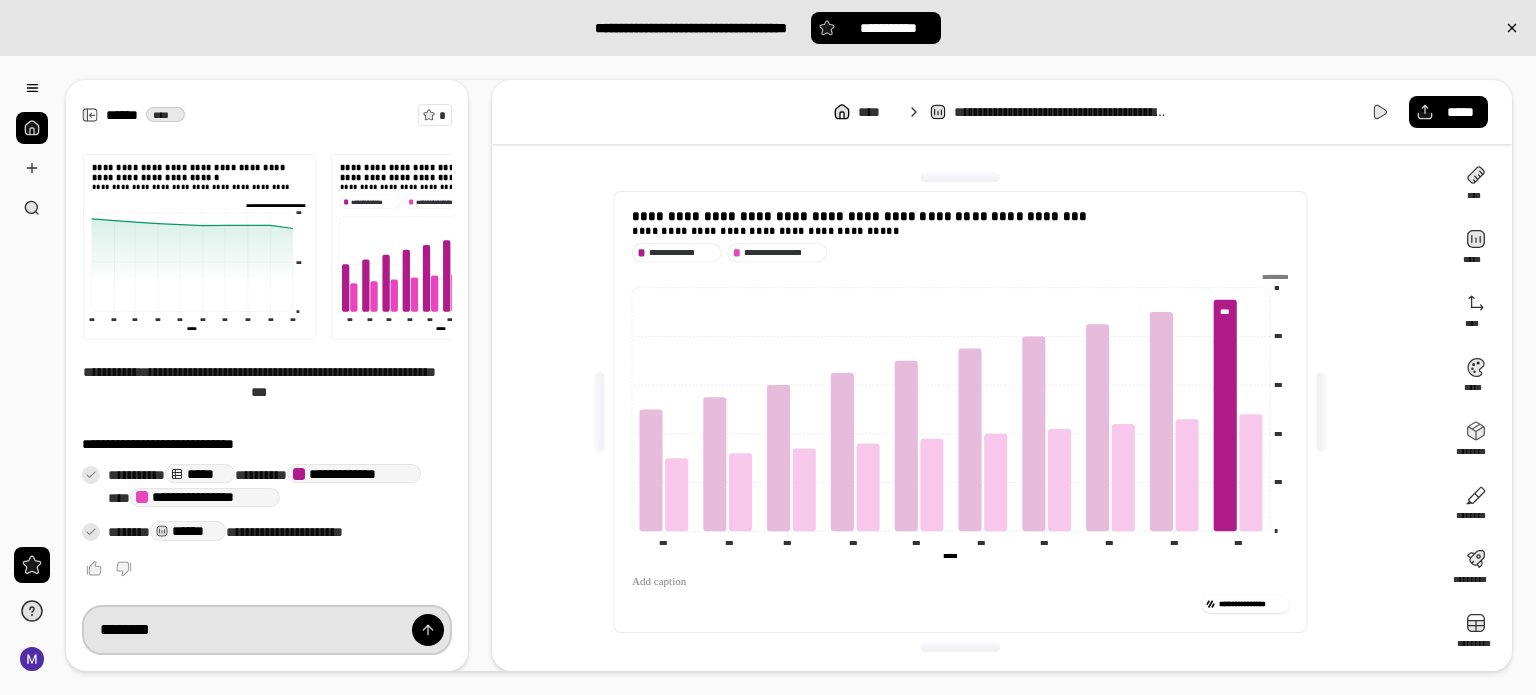 type on "*********" 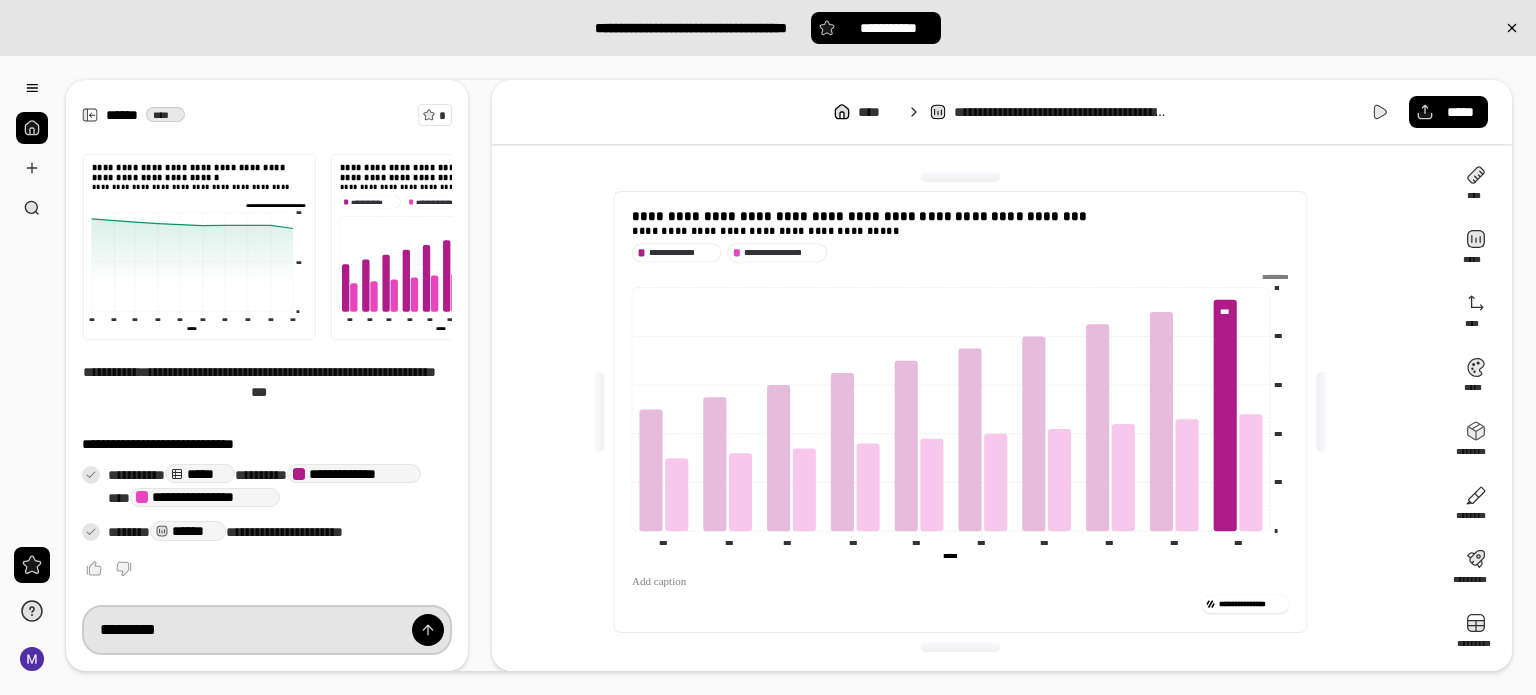 type on "********" 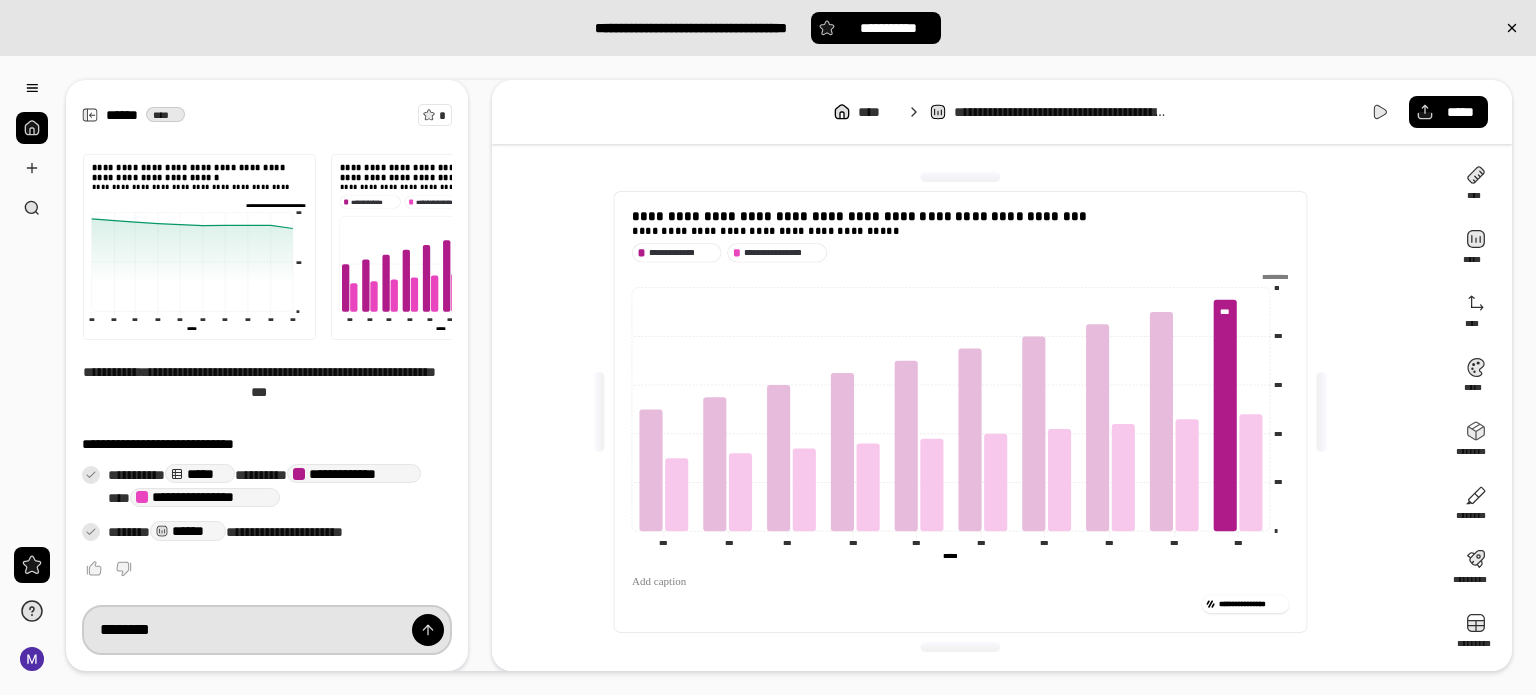 type on "*****" 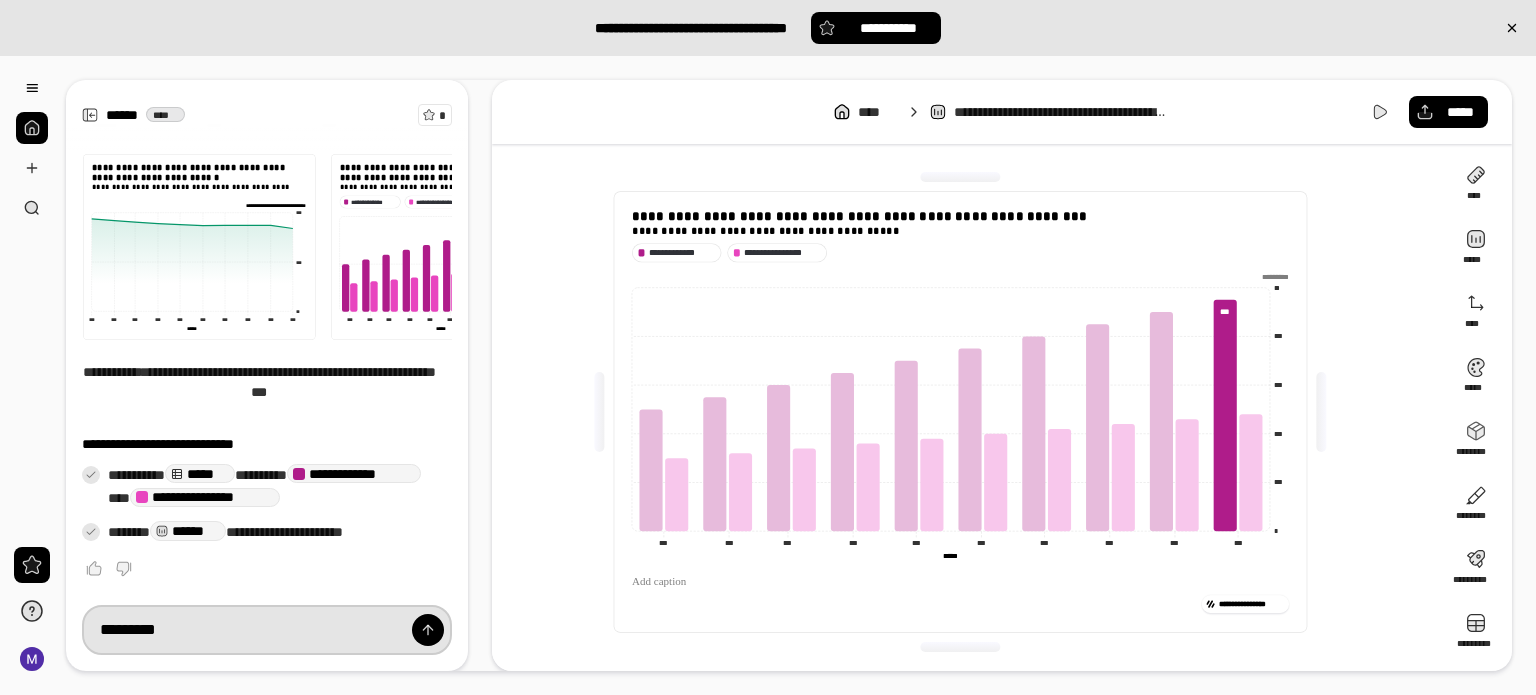 type on "**********" 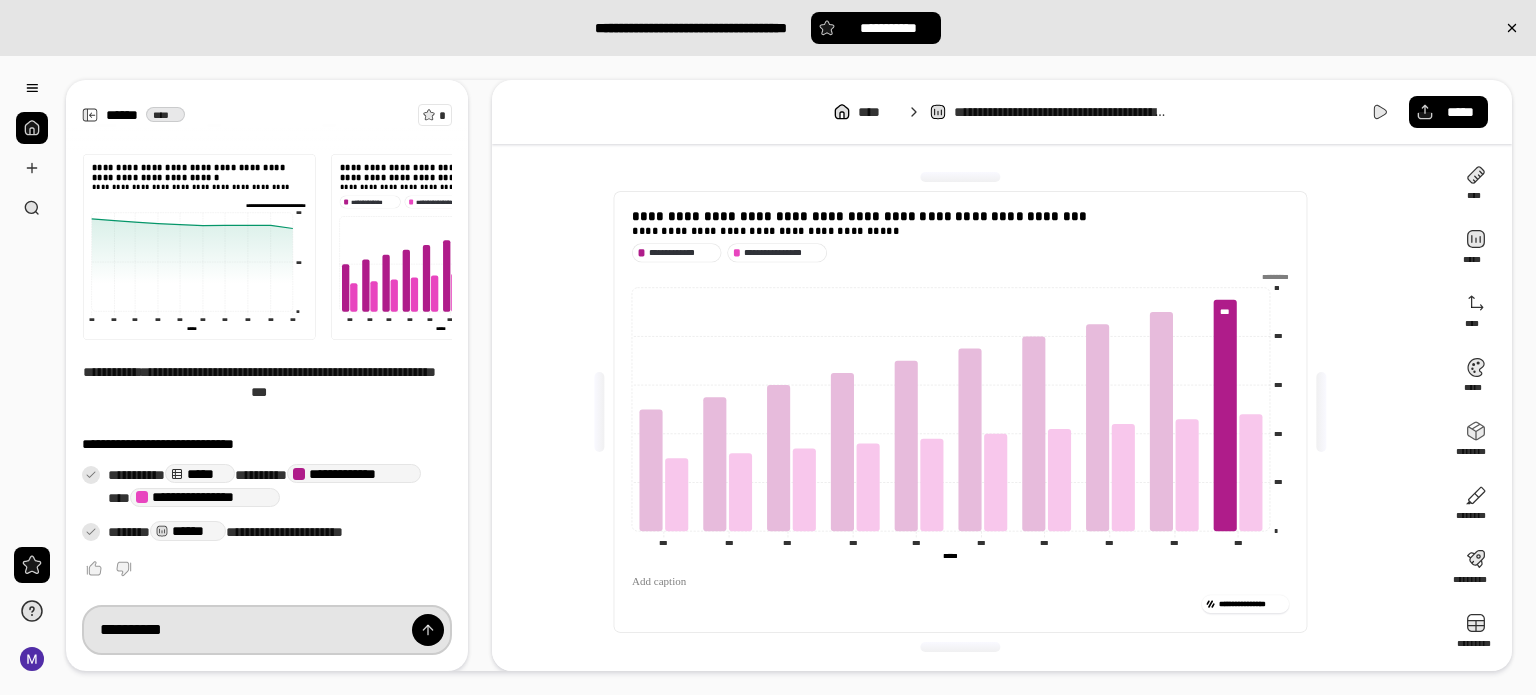 type on "*****" 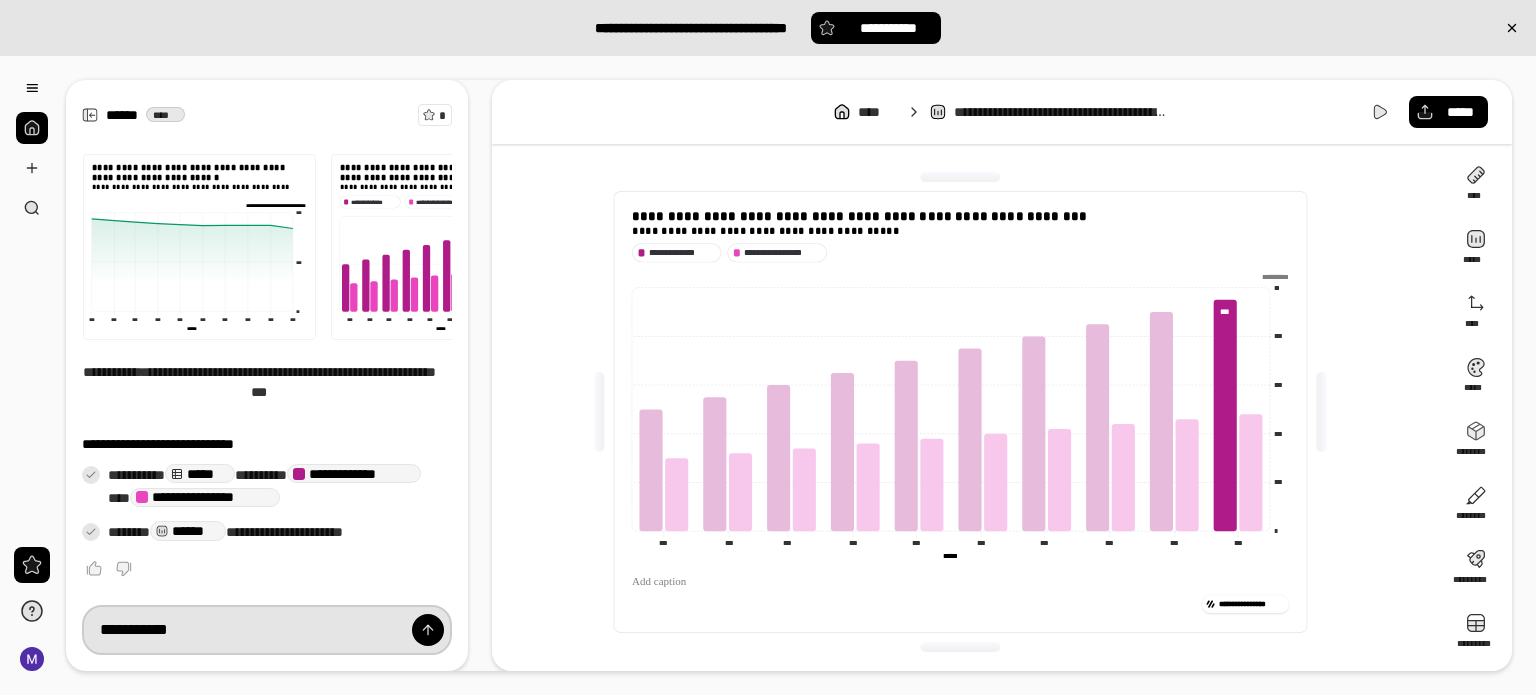 type on "**********" 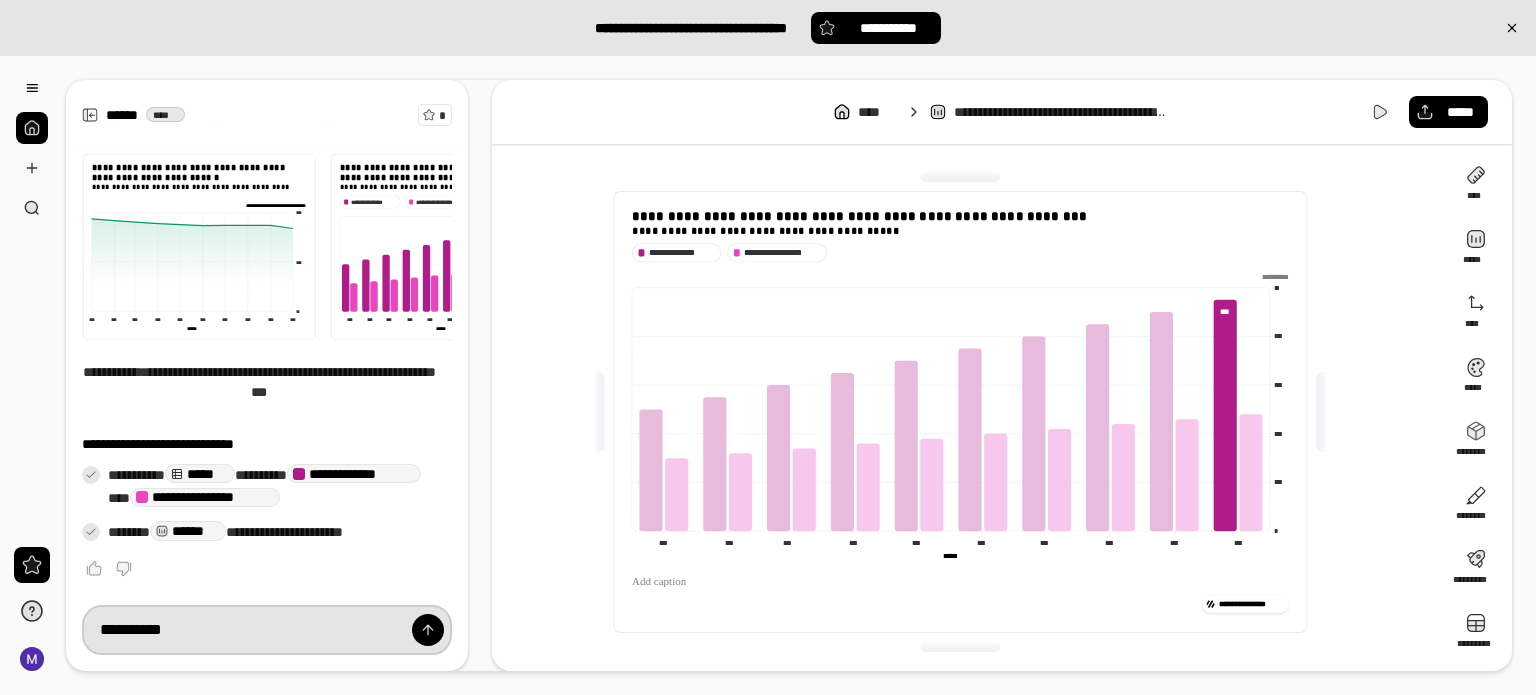 type on "*****" 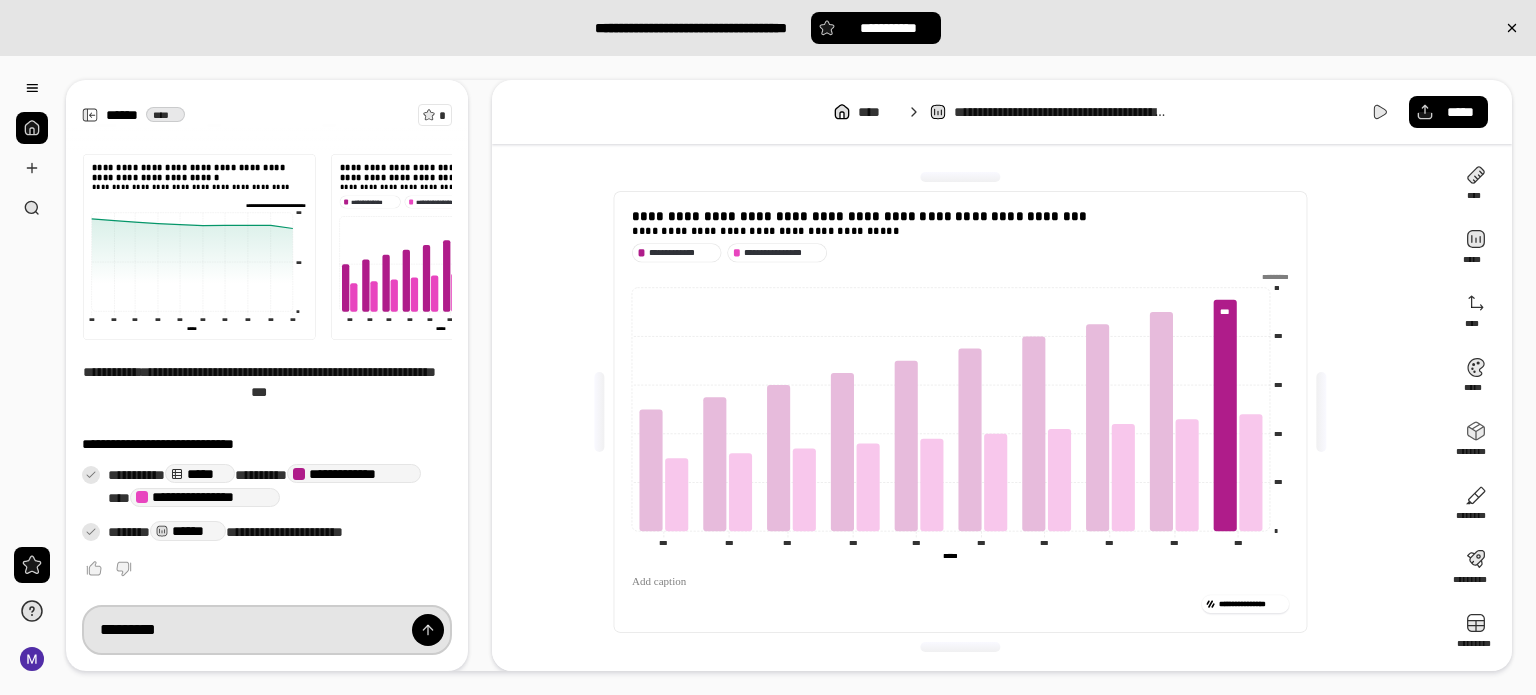 type on "********" 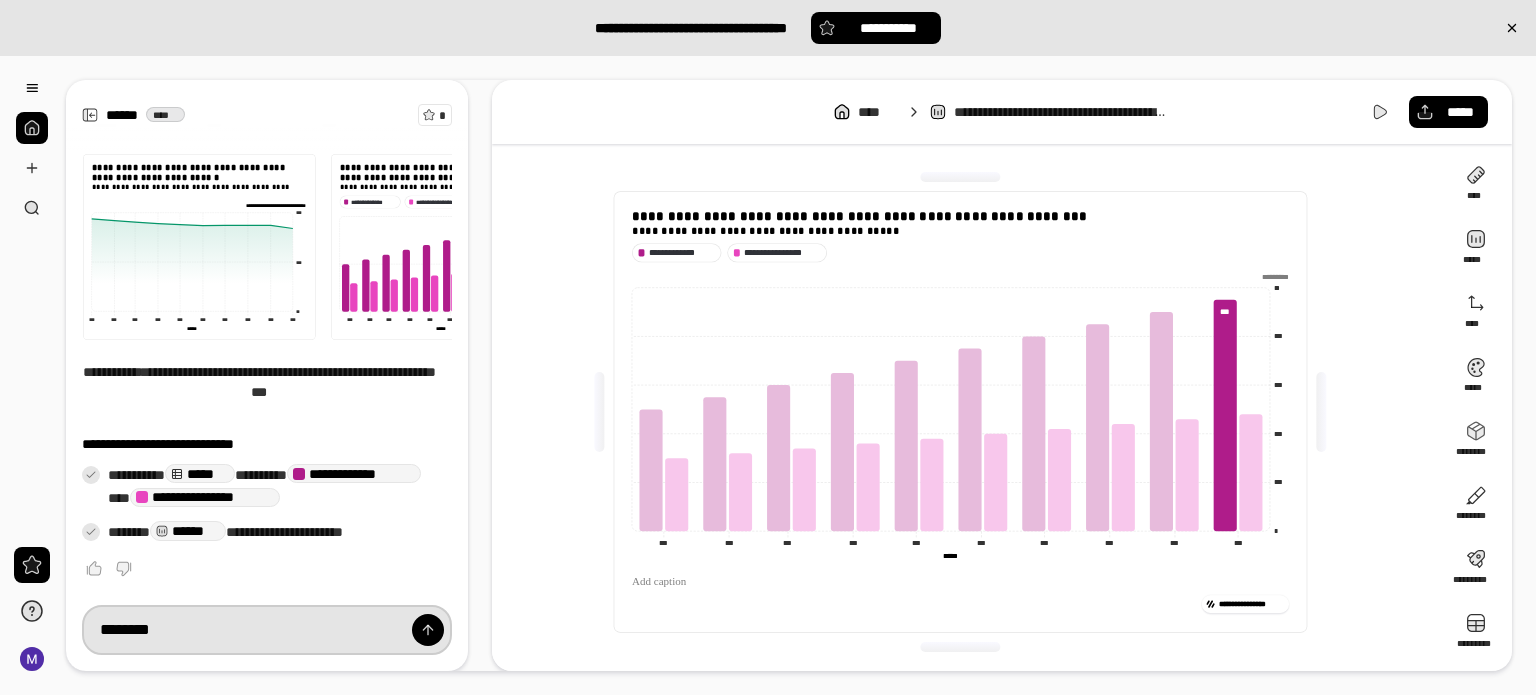 type on "*********" 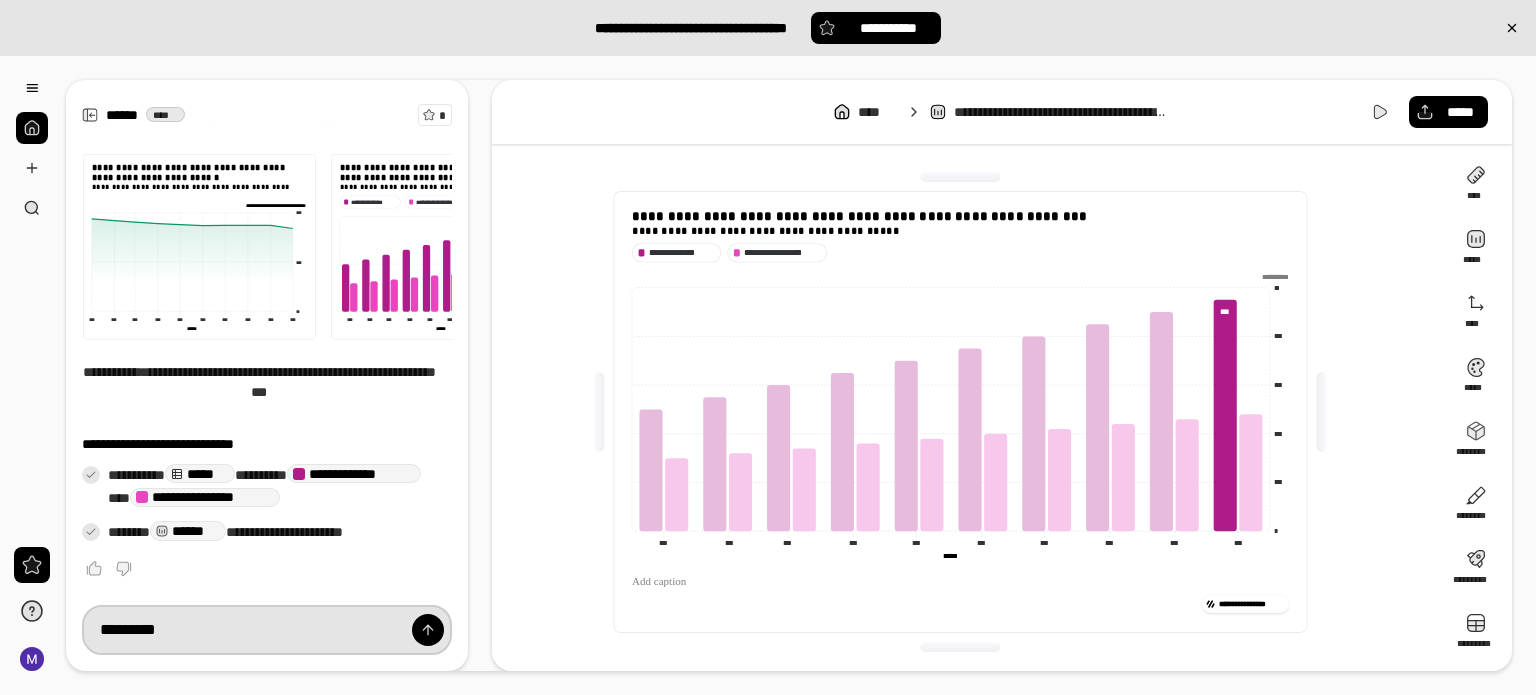 type on "**********" 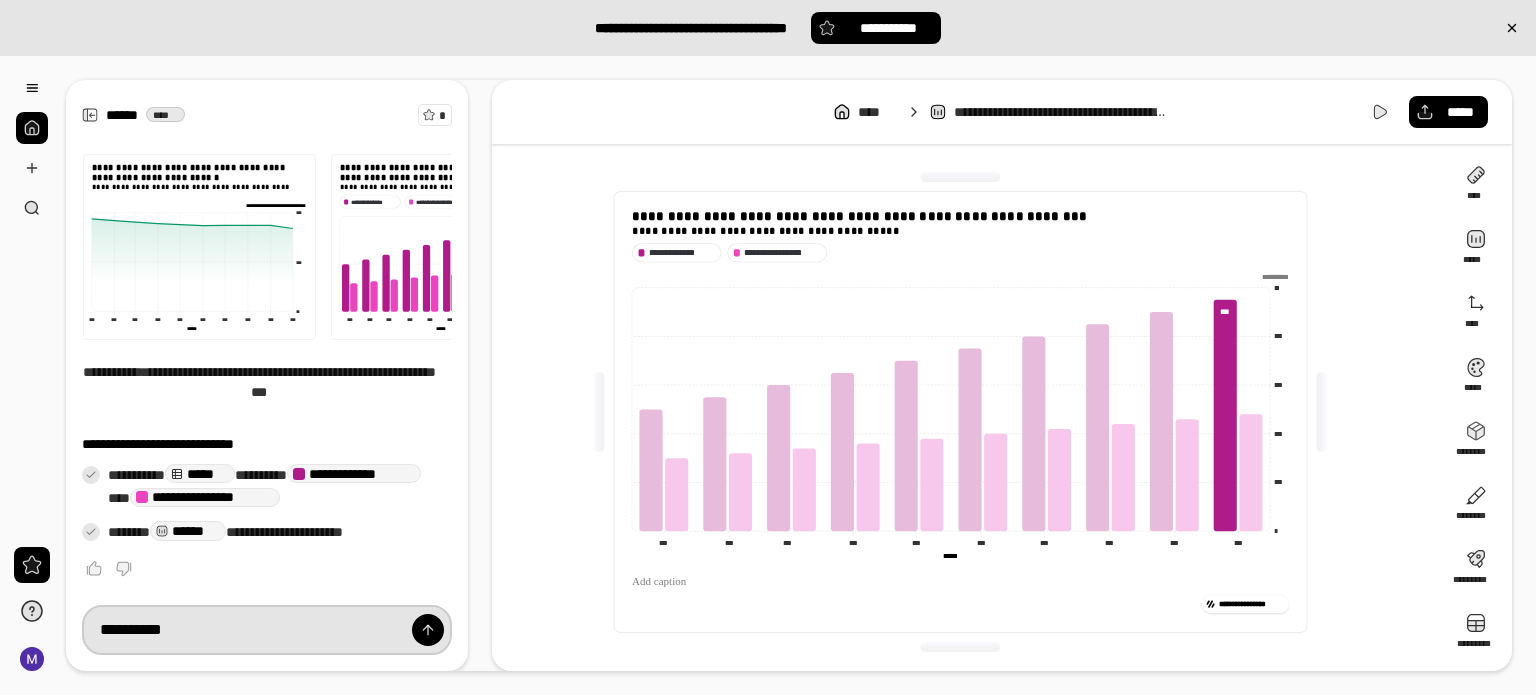 type on "**********" 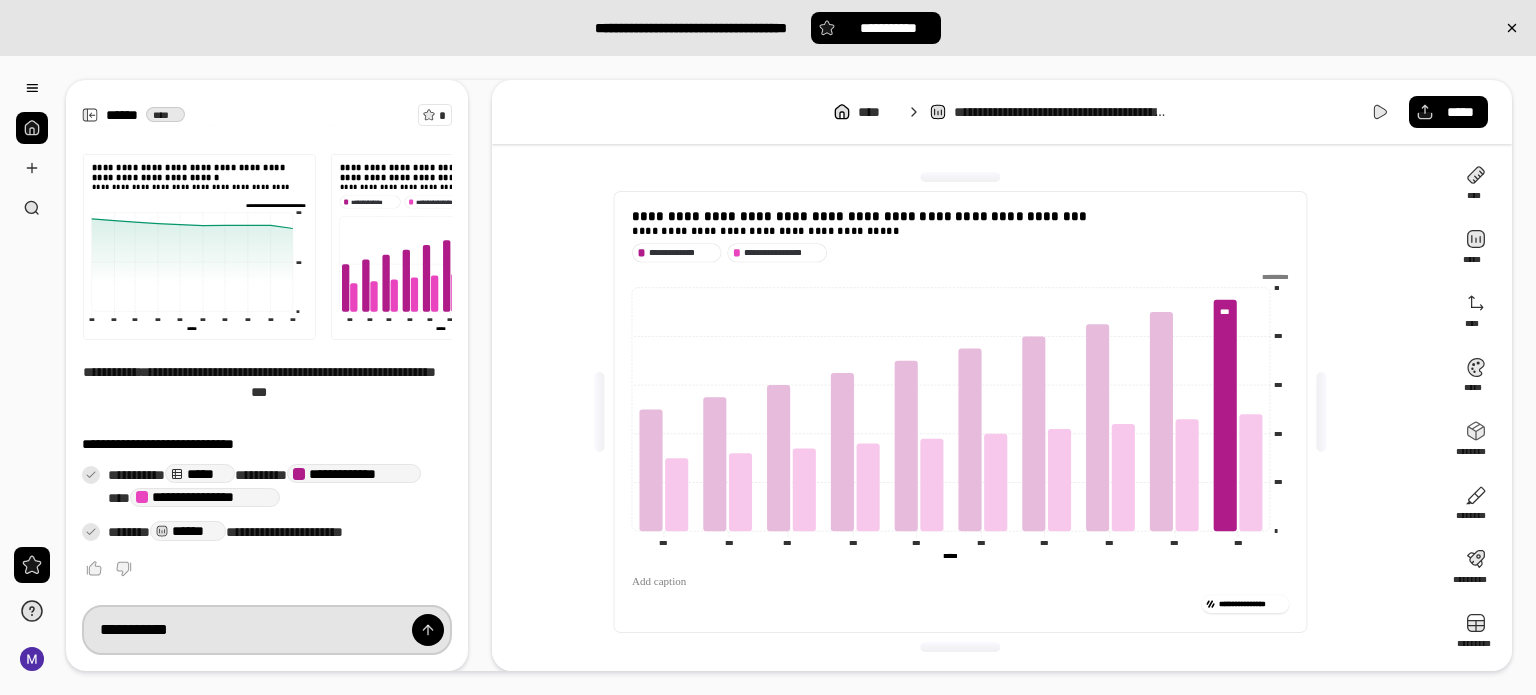 type on "**********" 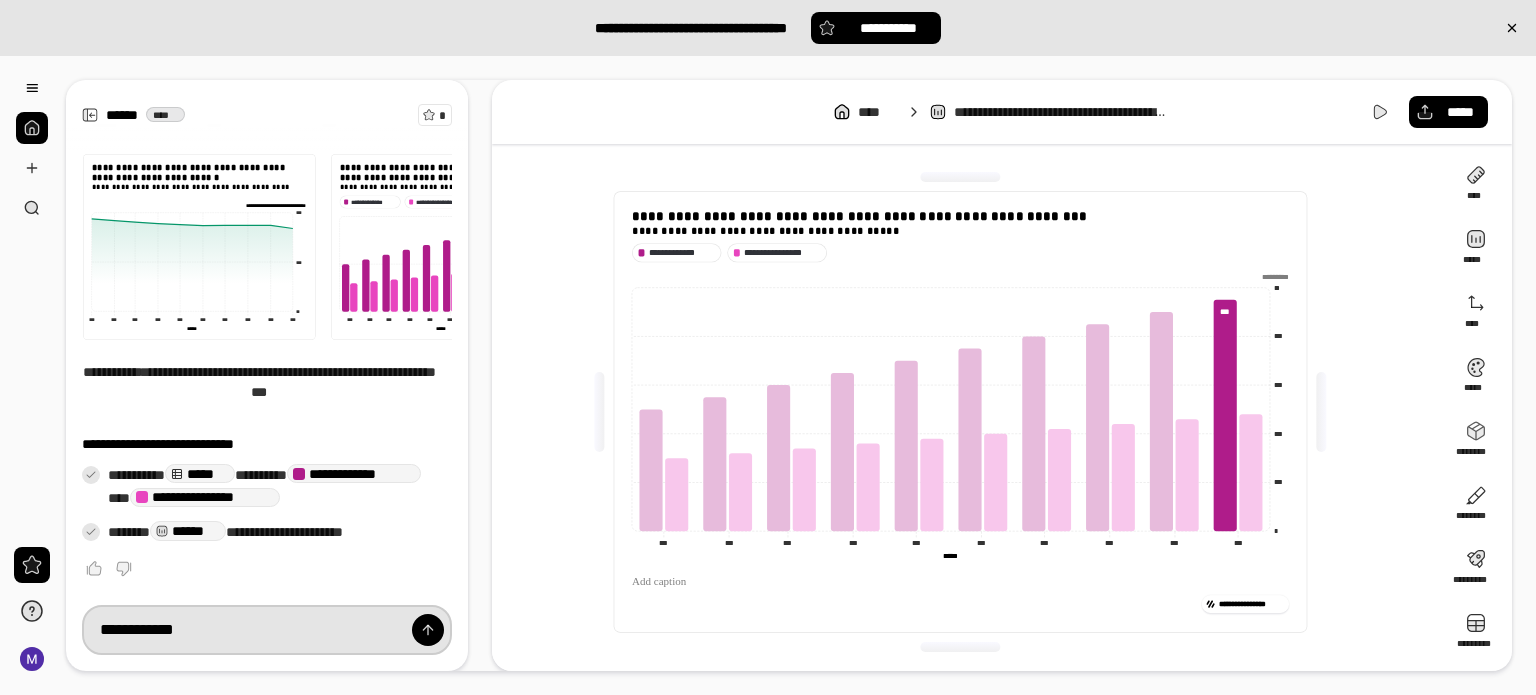 type on "**********" 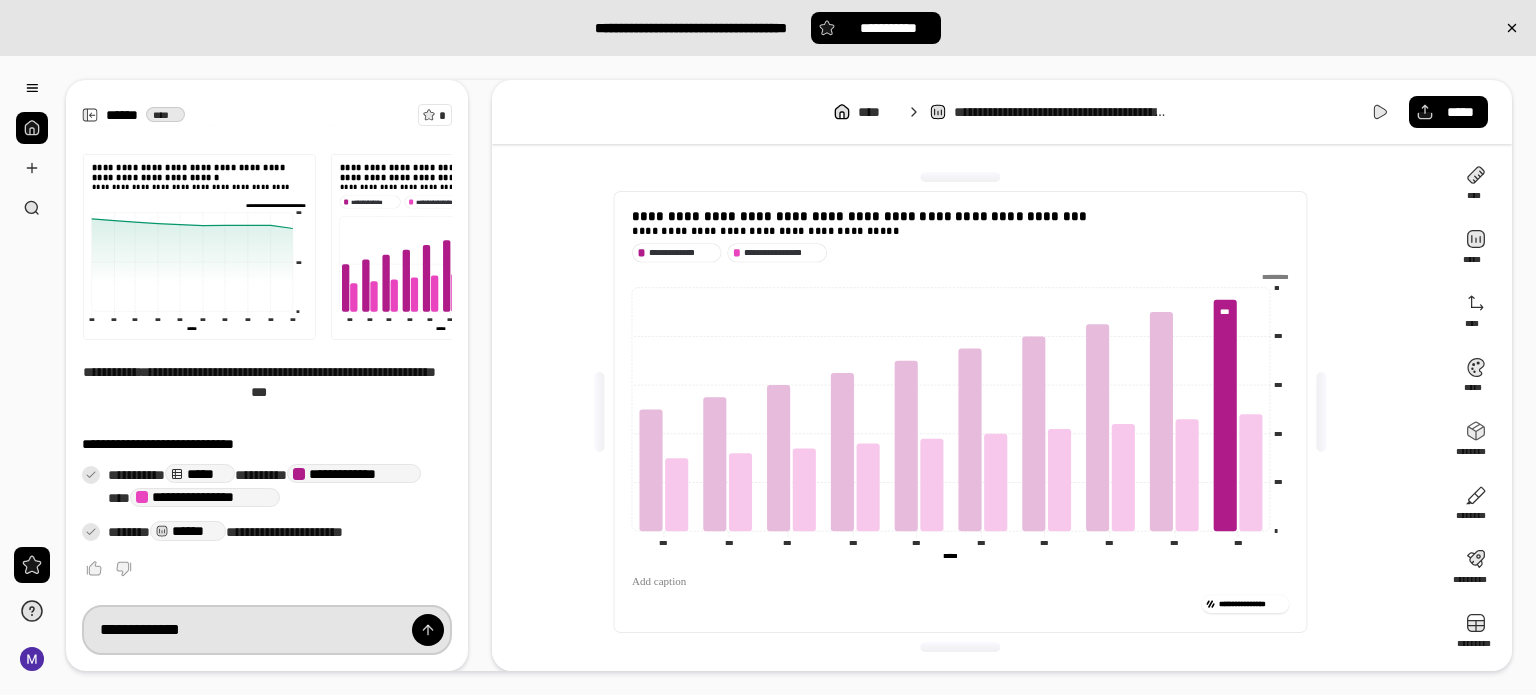 type on "**********" 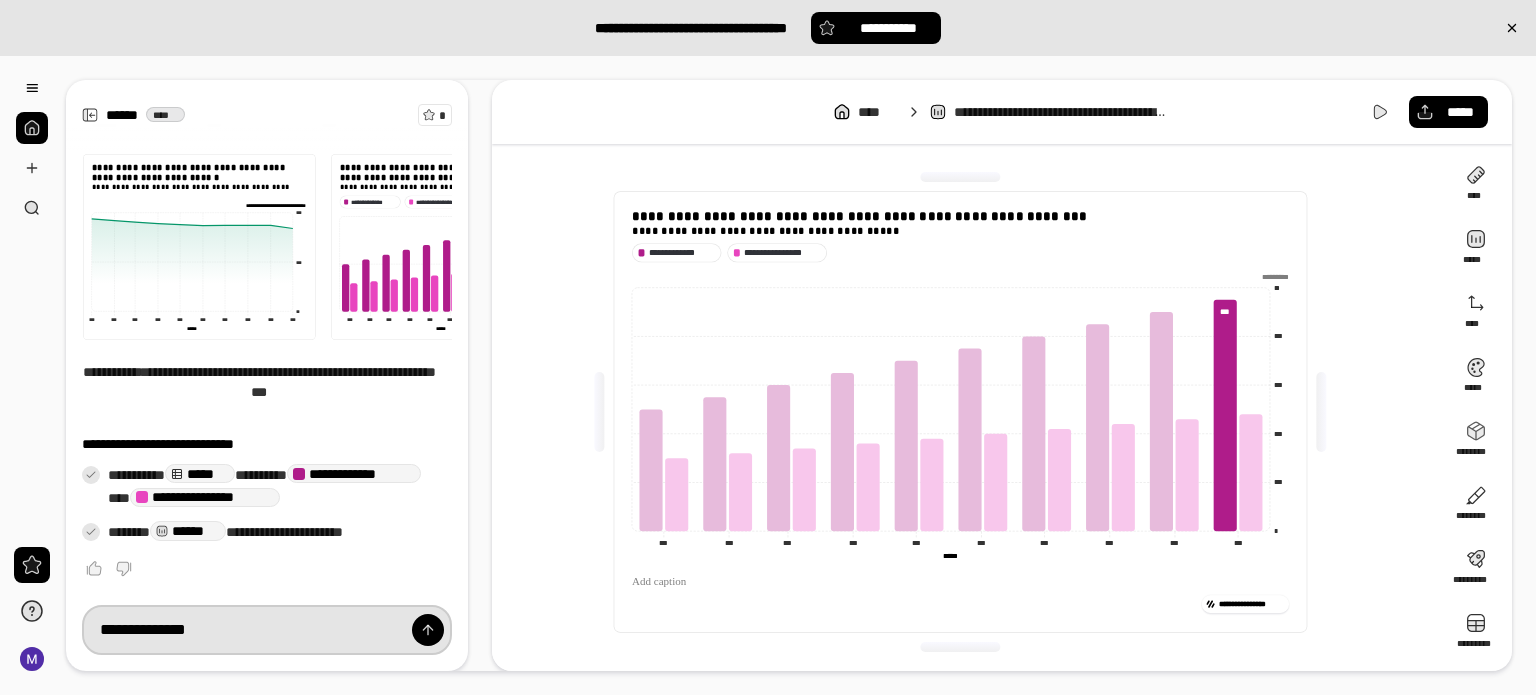 type on "**********" 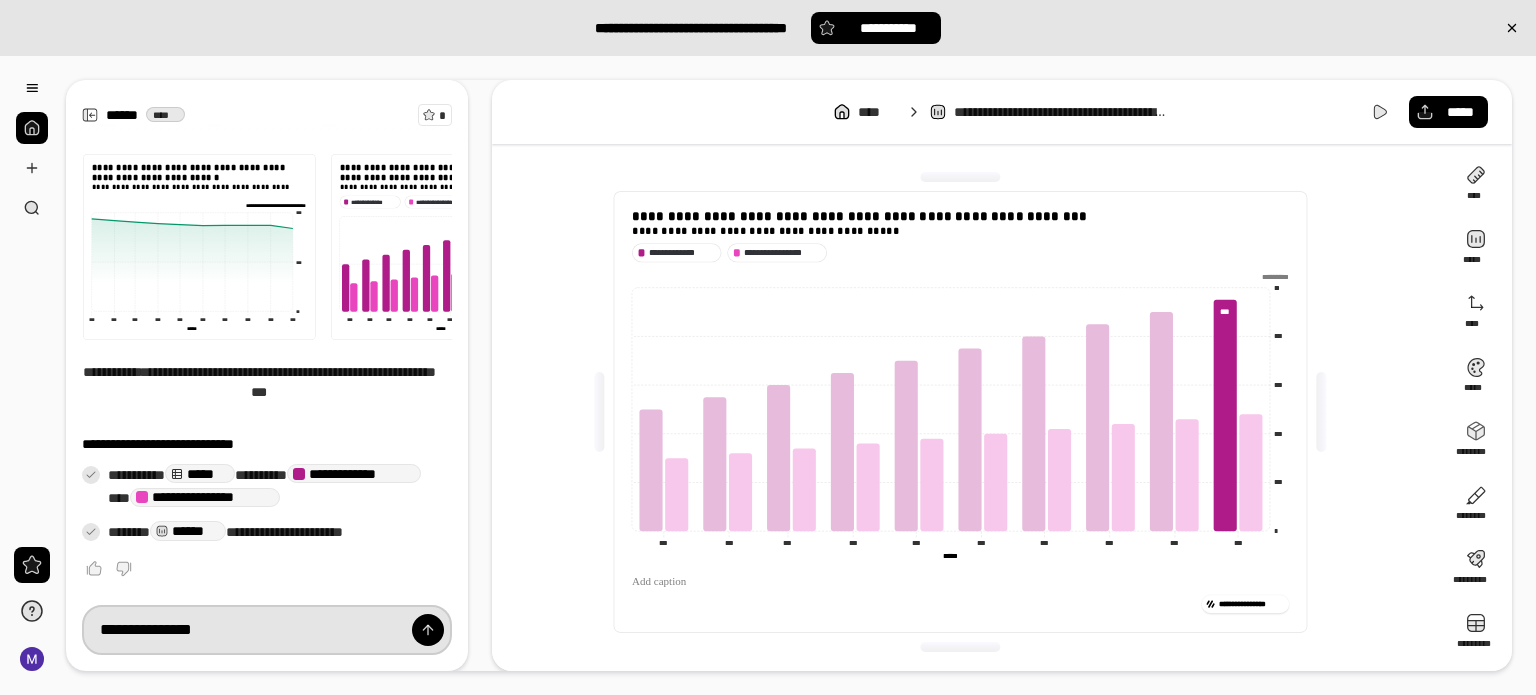type on "**********" 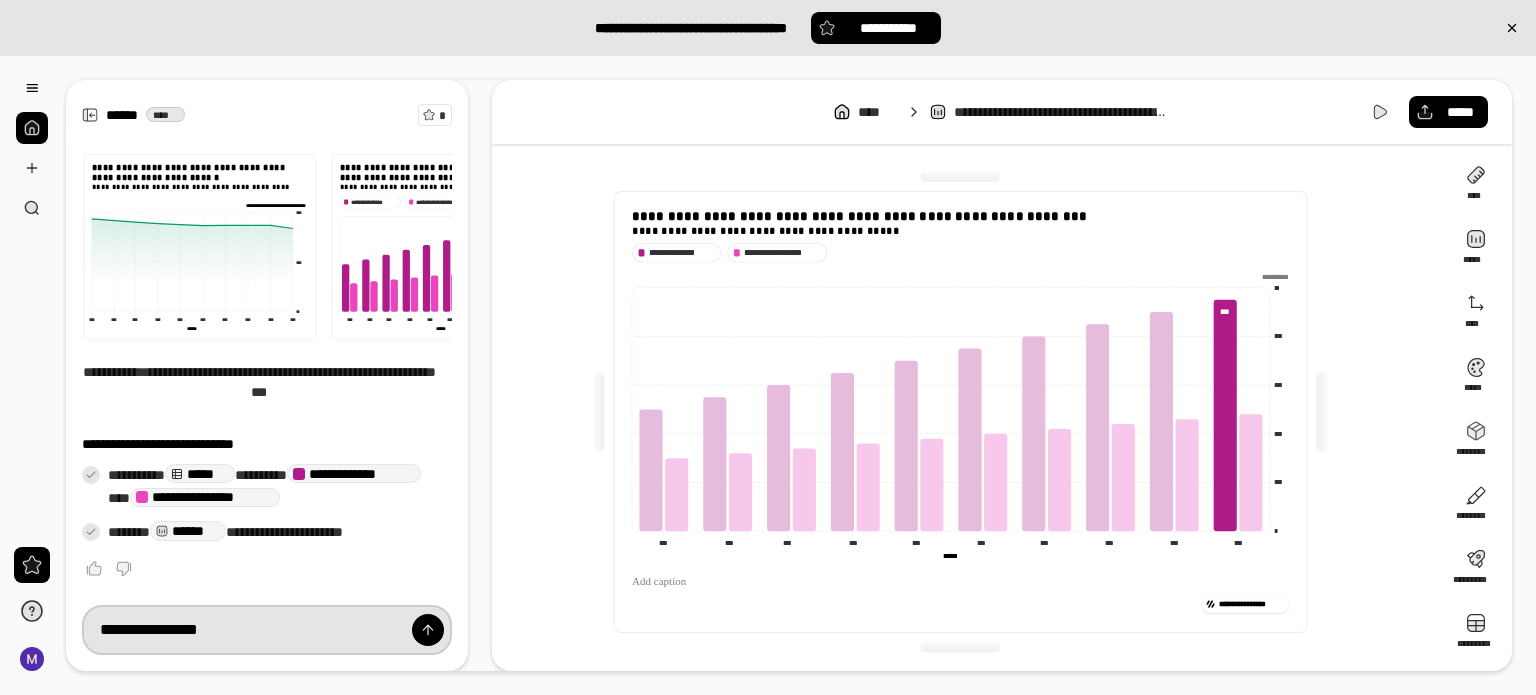 type on "**********" 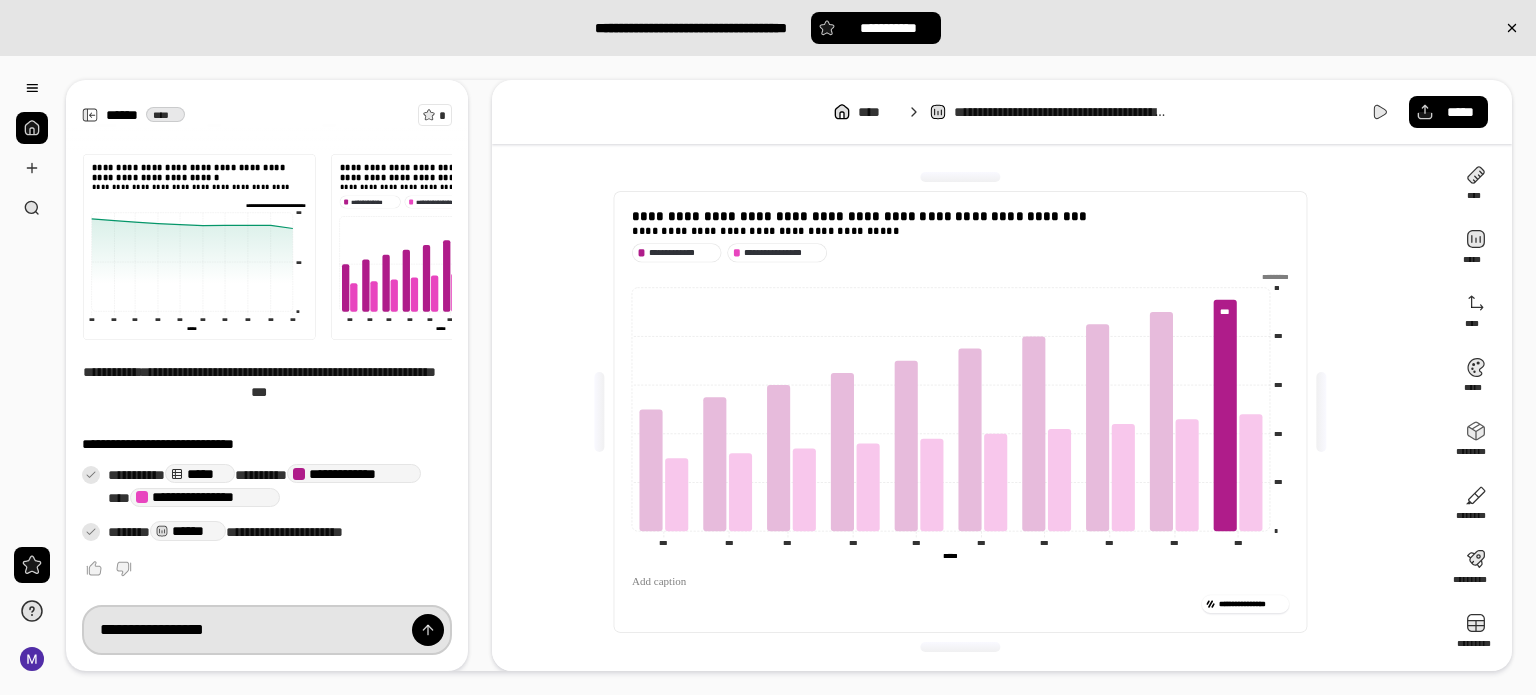 type on "**********" 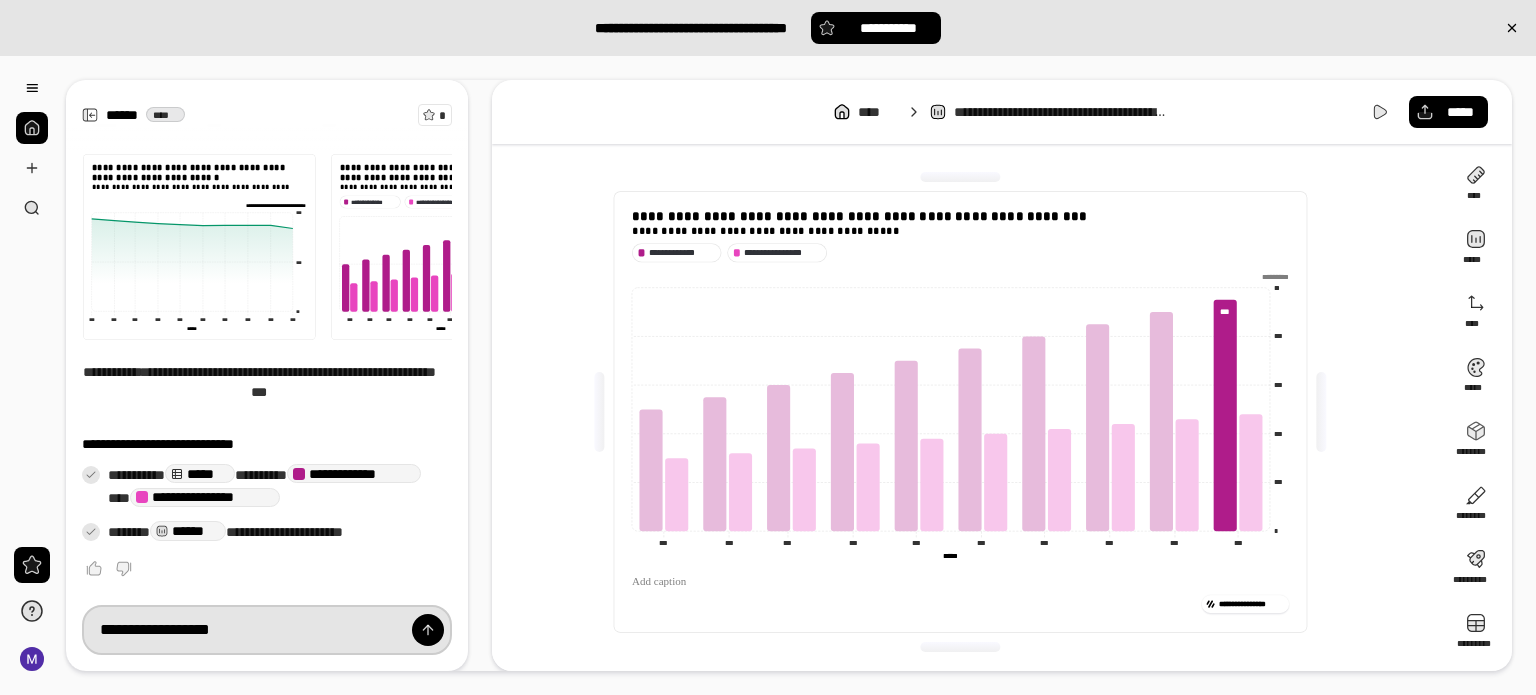type on "**********" 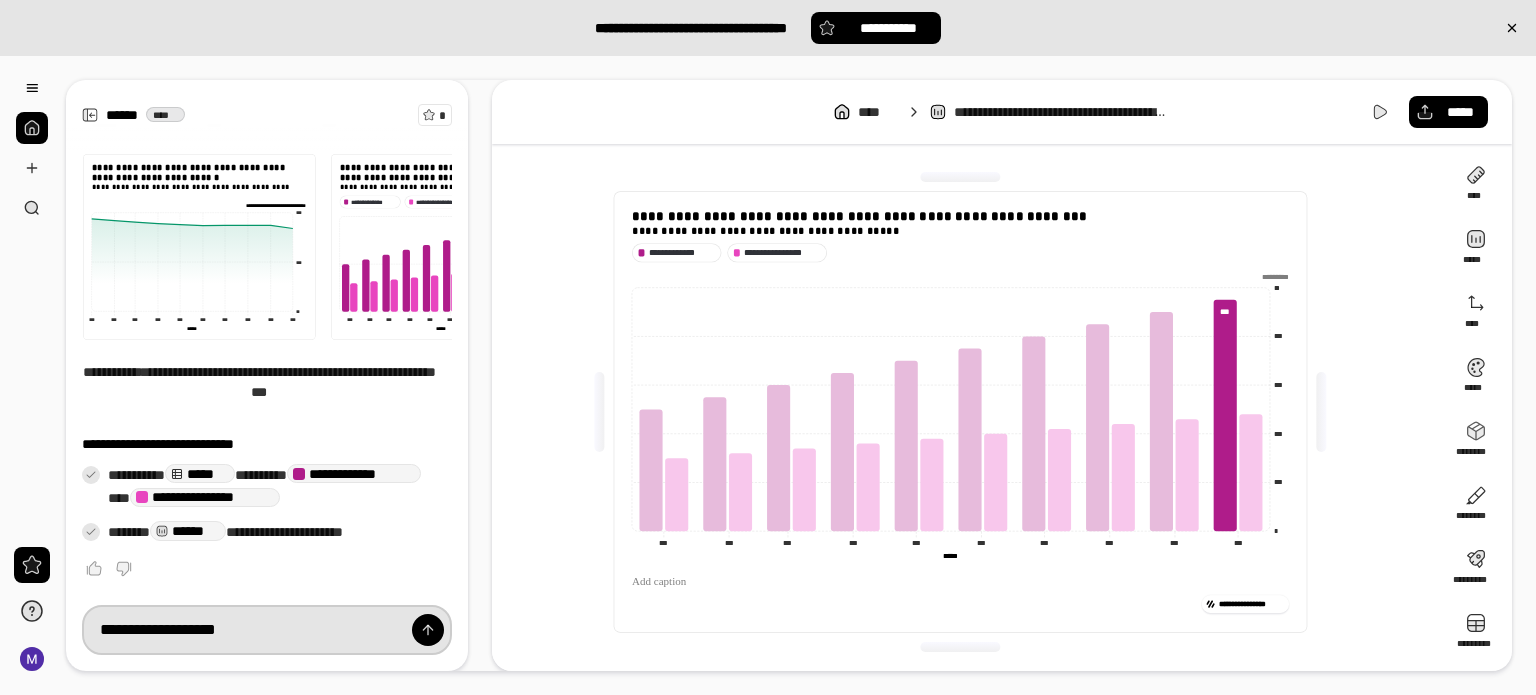 type on "**********" 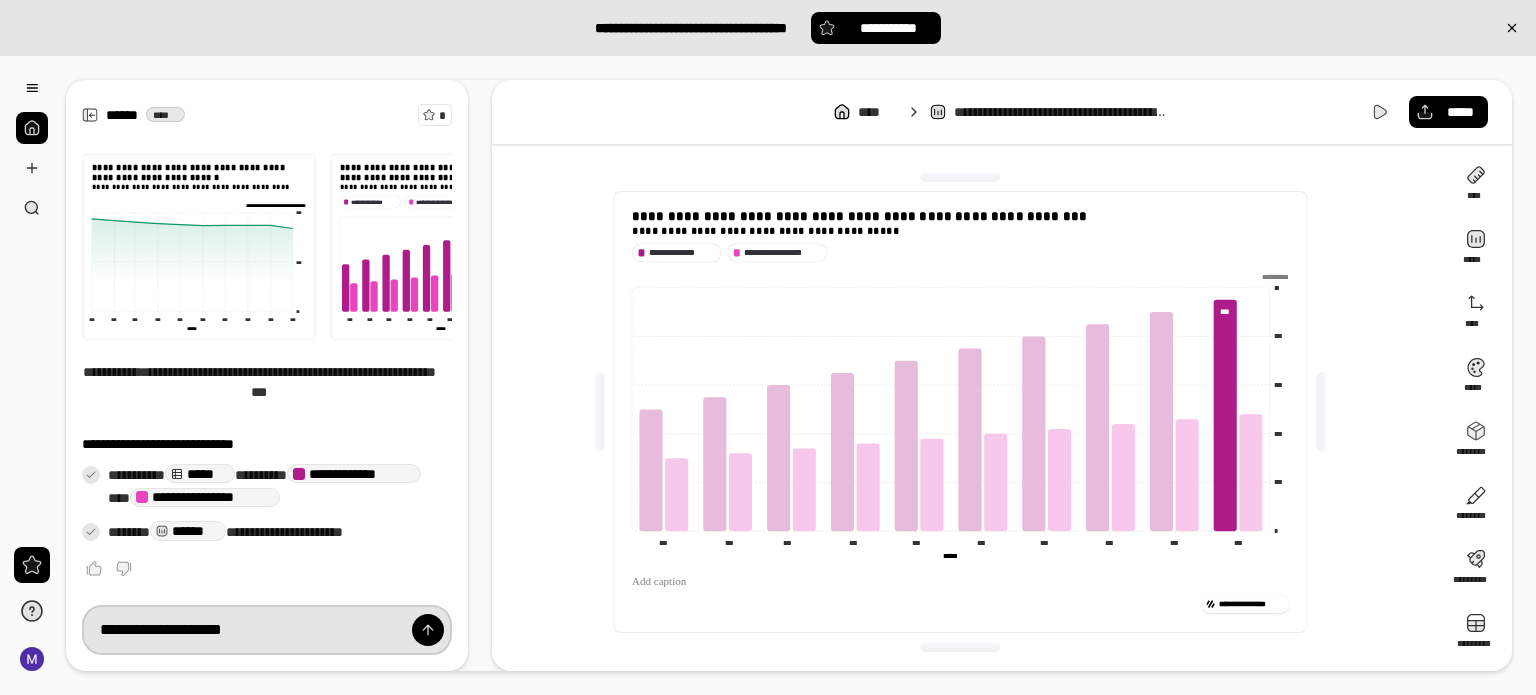 type on "**********" 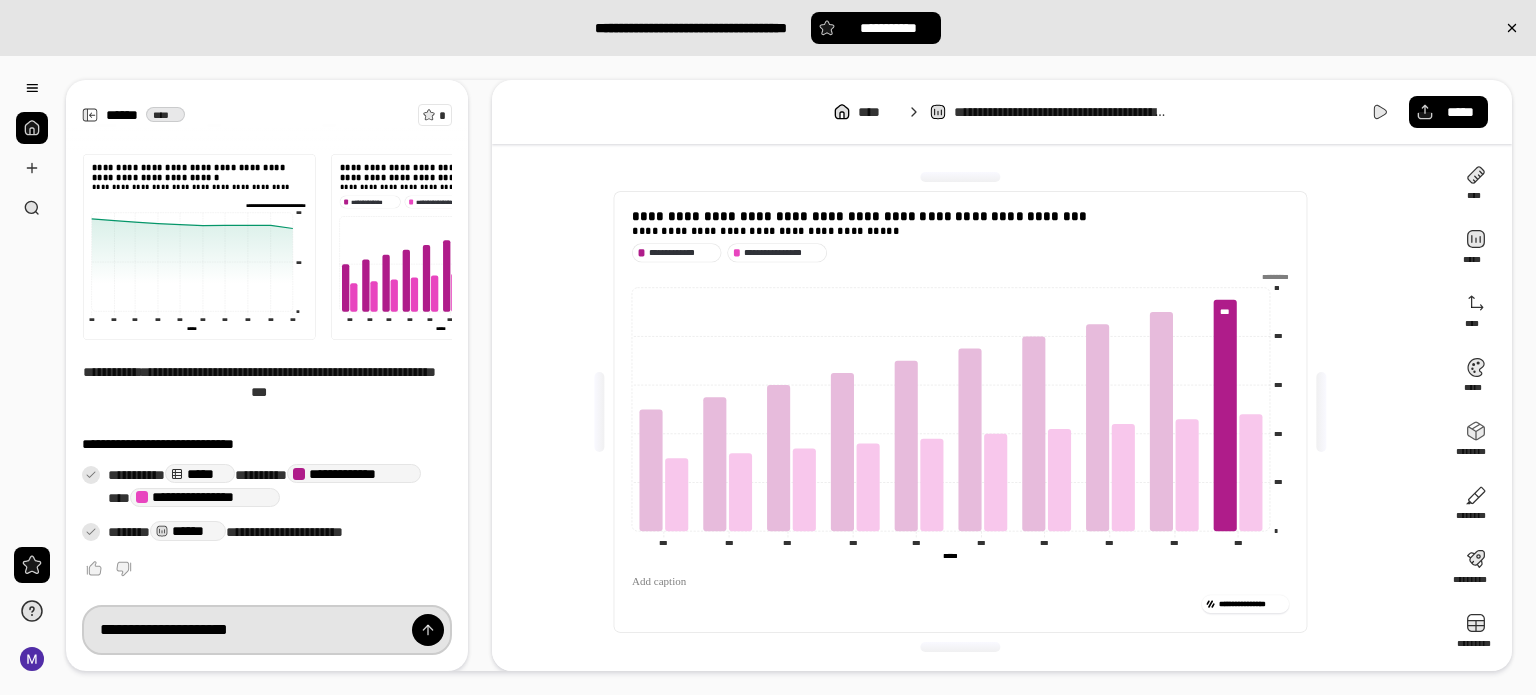 type on "**********" 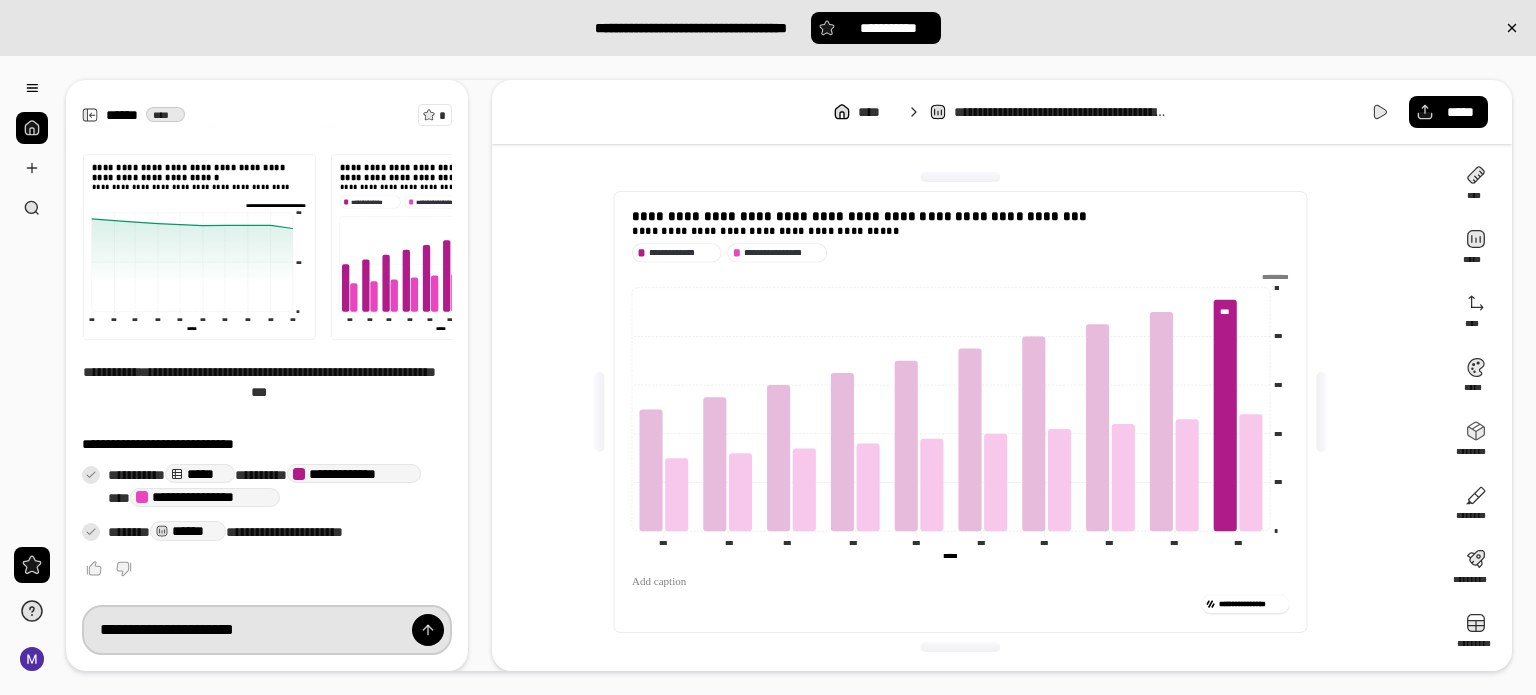 type on "**********" 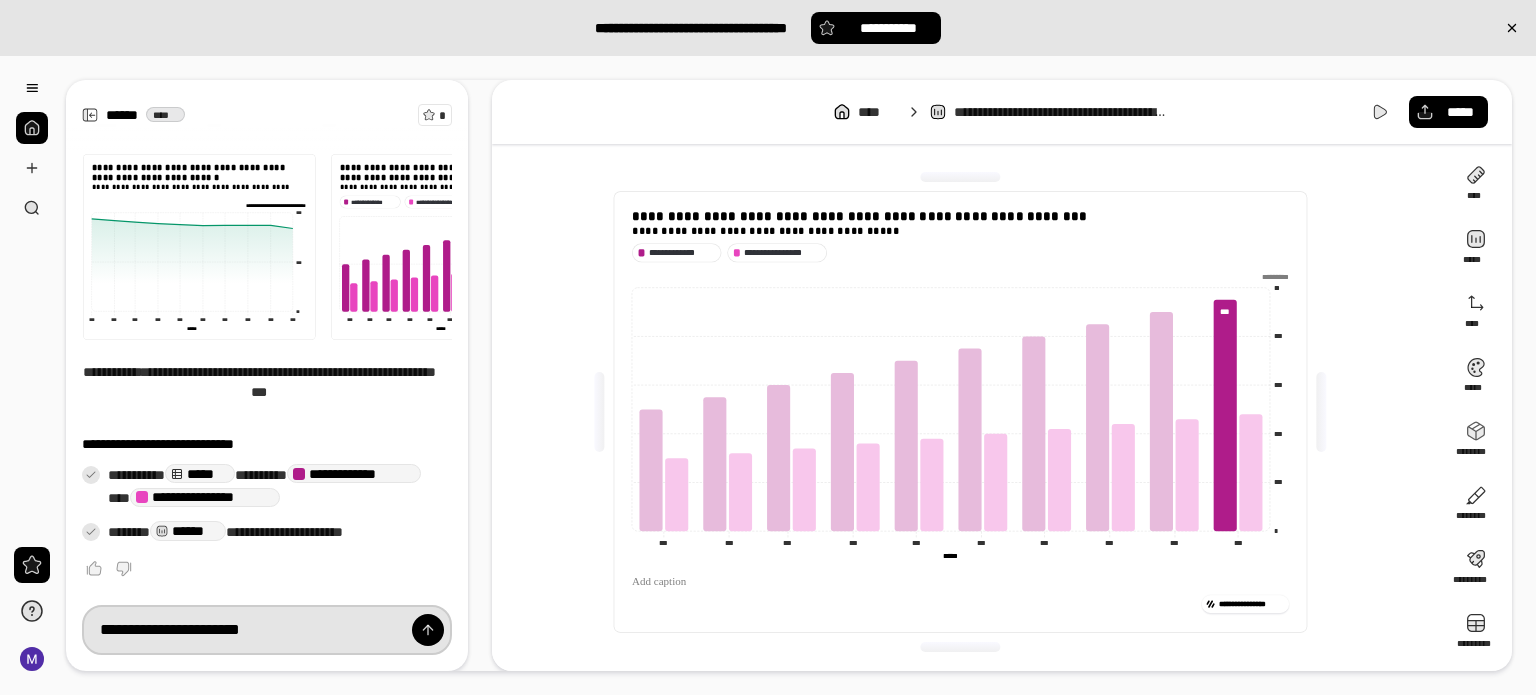 type on "**********" 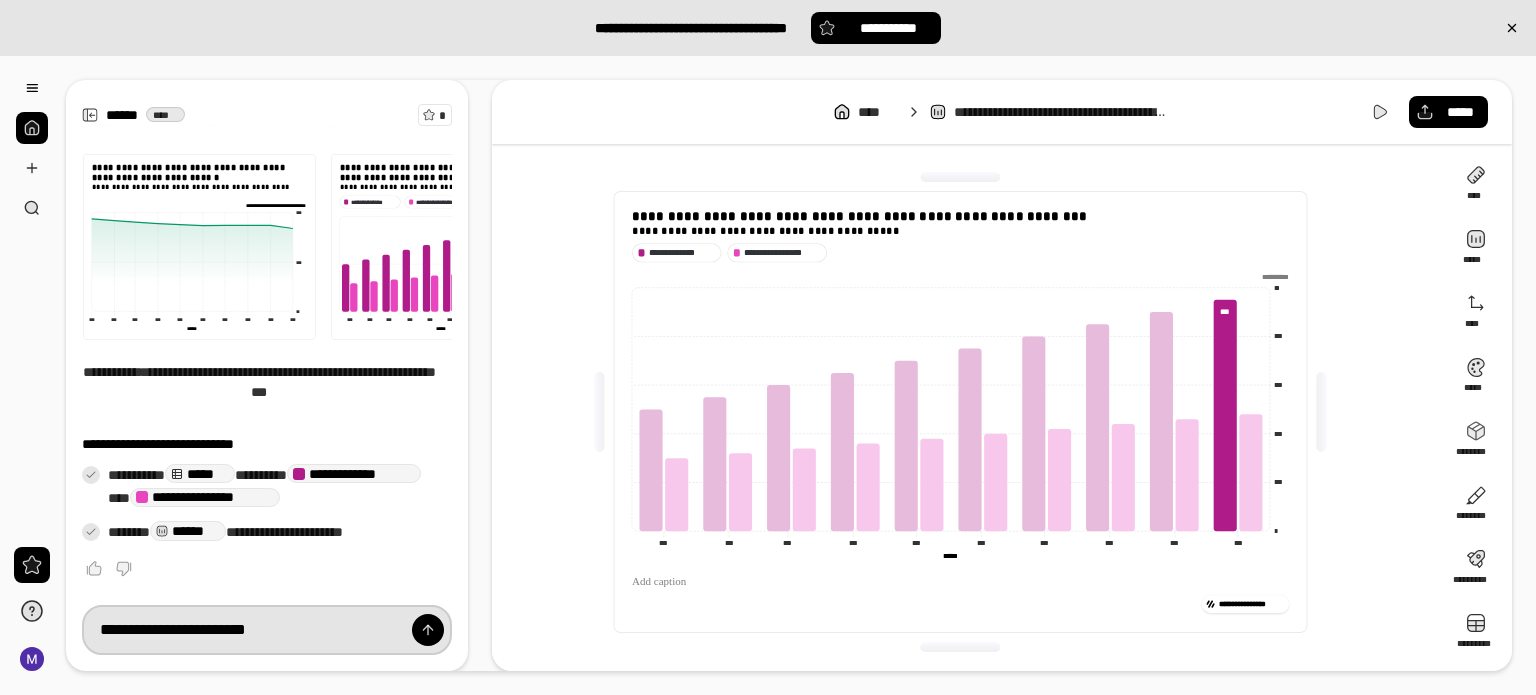 type on "**********" 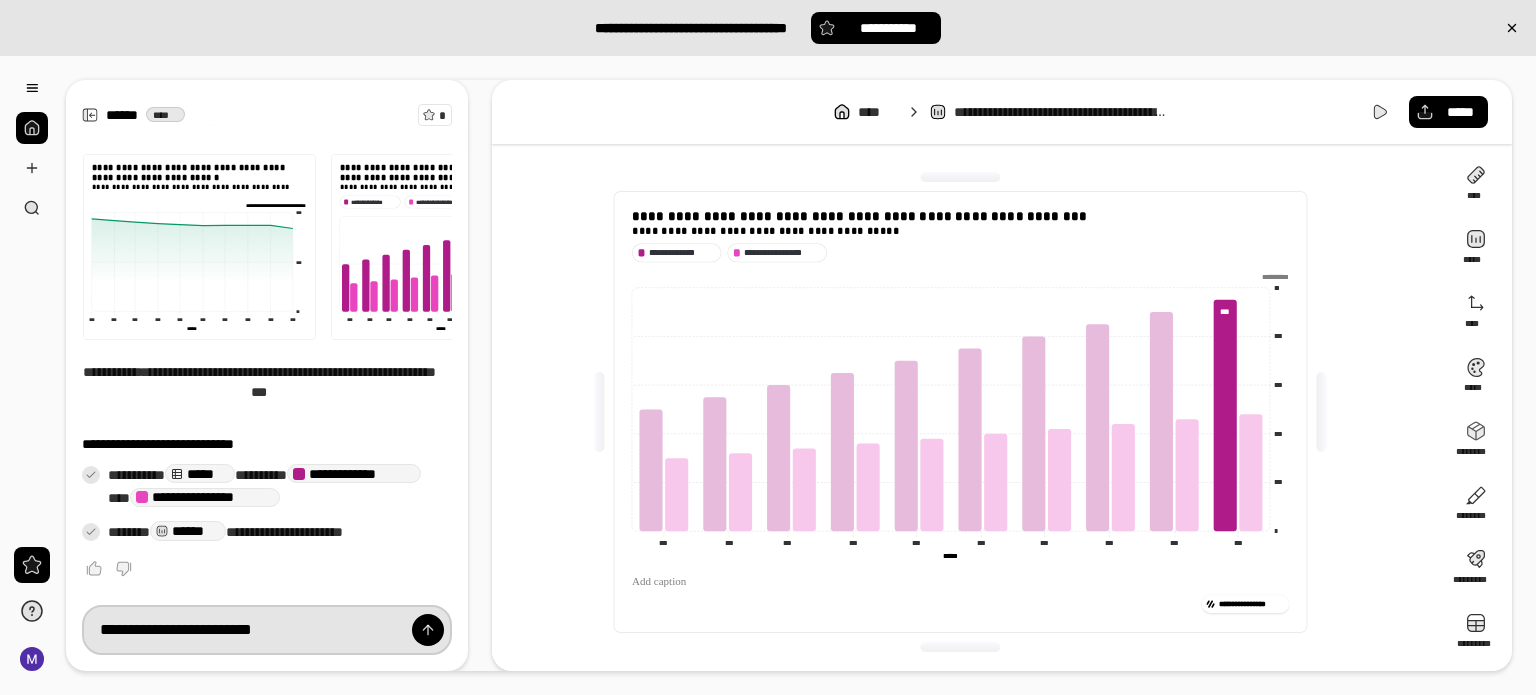 type on "*****" 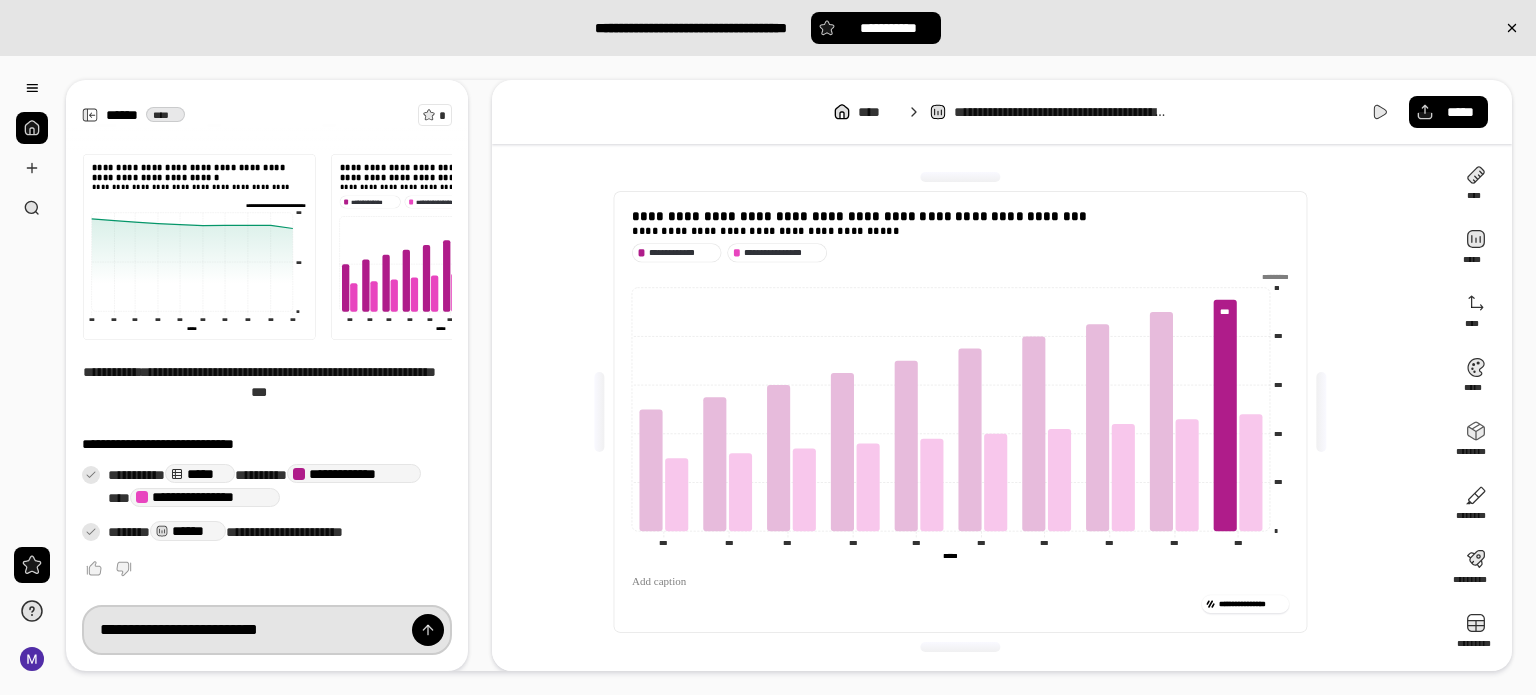 type on "**********" 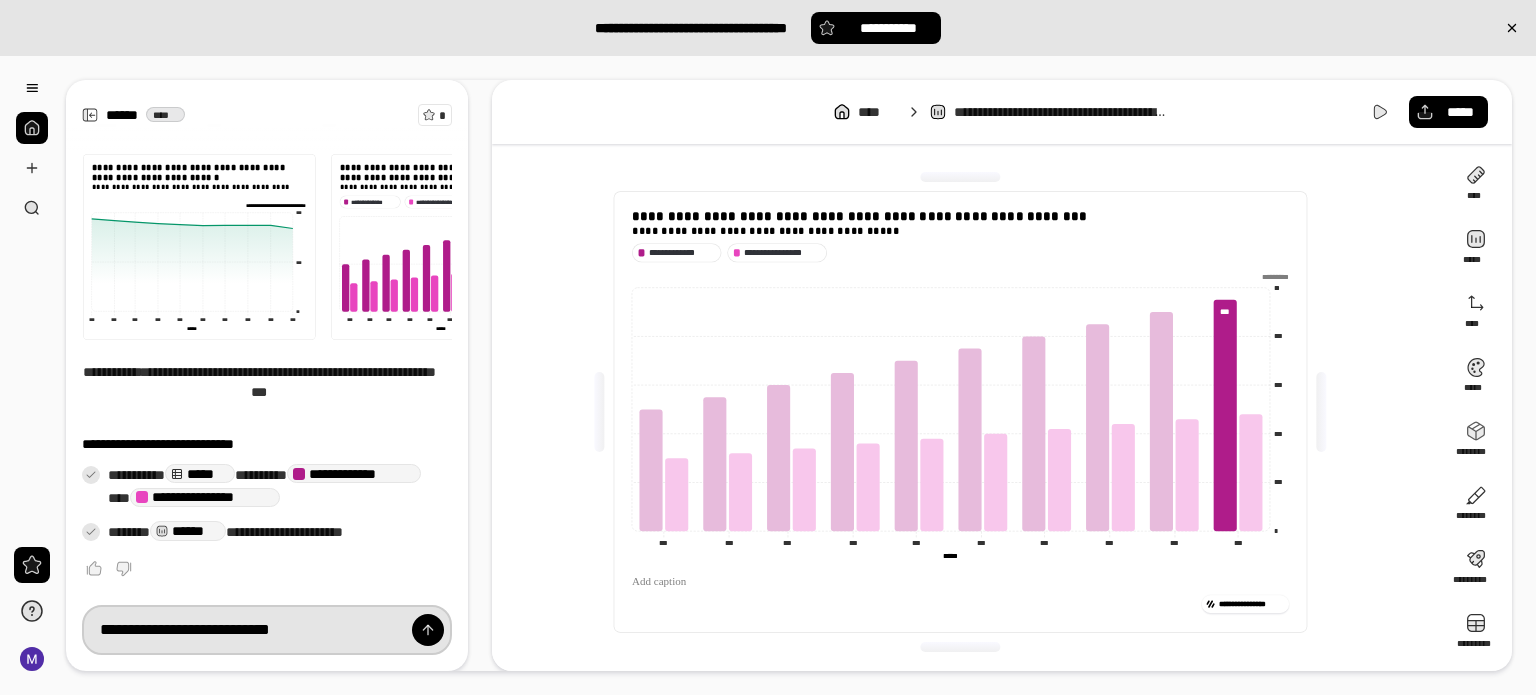 click at bounding box center [428, 630] 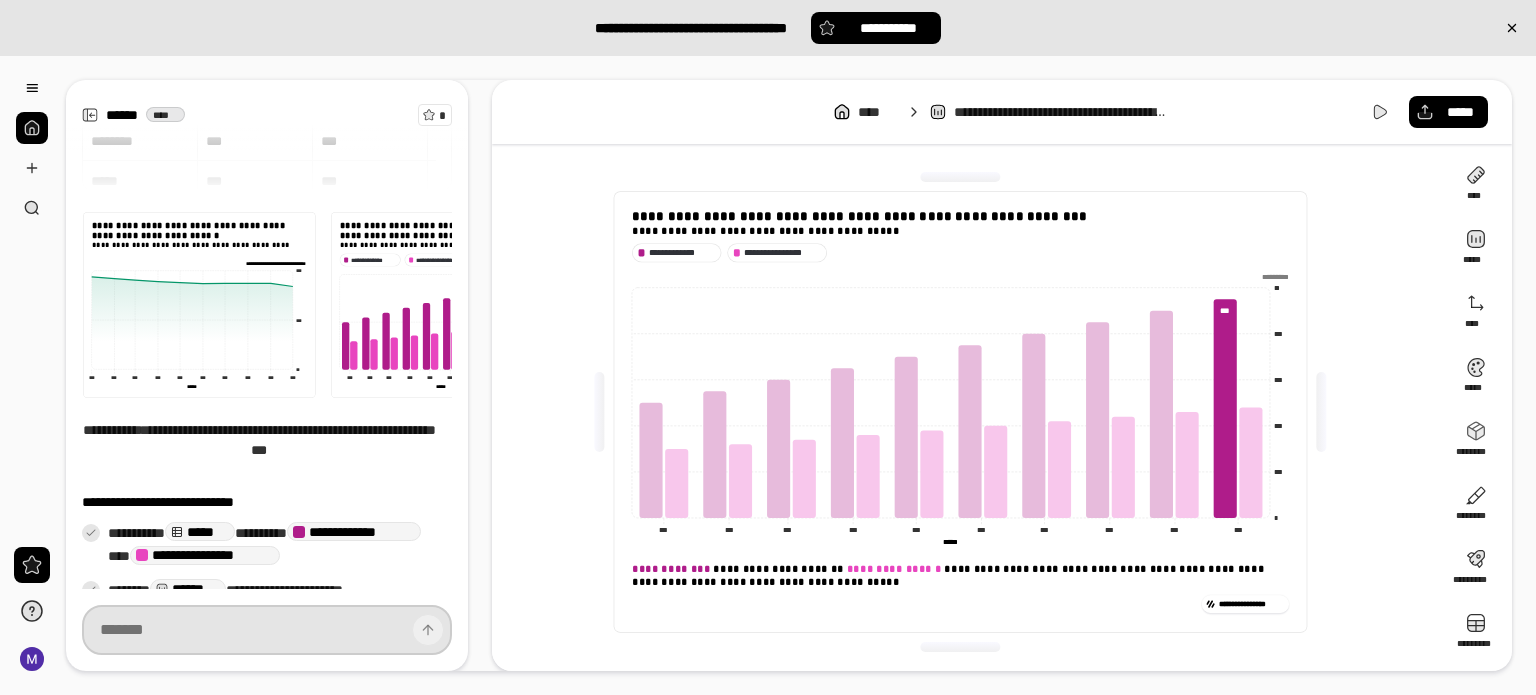 scroll, scrollTop: 212, scrollLeft: 0, axis: vertical 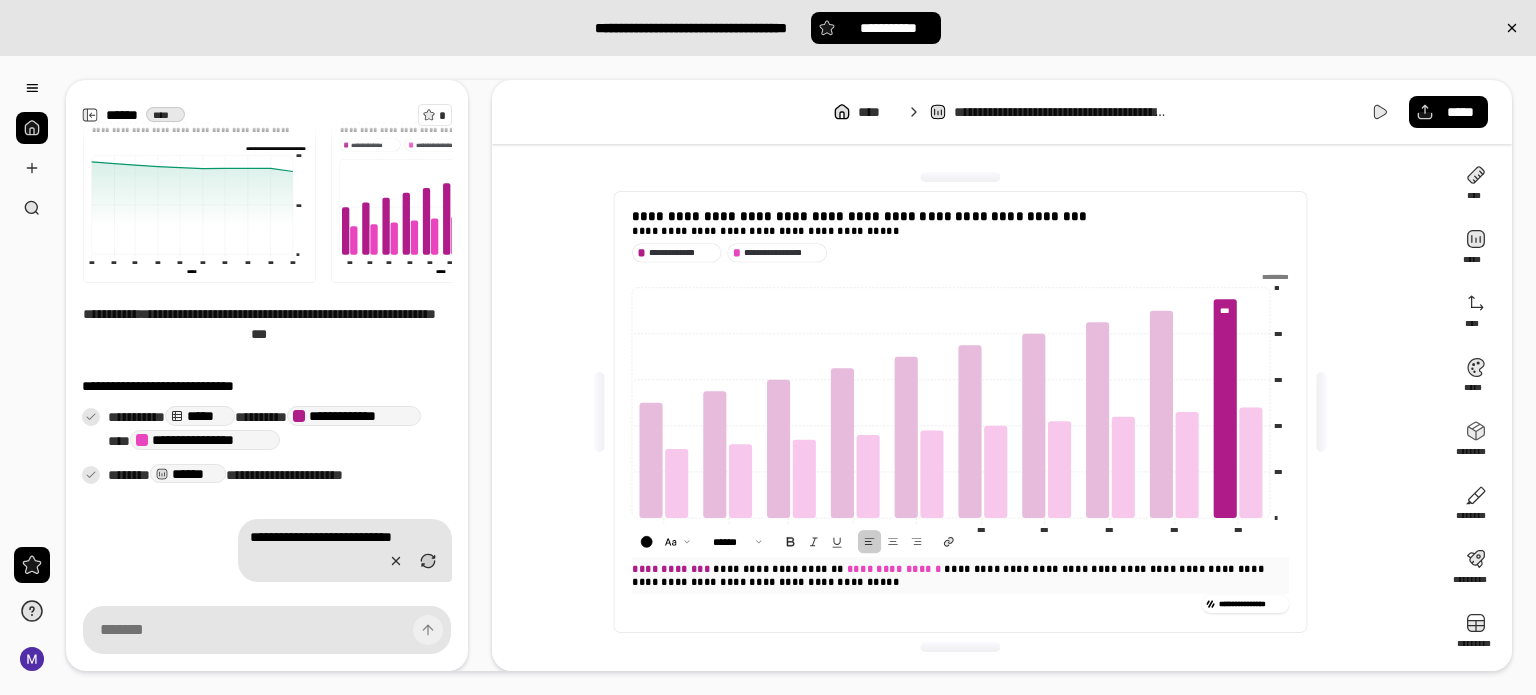 click on "**********" at bounding box center [960, 575] 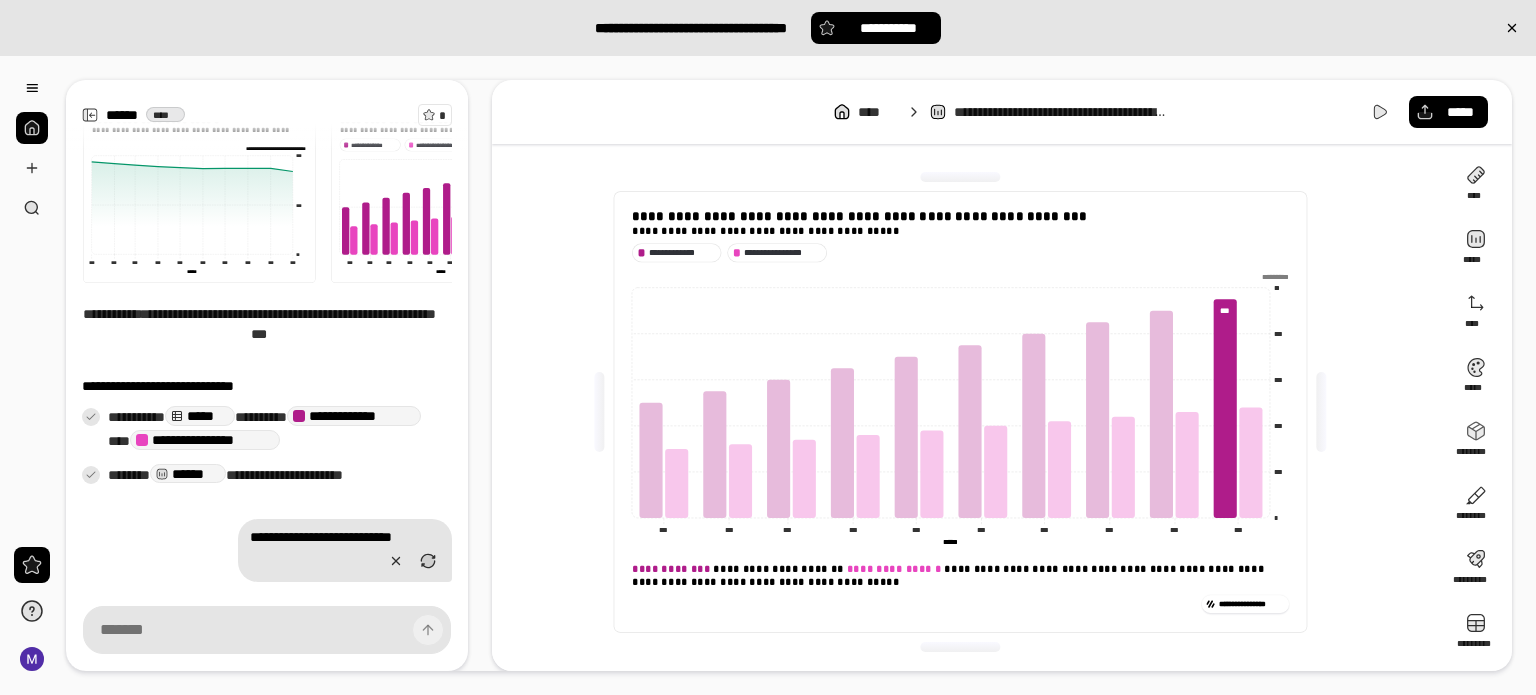 click on "**********" at bounding box center [960, 579] 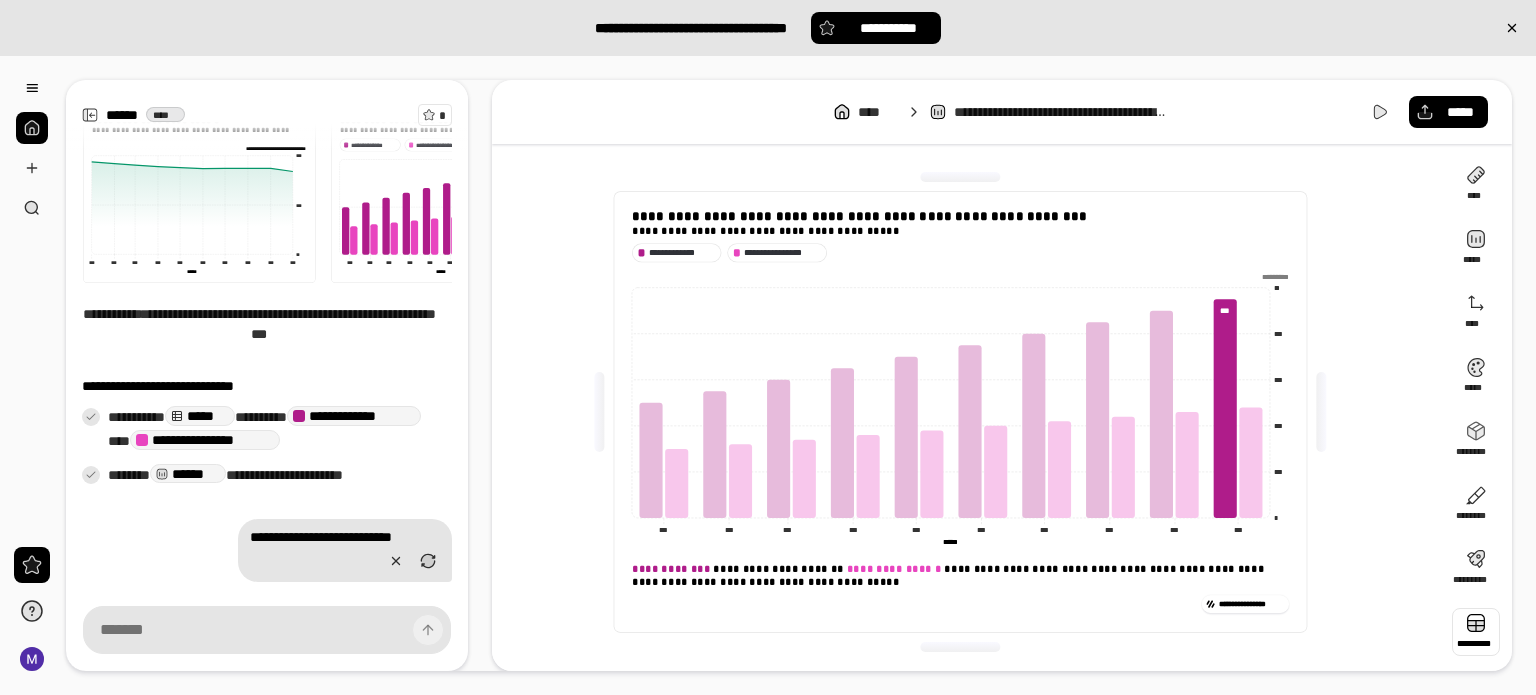 click at bounding box center (1476, 632) 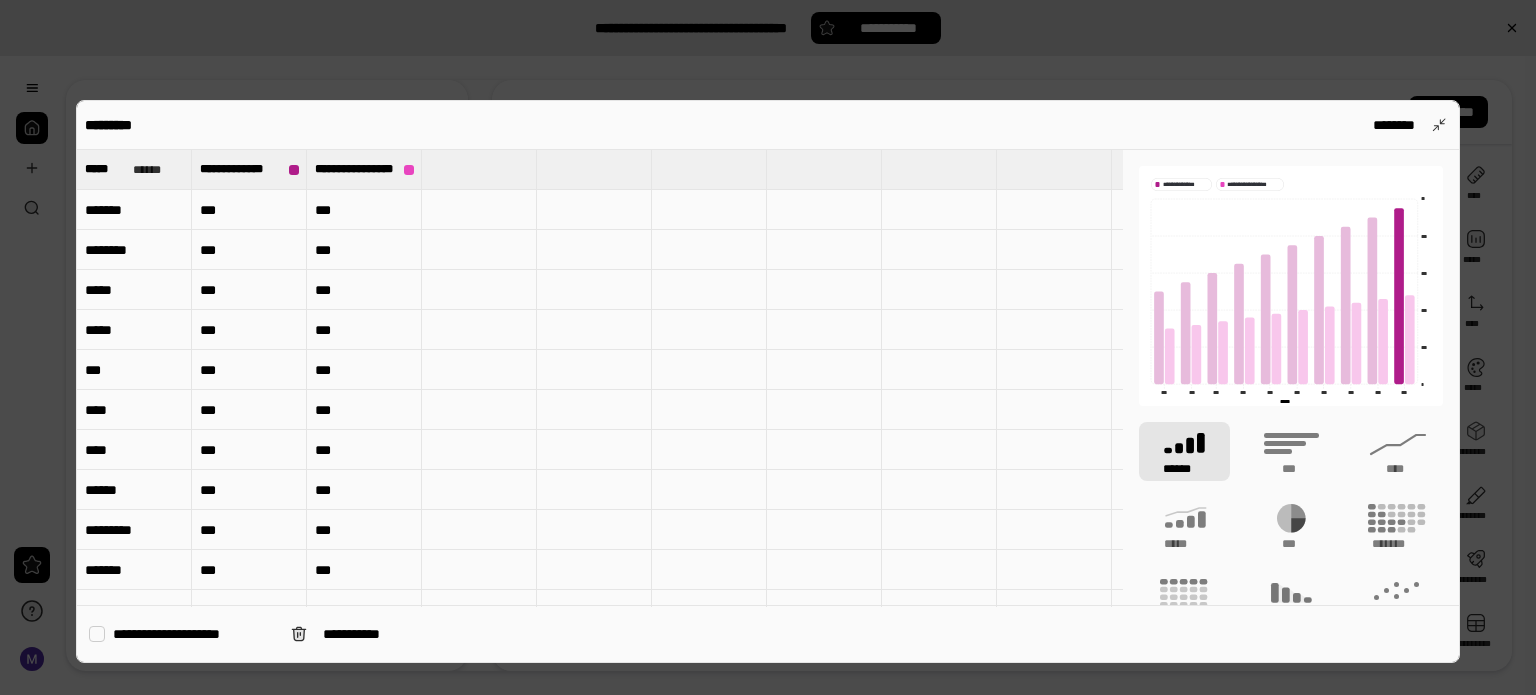 scroll, scrollTop: 0, scrollLeft: 0, axis: both 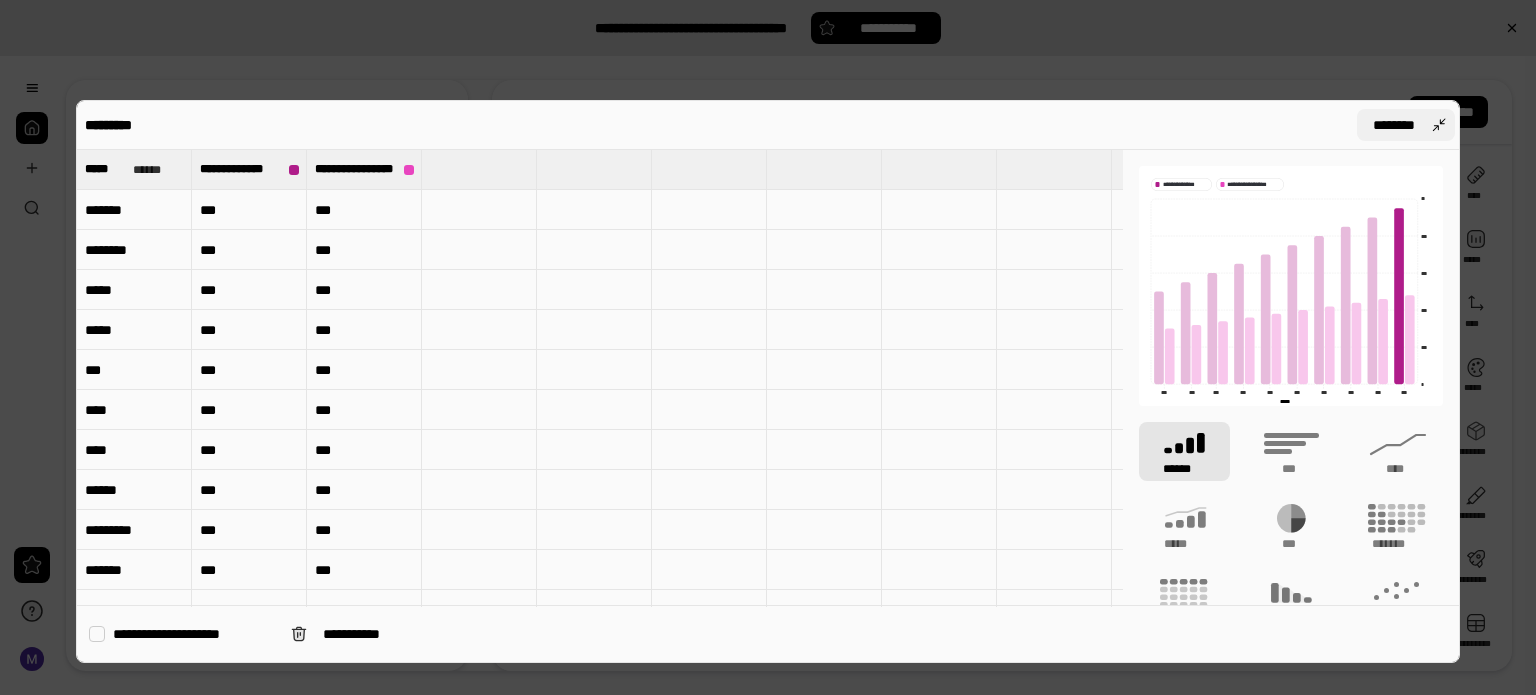 click on "********" at bounding box center [1406, 125] 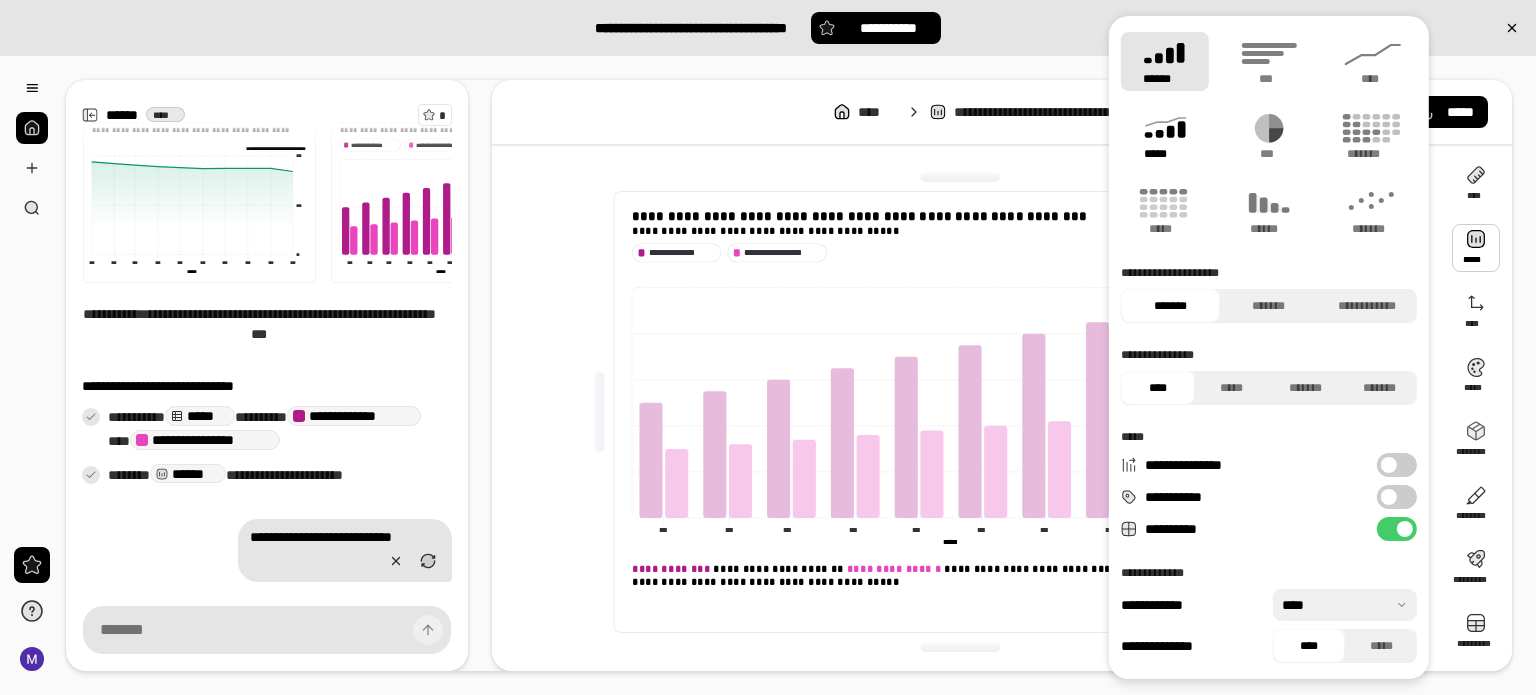 click 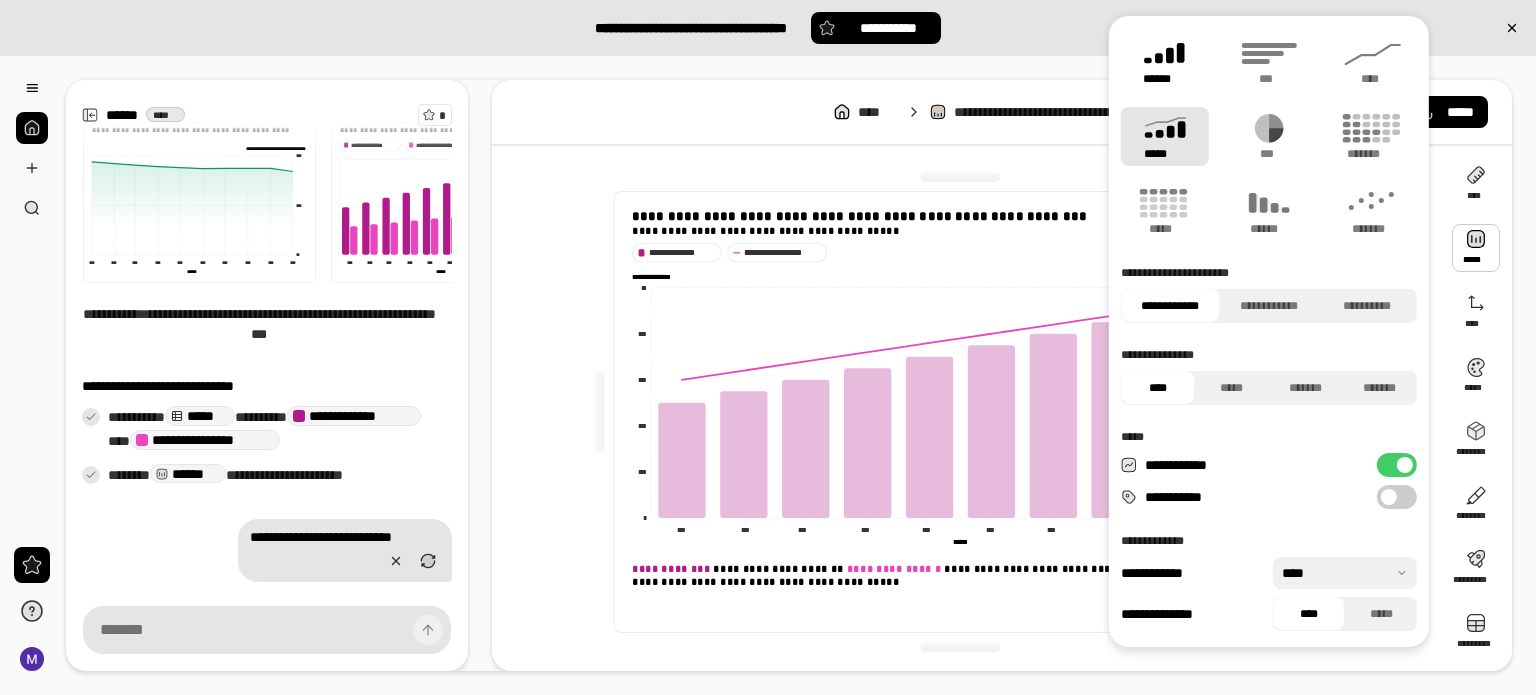 click 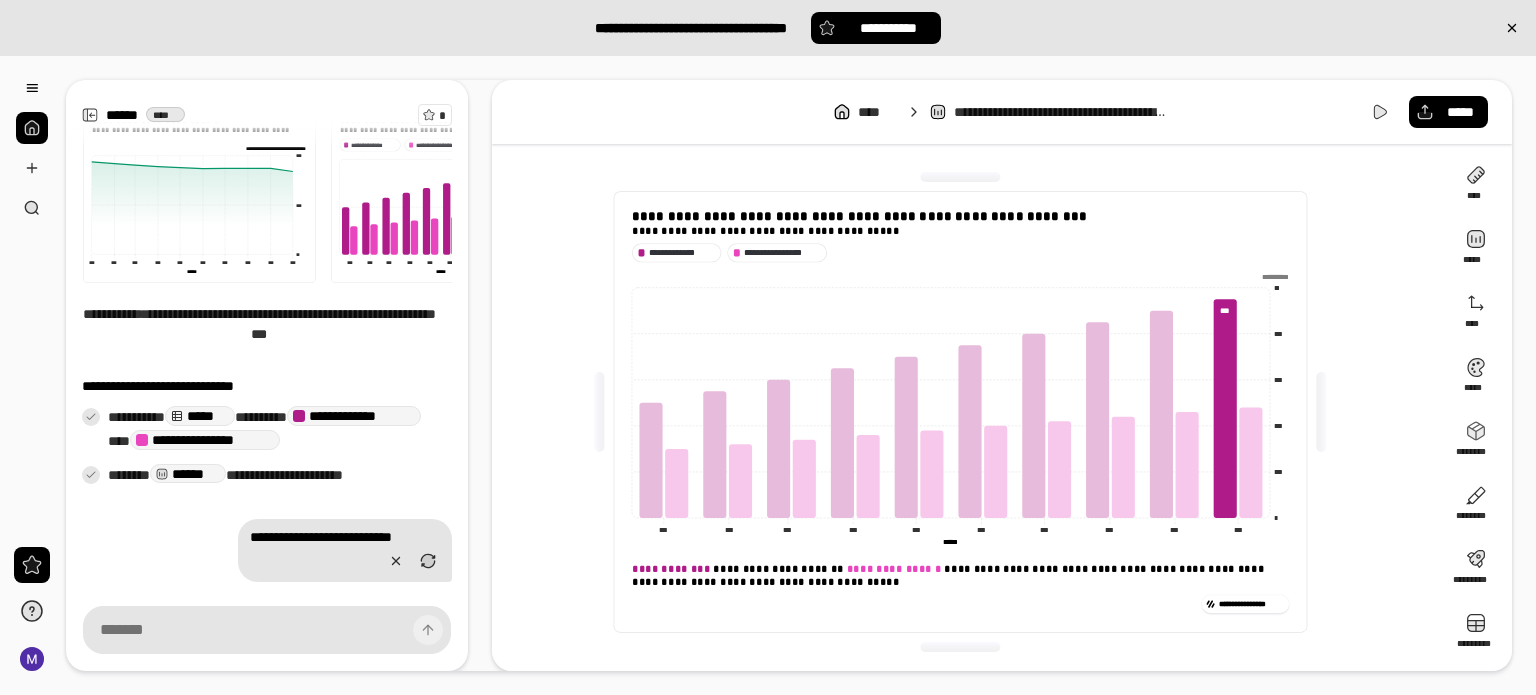 click on "**********" at bounding box center (960, 411) 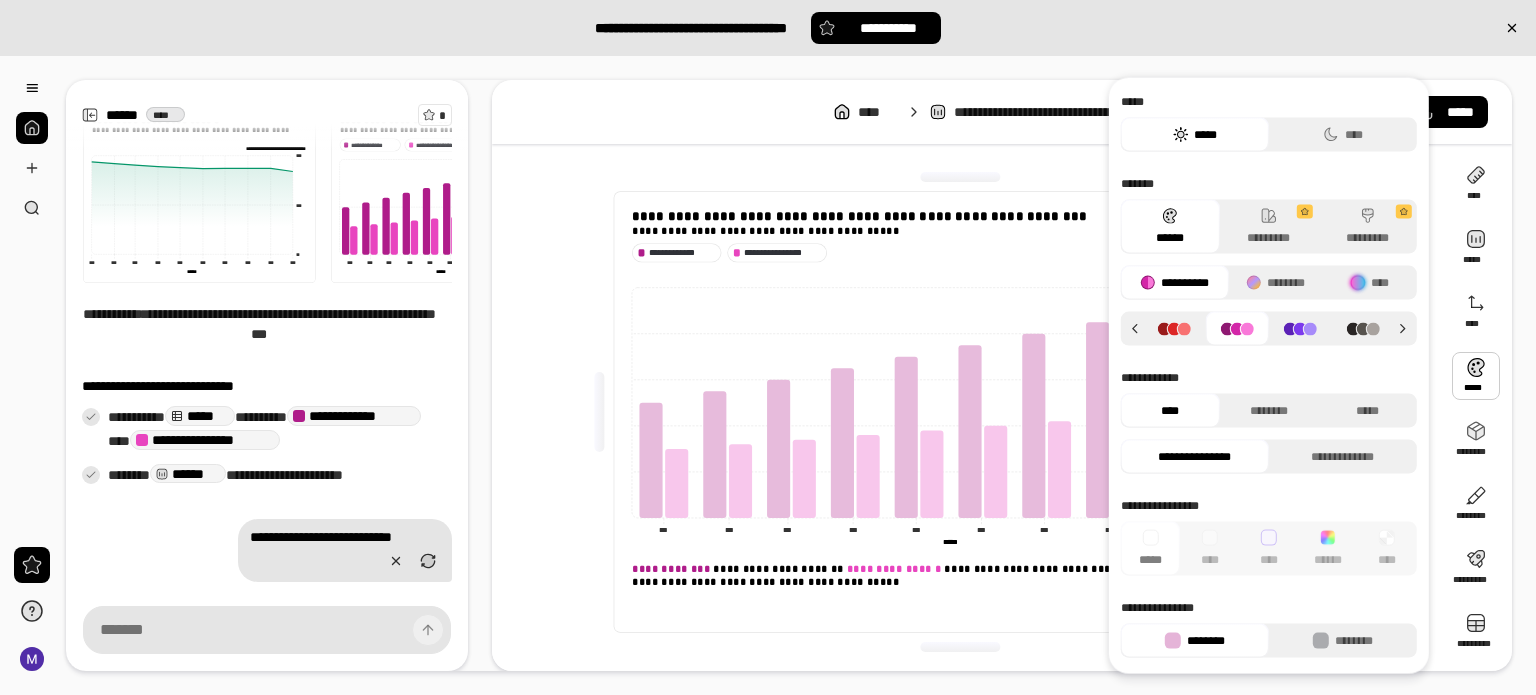 click at bounding box center [960, 647] 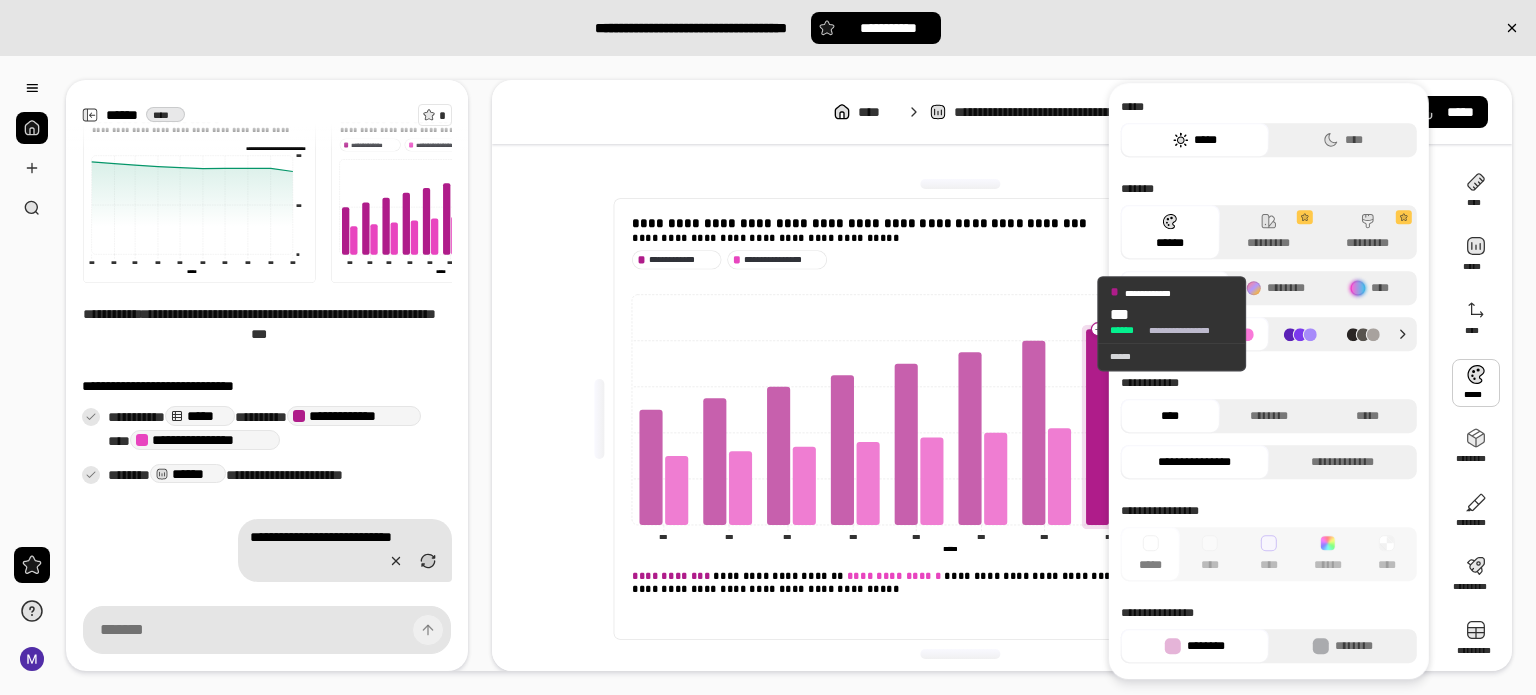 scroll, scrollTop: 0, scrollLeft: 0, axis: both 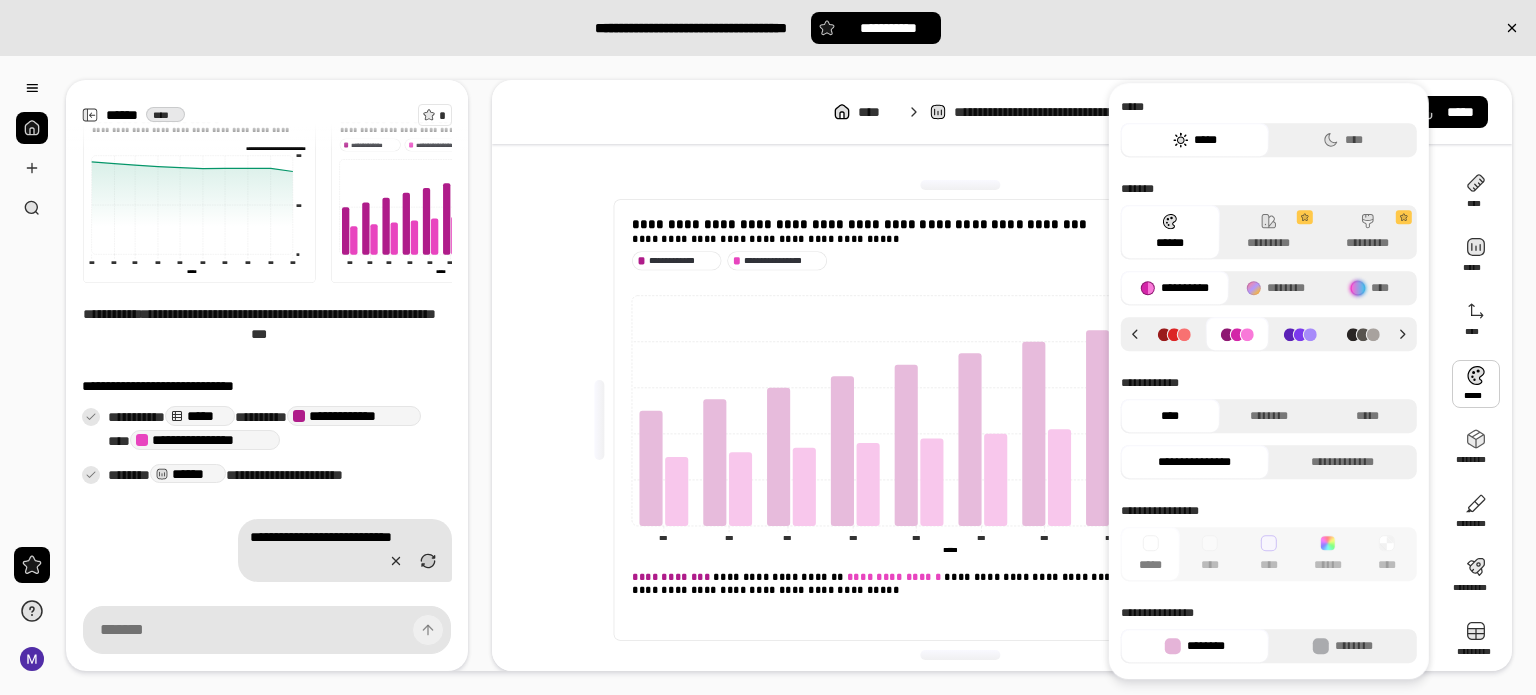 click on "**********" at bounding box center [1002, 375] 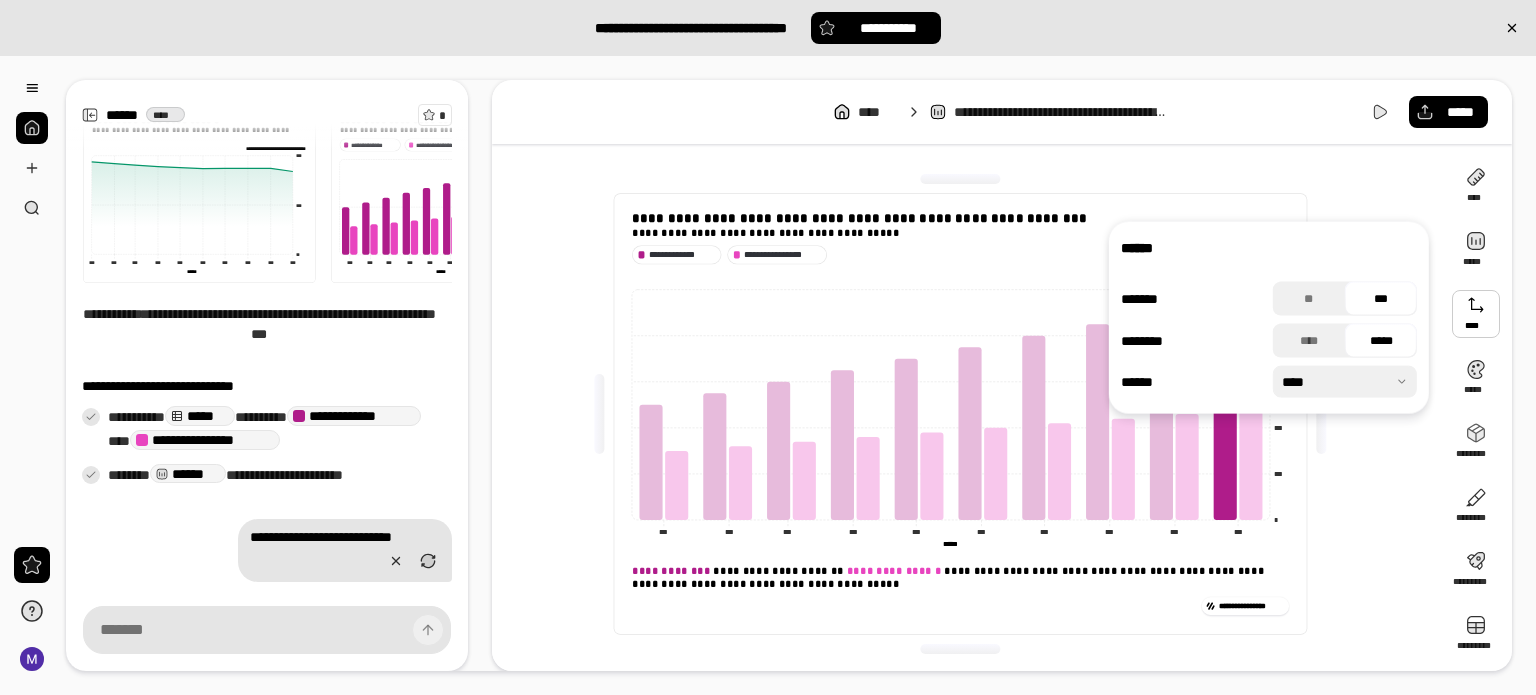 scroll, scrollTop: 8, scrollLeft: 0, axis: vertical 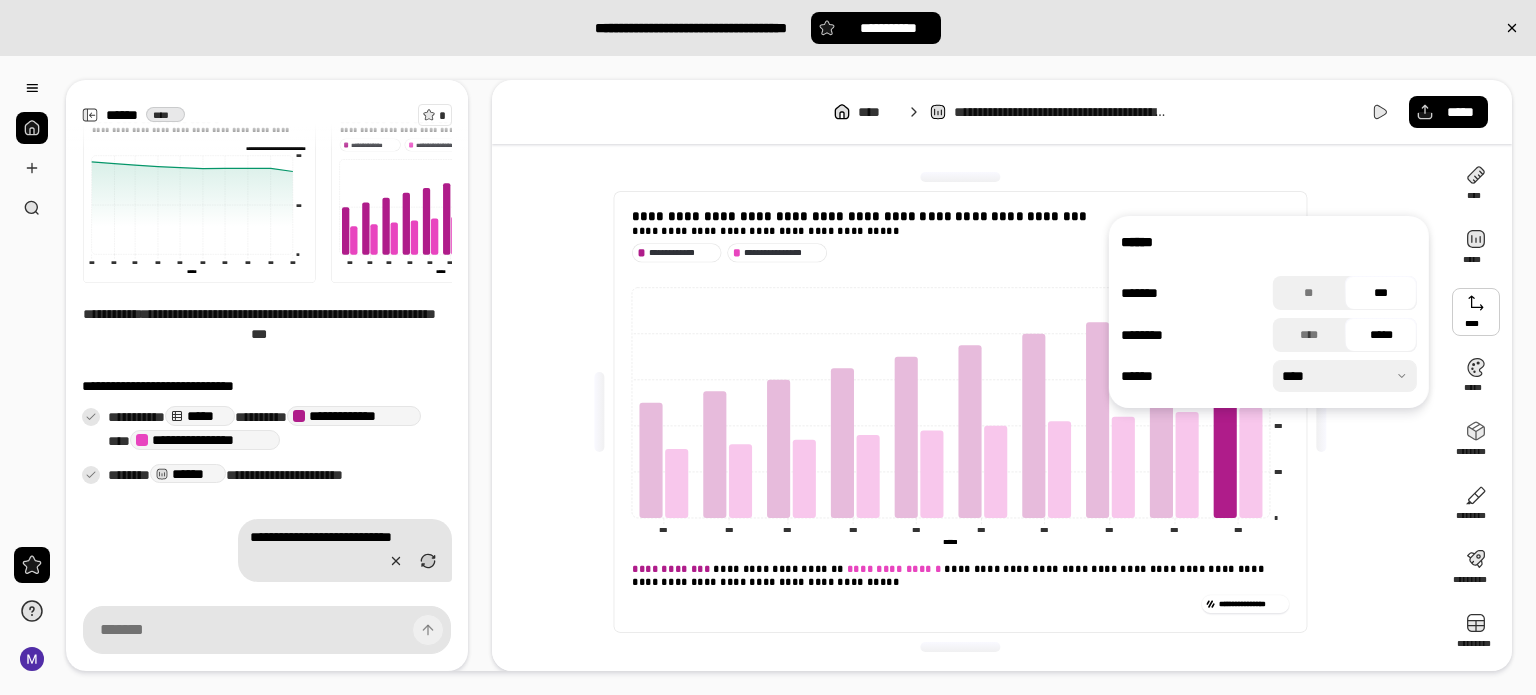 click at bounding box center [32, 128] 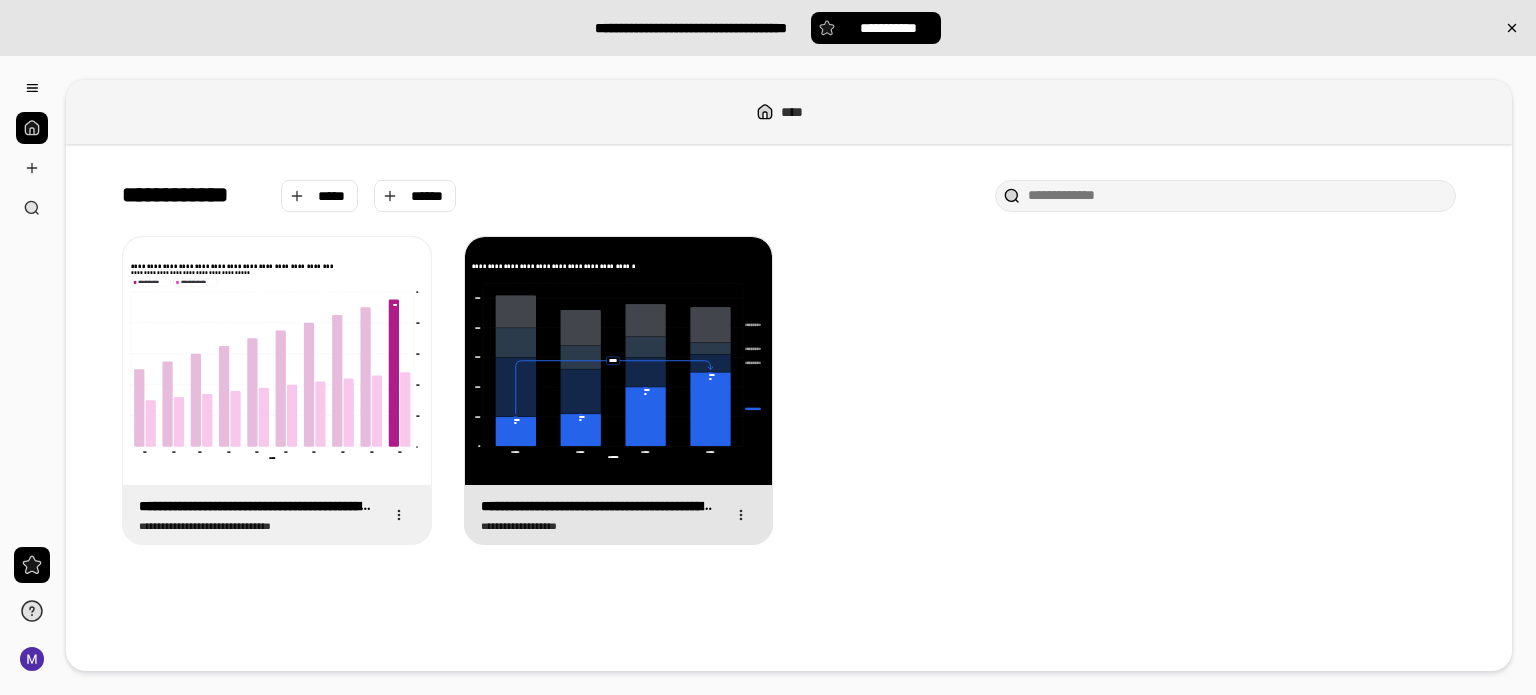click on "**********" at bounding box center (618, 360) 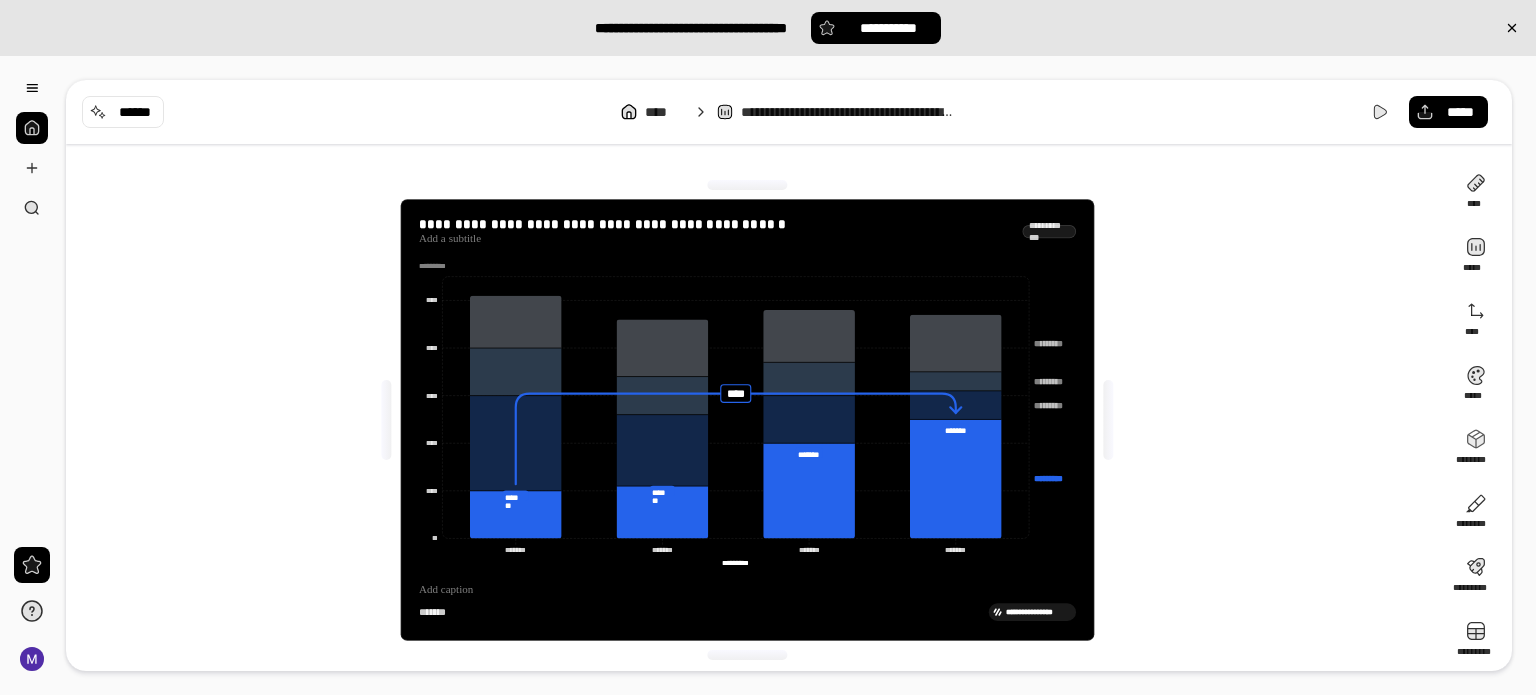 click on "**********" at bounding box center (768, 347) 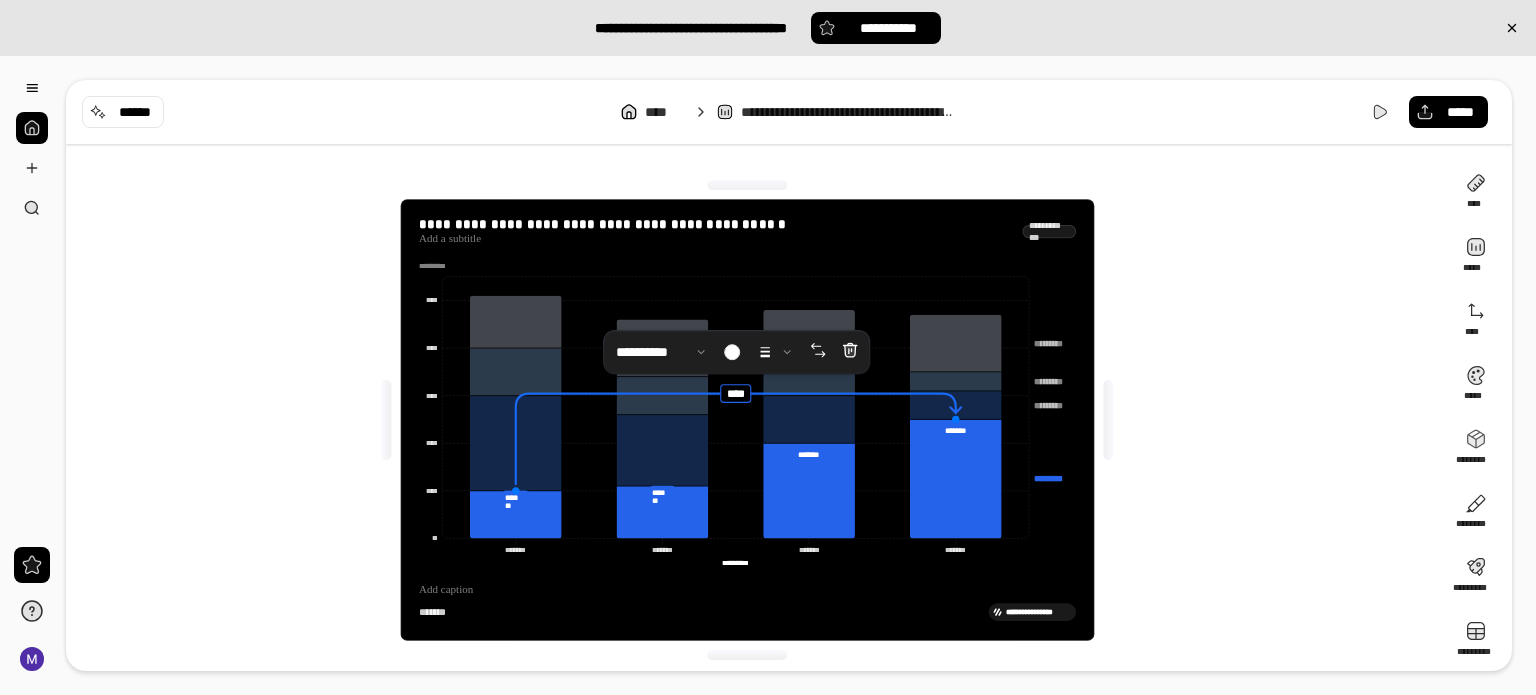 click on "**********" at bounding box center [755, 420] 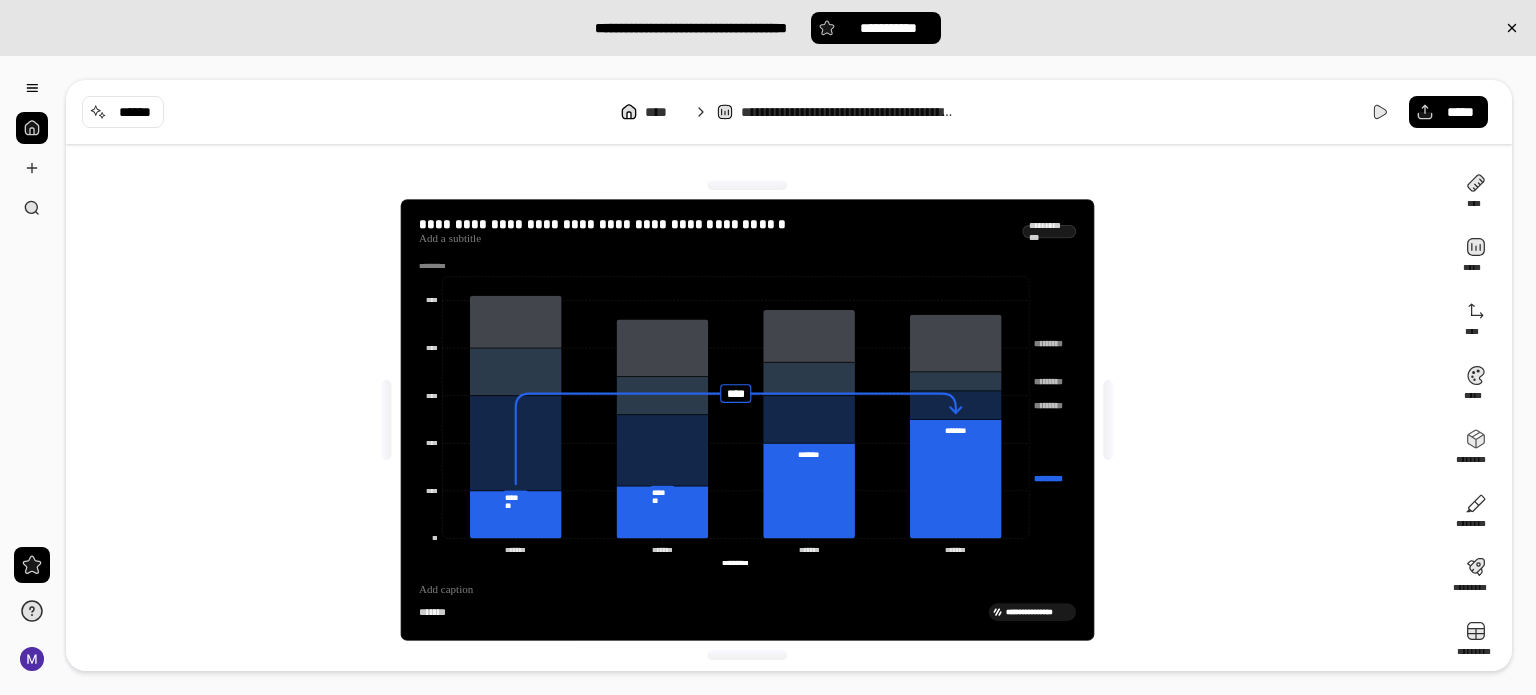 scroll, scrollTop: 8, scrollLeft: 0, axis: vertical 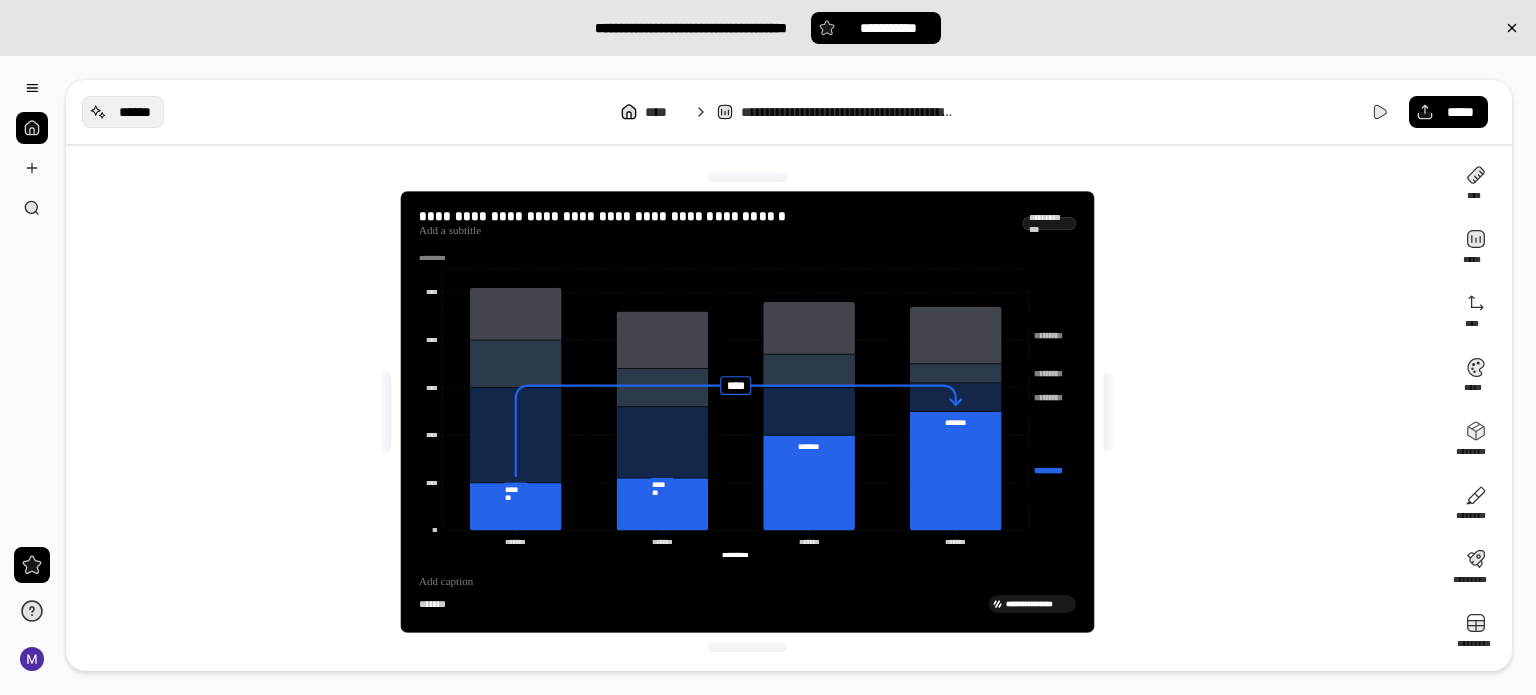 click on "******" at bounding box center [123, 112] 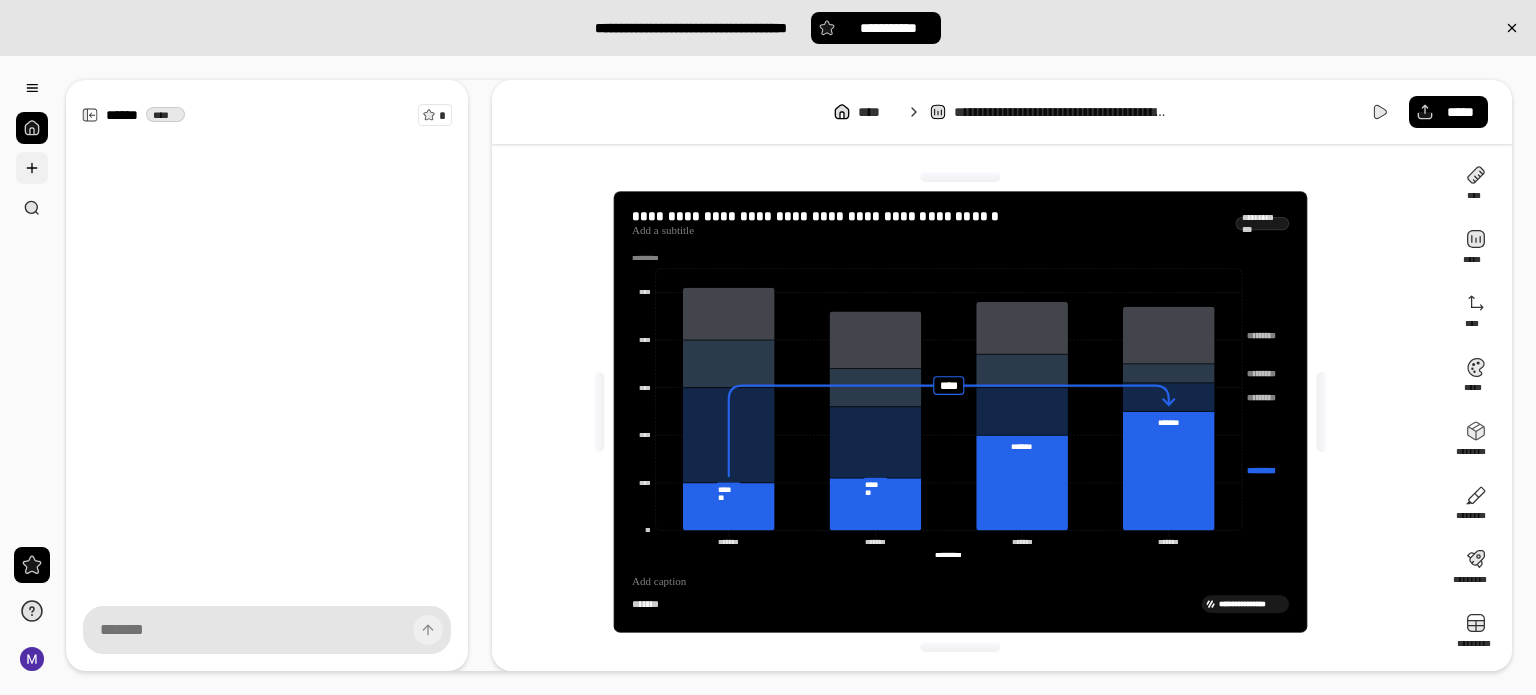 click at bounding box center [32, 168] 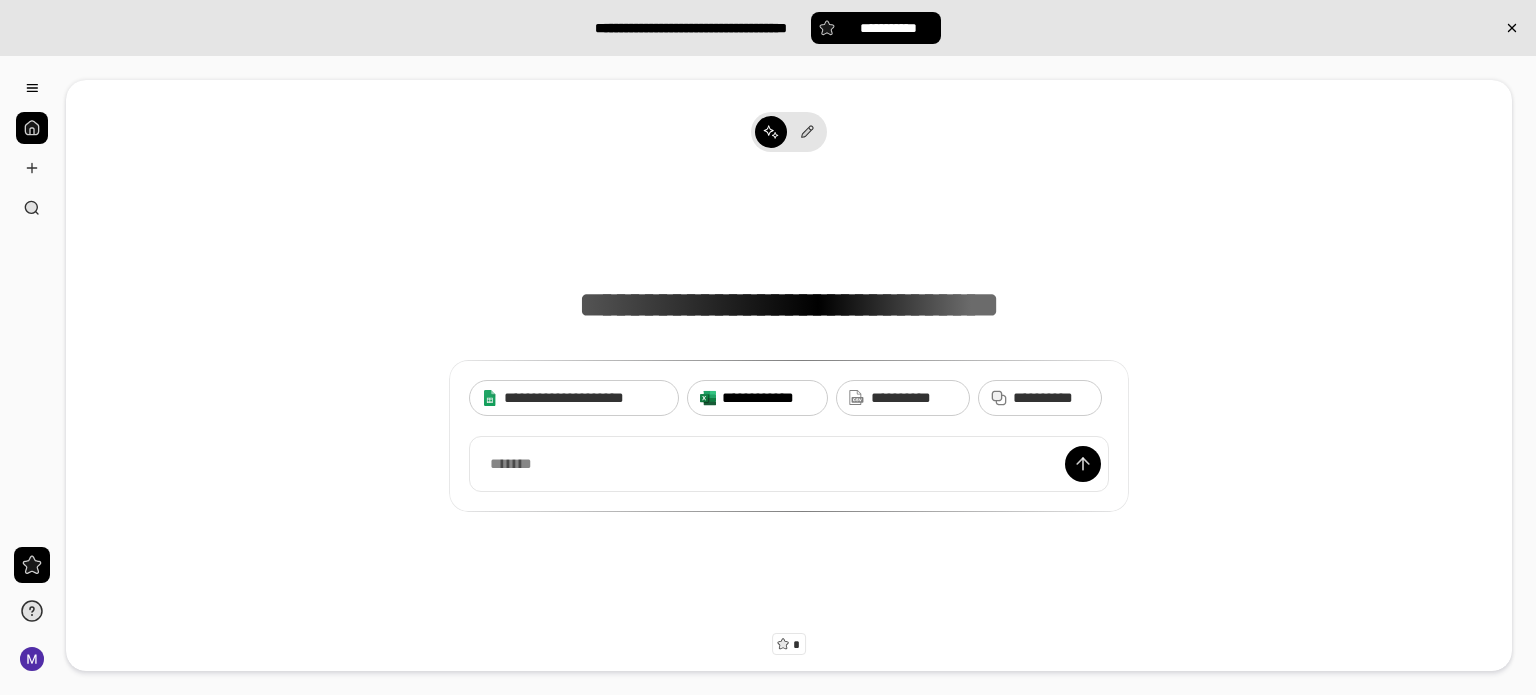 click on "**********" at bounding box center (768, 398) 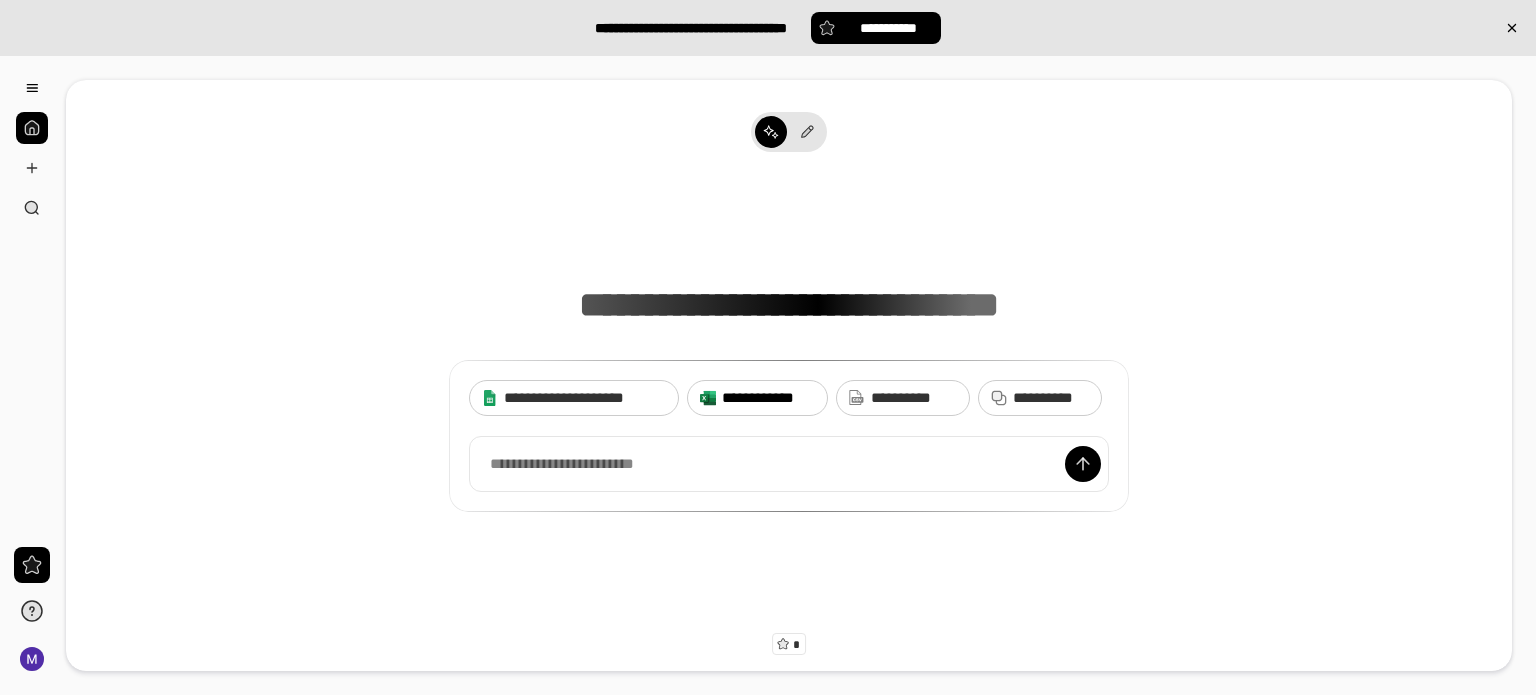 click on "**********" at bounding box center [768, 398] 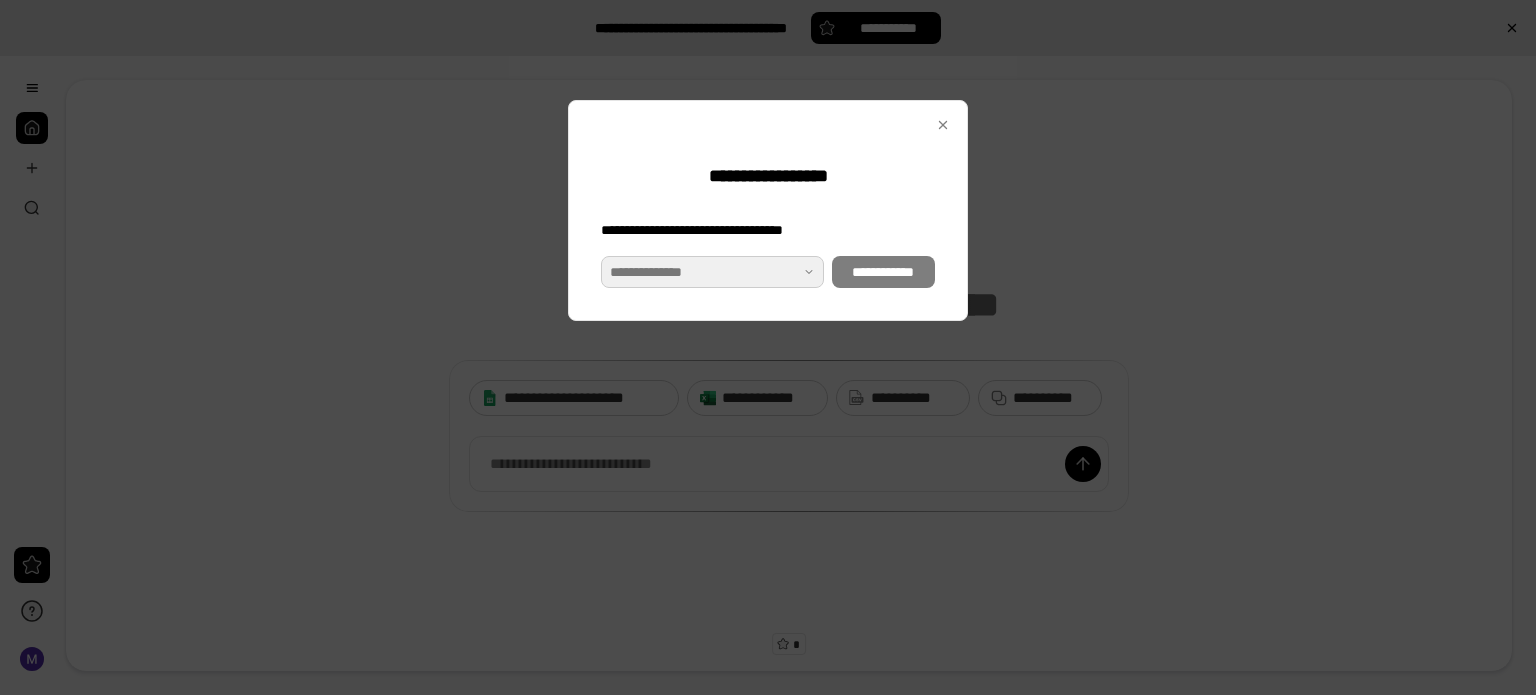 click at bounding box center (712, 272) 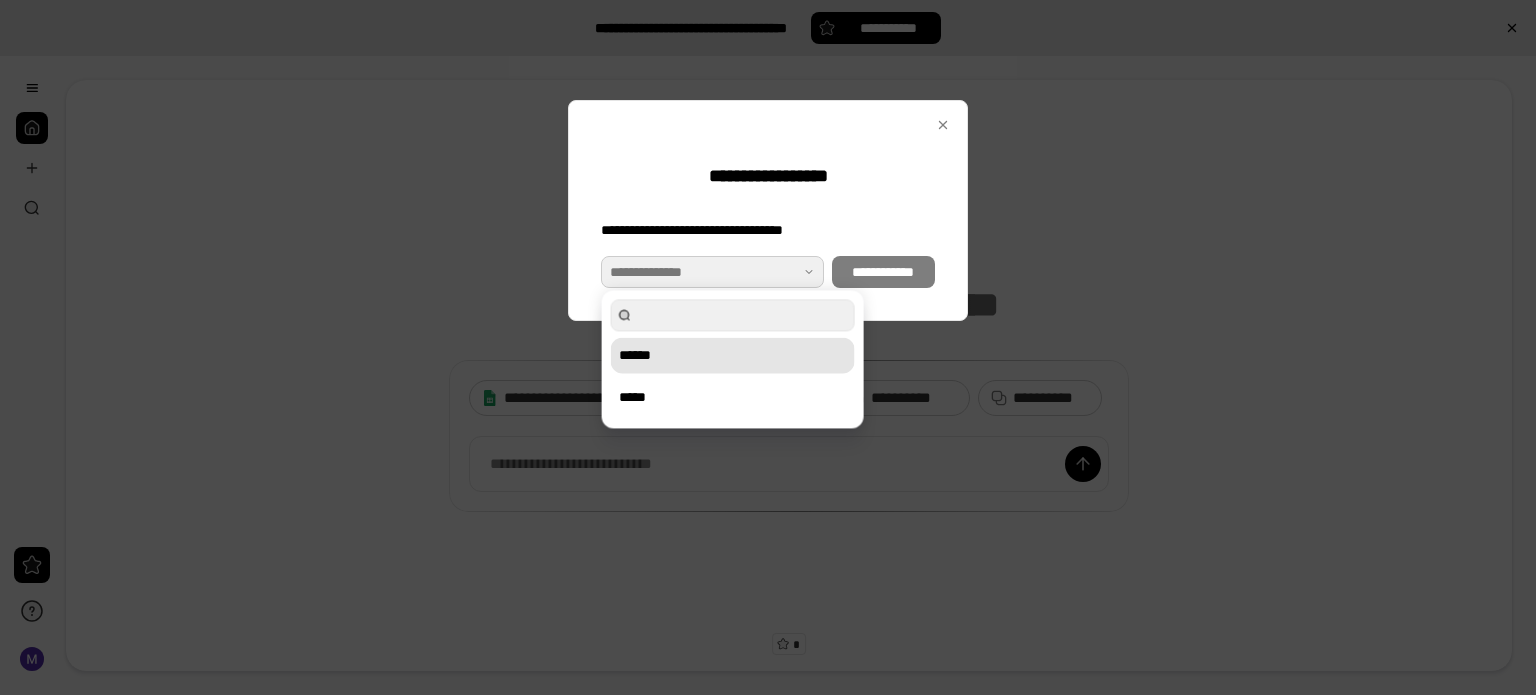 click on "******" at bounding box center [733, 355] 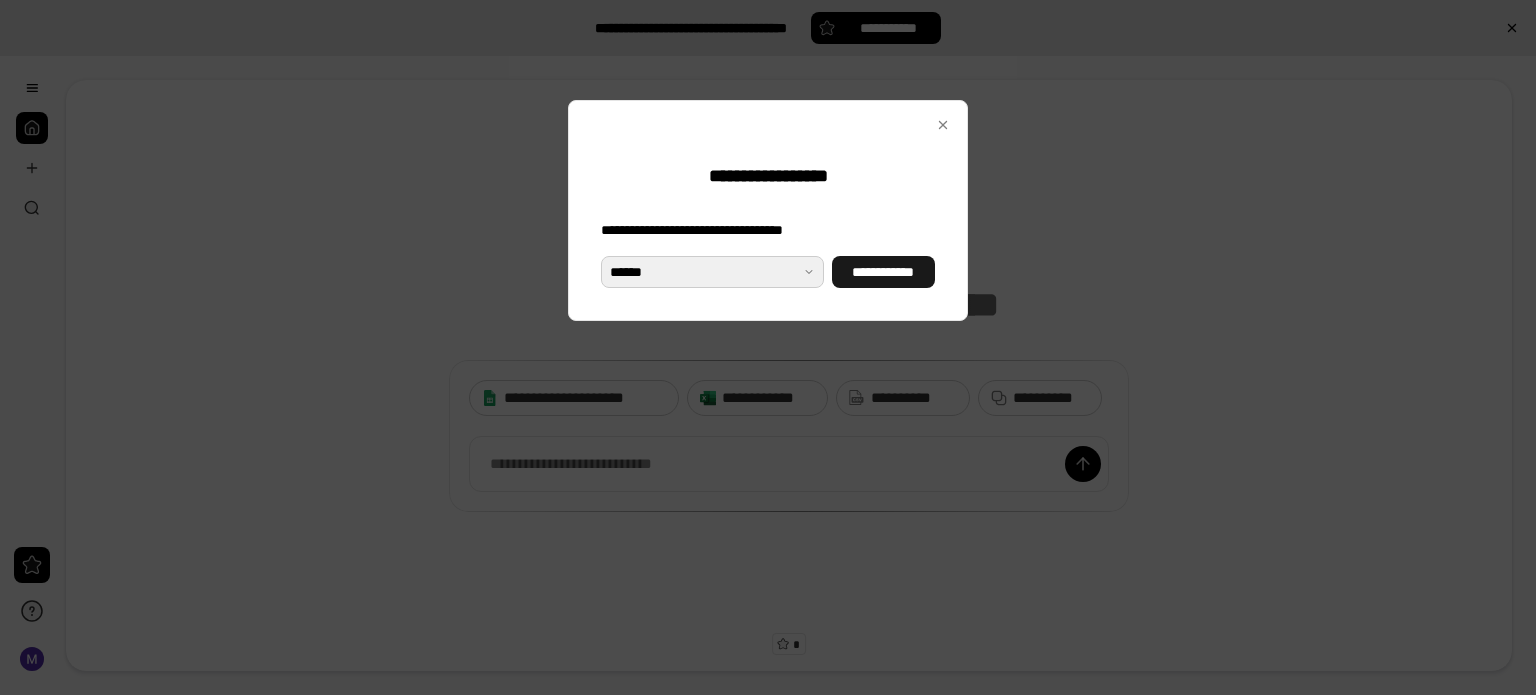 click on "**********" at bounding box center [883, 272] 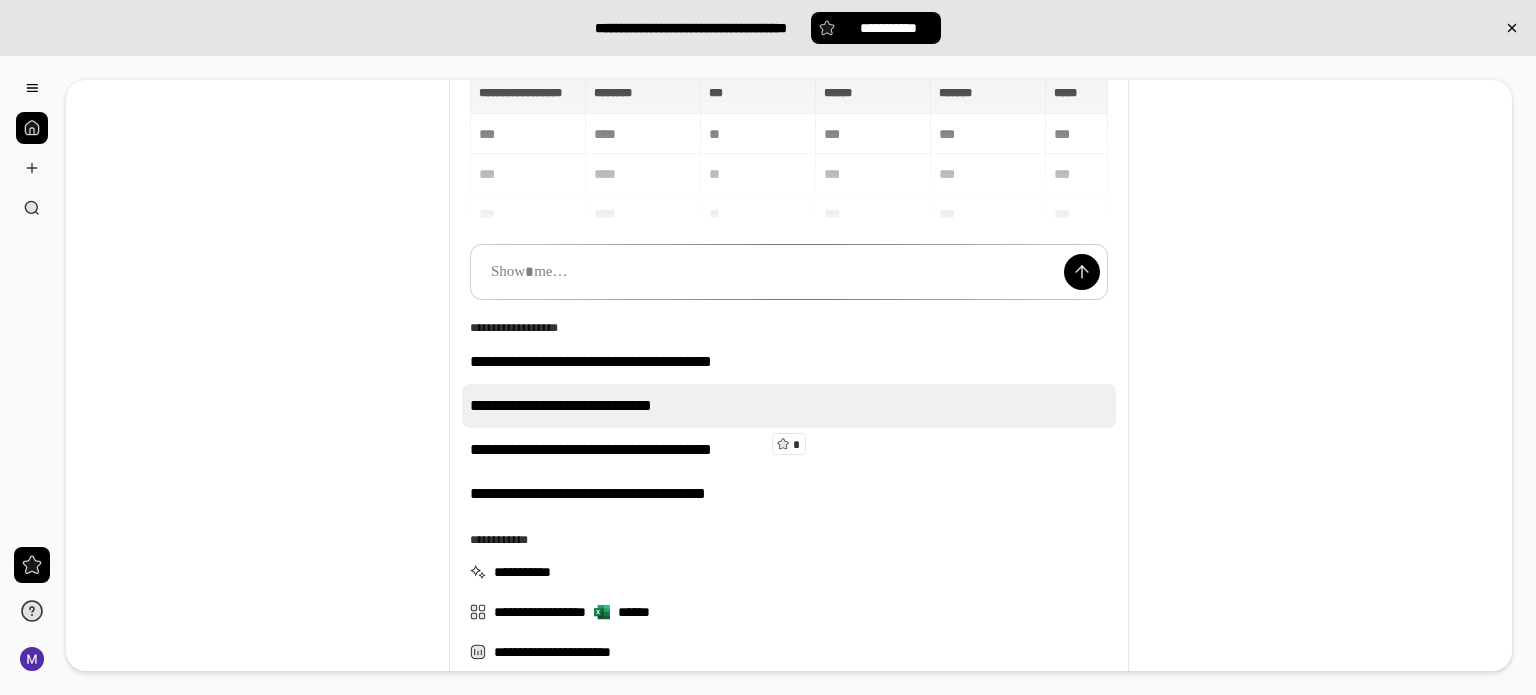 scroll, scrollTop: 300, scrollLeft: 0, axis: vertical 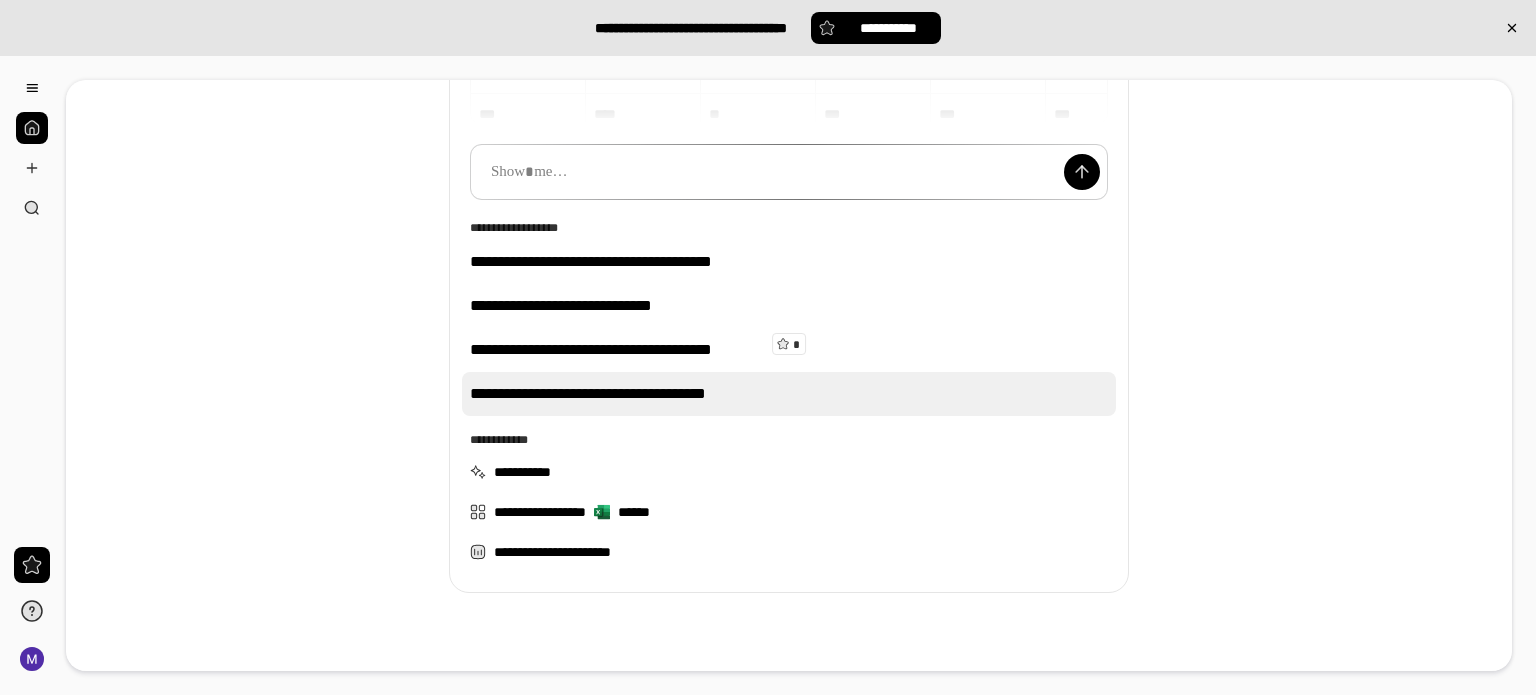 click on "**********" at bounding box center (789, 394) 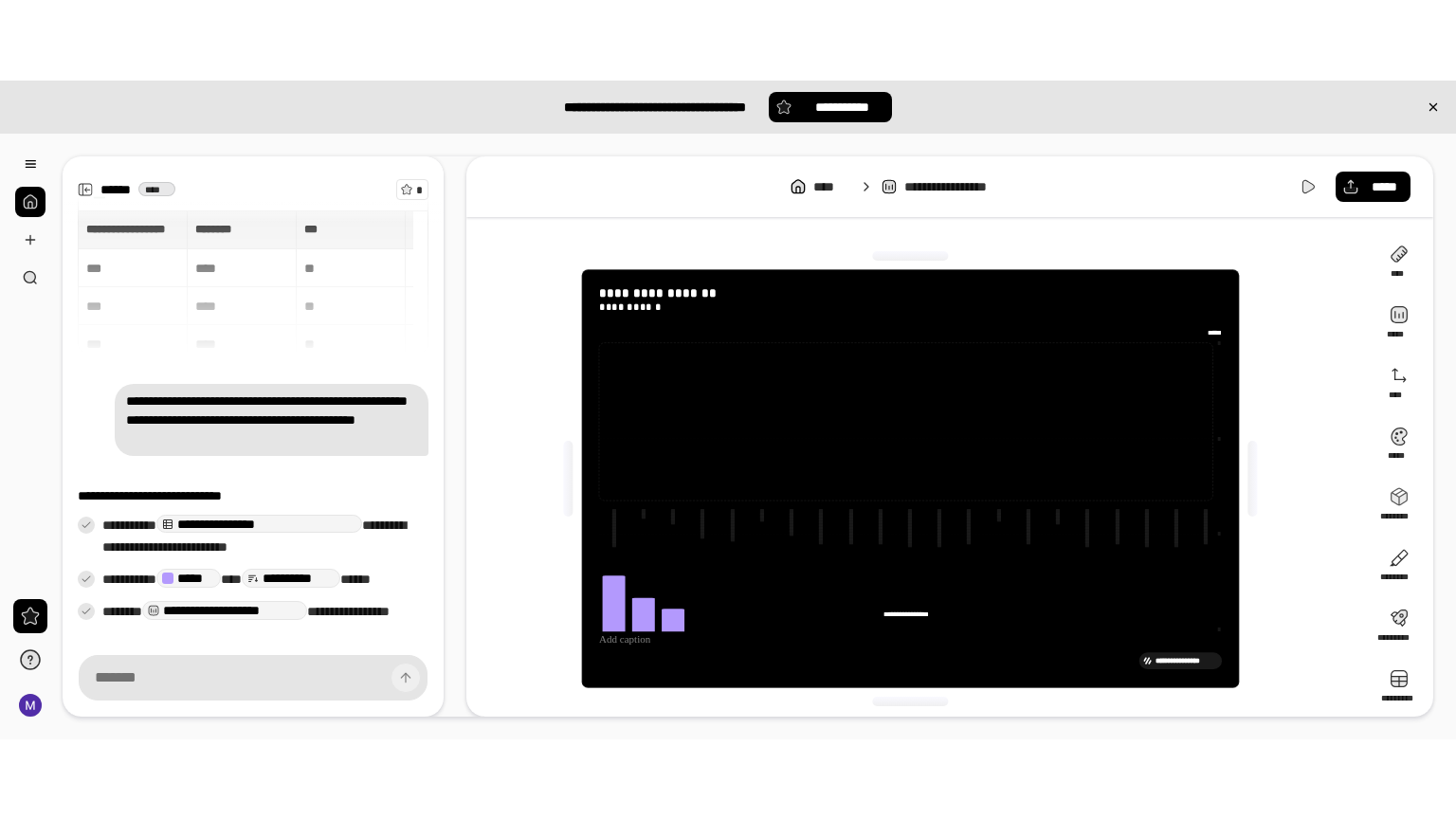 scroll, scrollTop: 80, scrollLeft: 0, axis: vertical 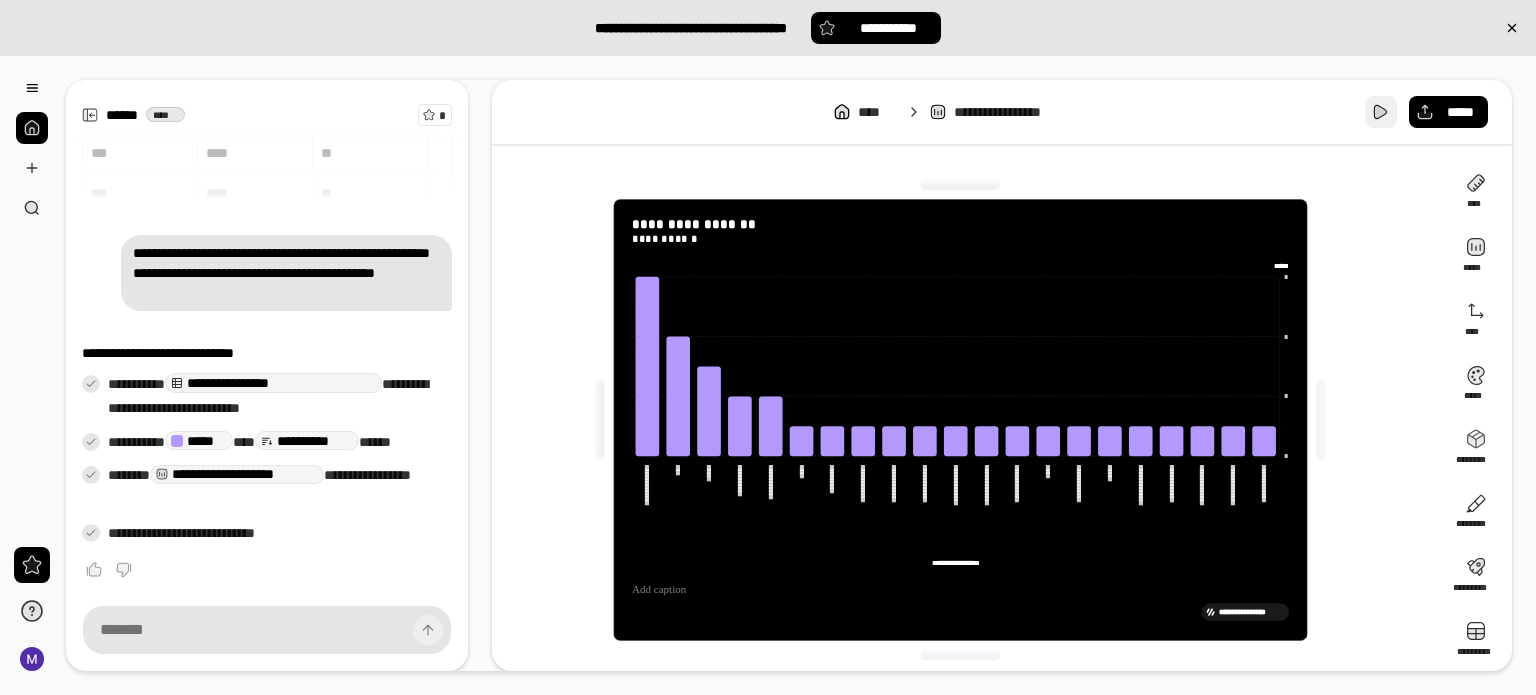 click at bounding box center [1381, 112] 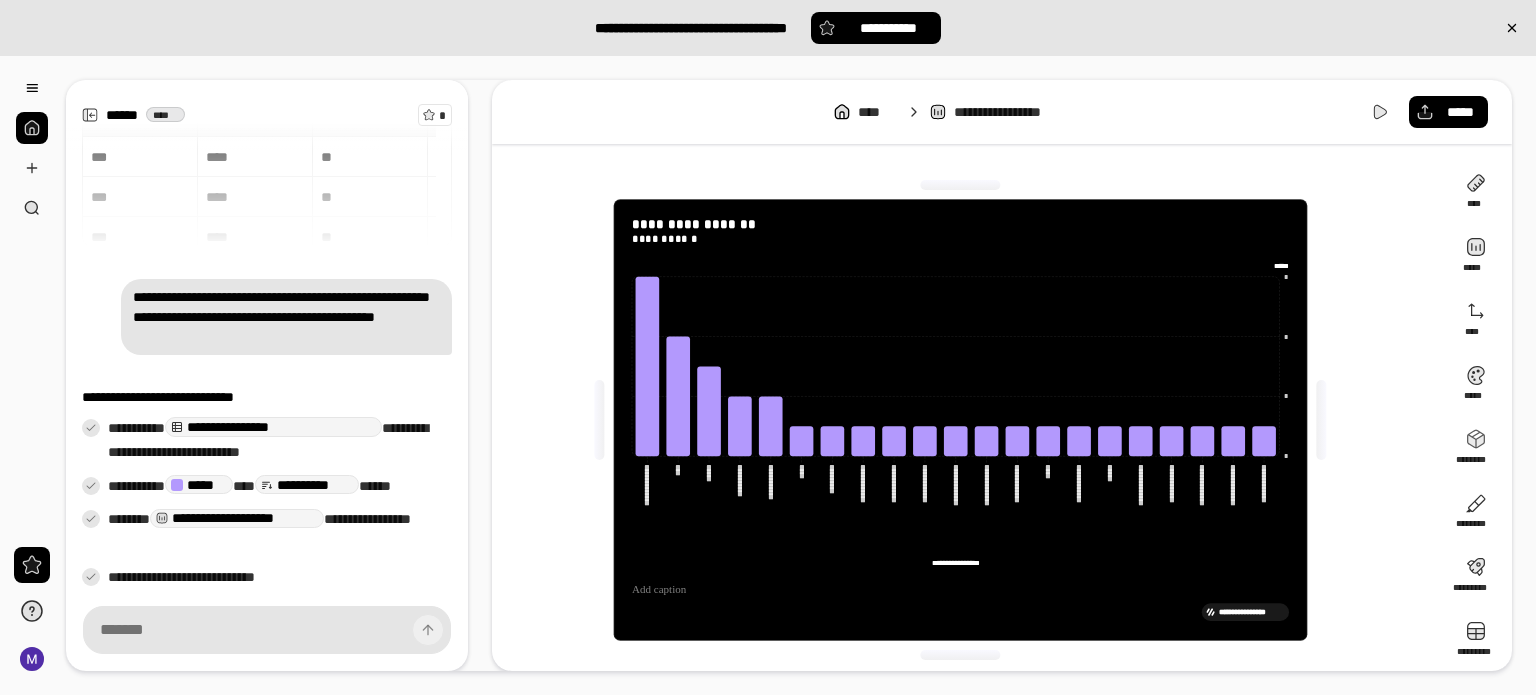 scroll, scrollTop: 0, scrollLeft: 0, axis: both 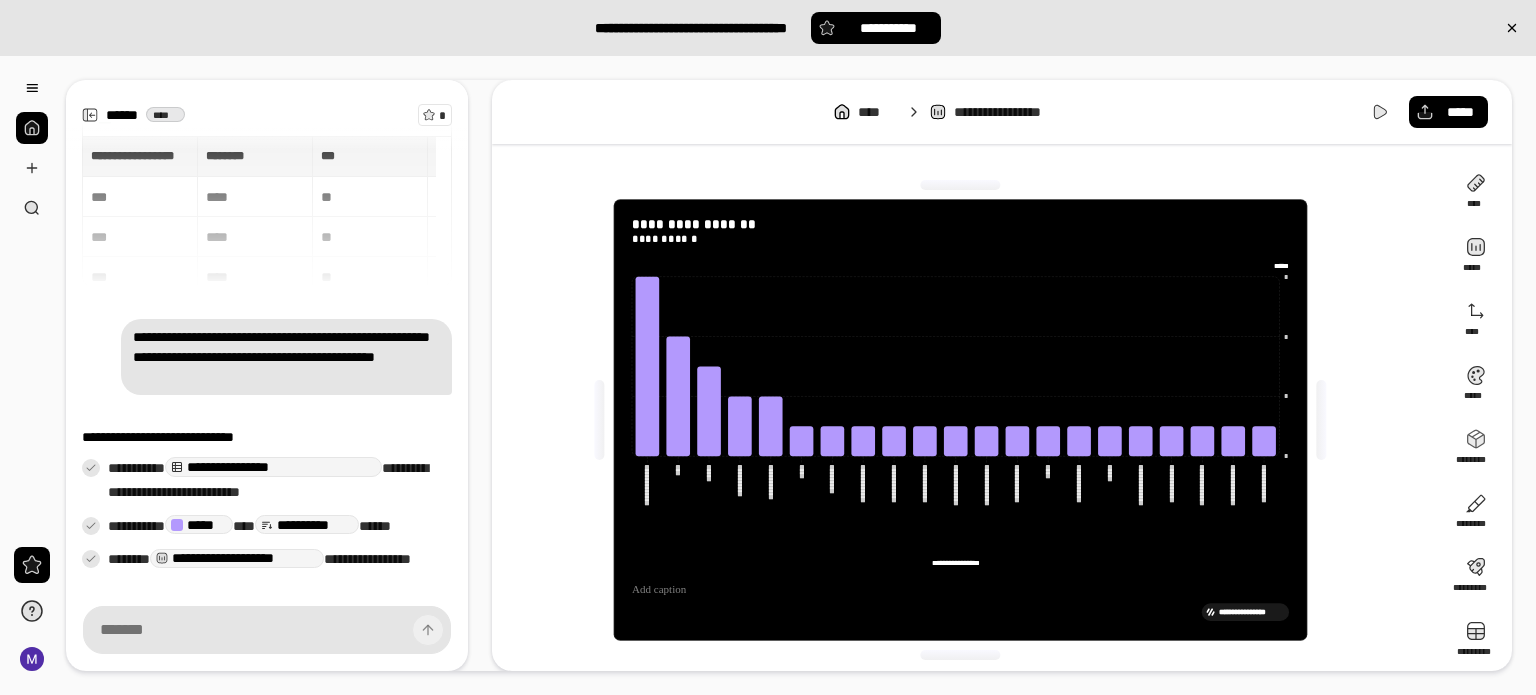 click on "**********" at bounding box center [267, 212] 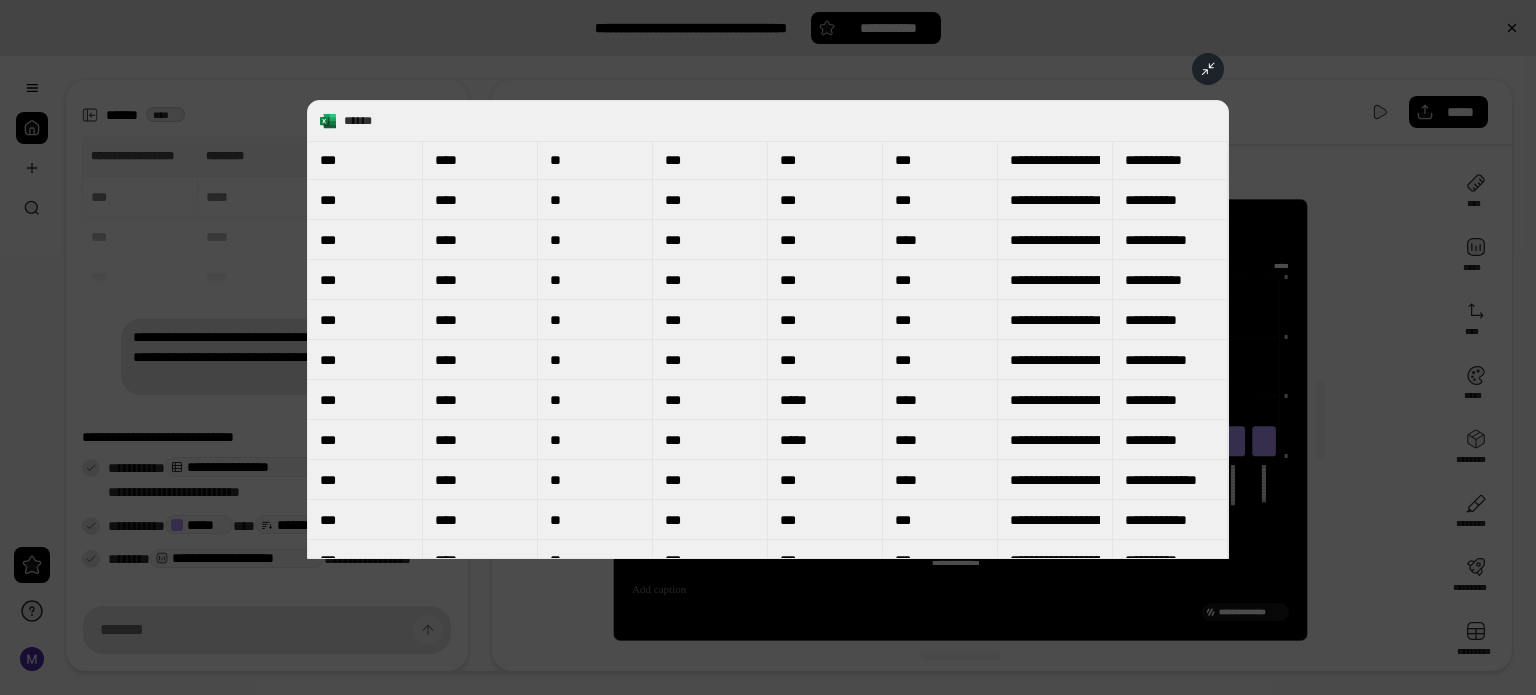 scroll, scrollTop: 0, scrollLeft: 0, axis: both 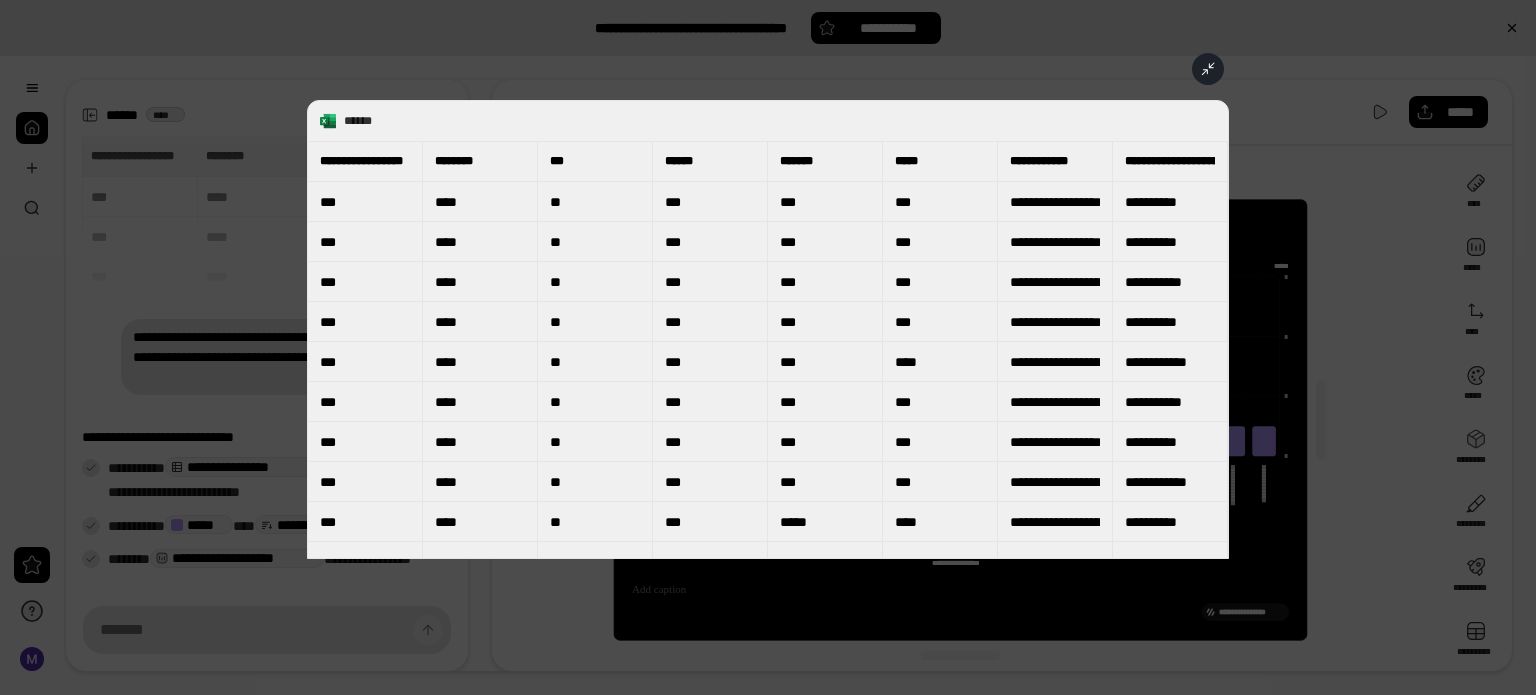 click at bounding box center [768, 347] 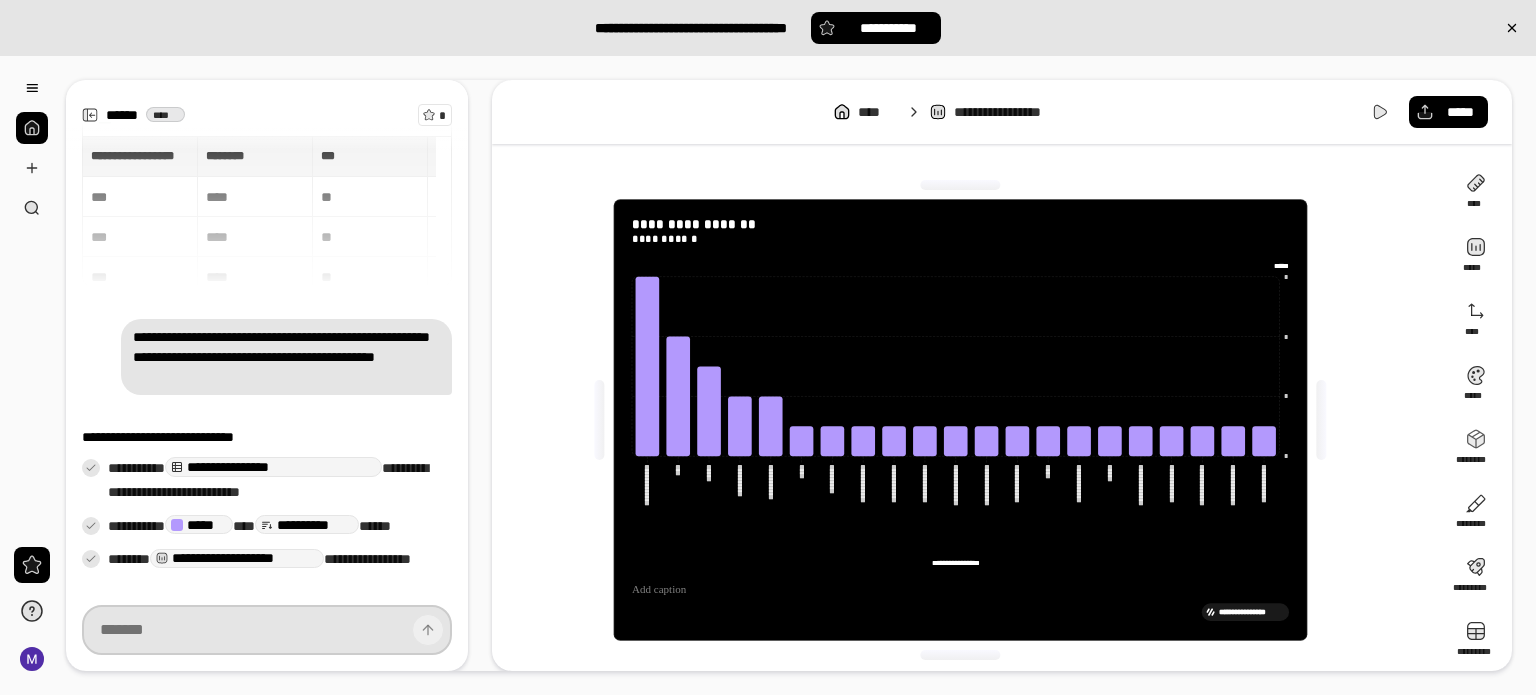click at bounding box center (267, 630) 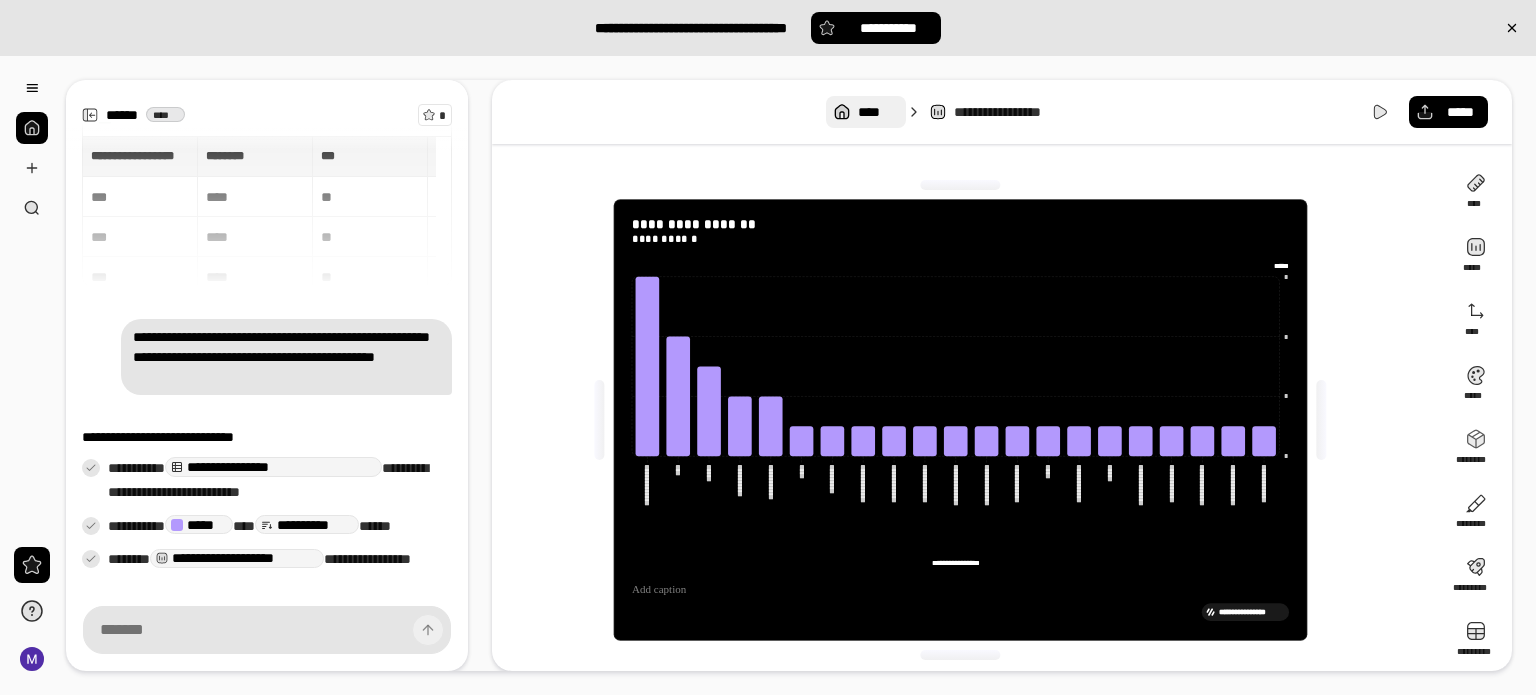 click on "****" at bounding box center (865, 112) 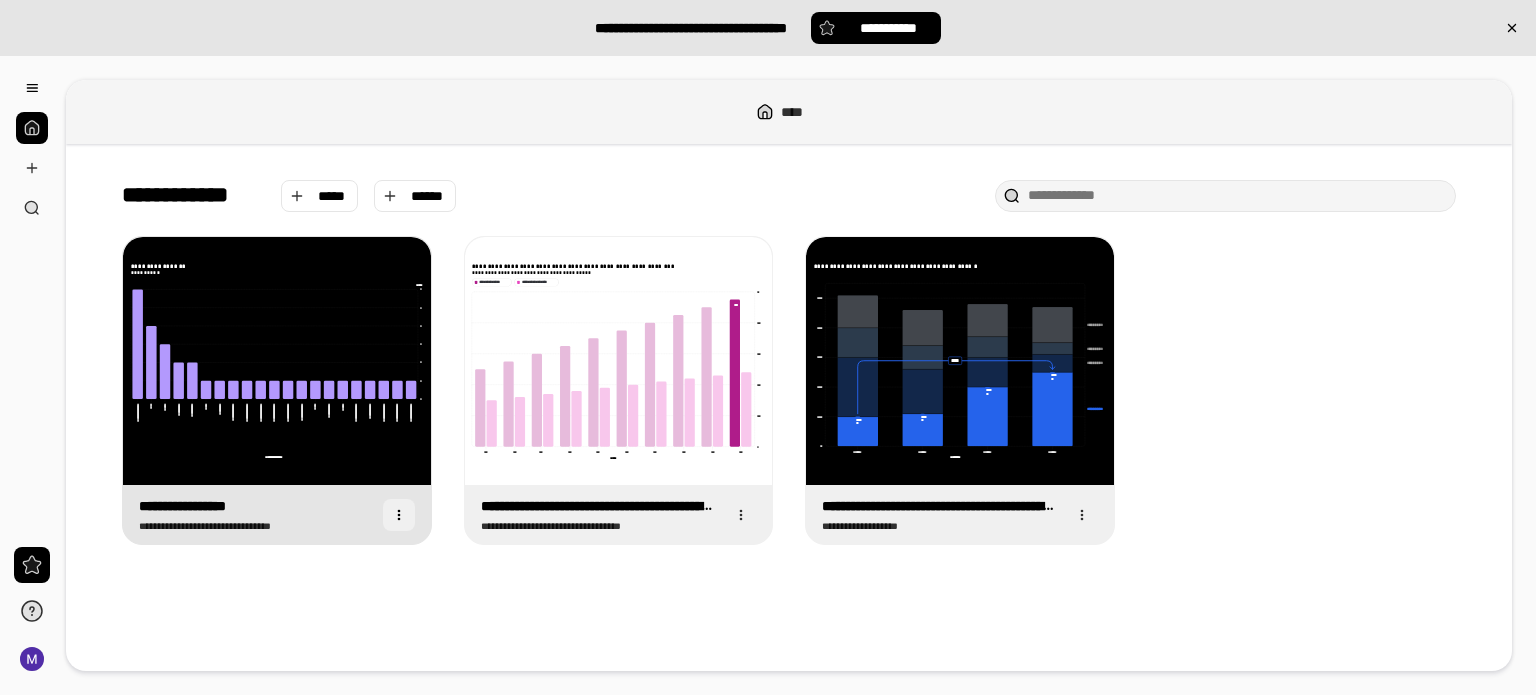 click at bounding box center (399, 515) 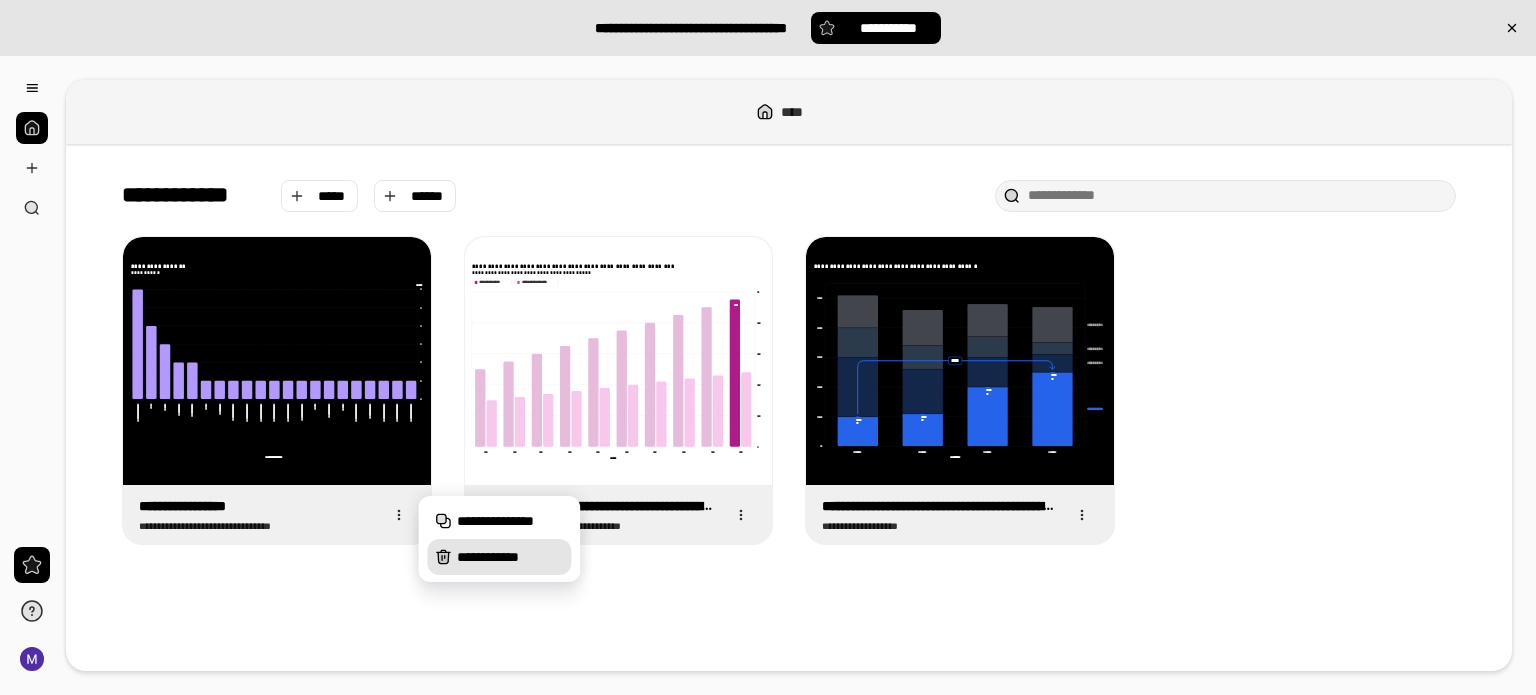 drag, startPoint x: 469, startPoint y: 549, endPoint x: 489, endPoint y: 549, distance: 20 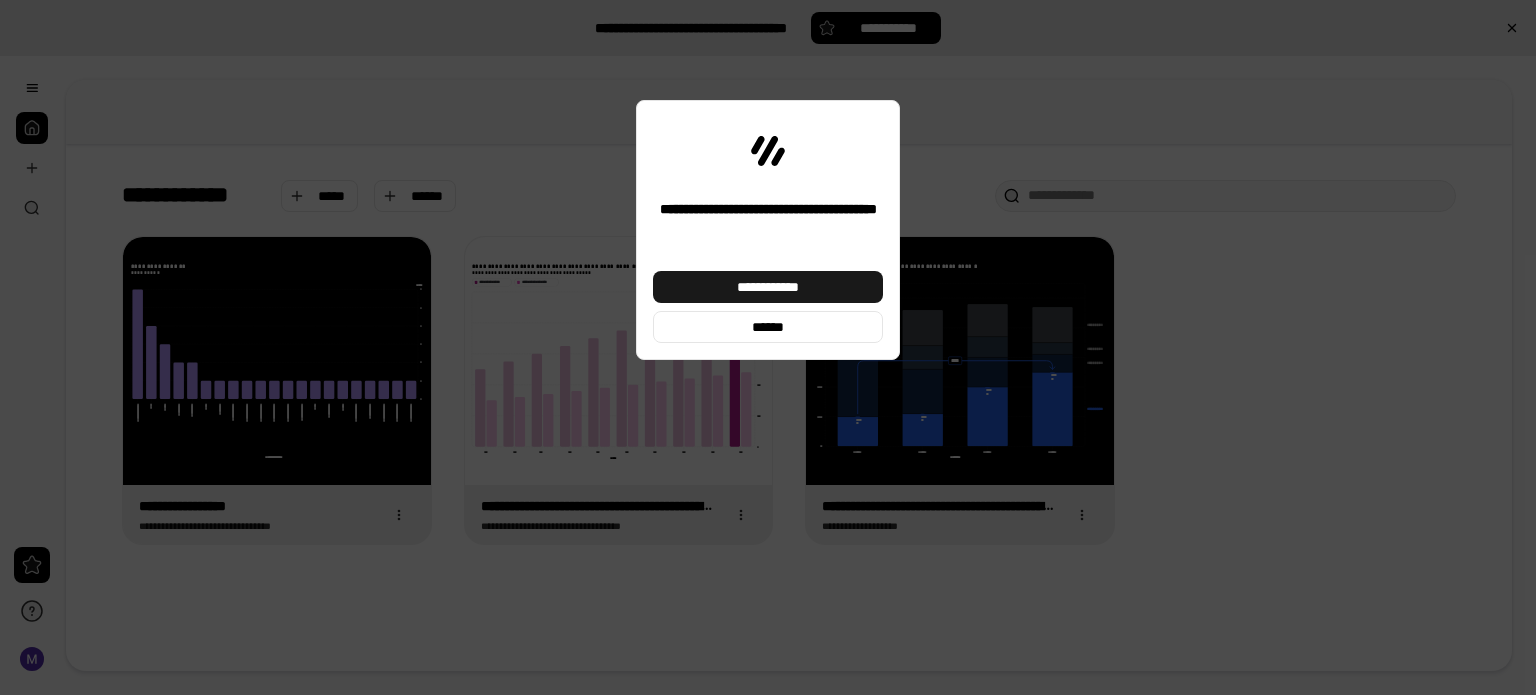 click on "**********" at bounding box center (768, 287) 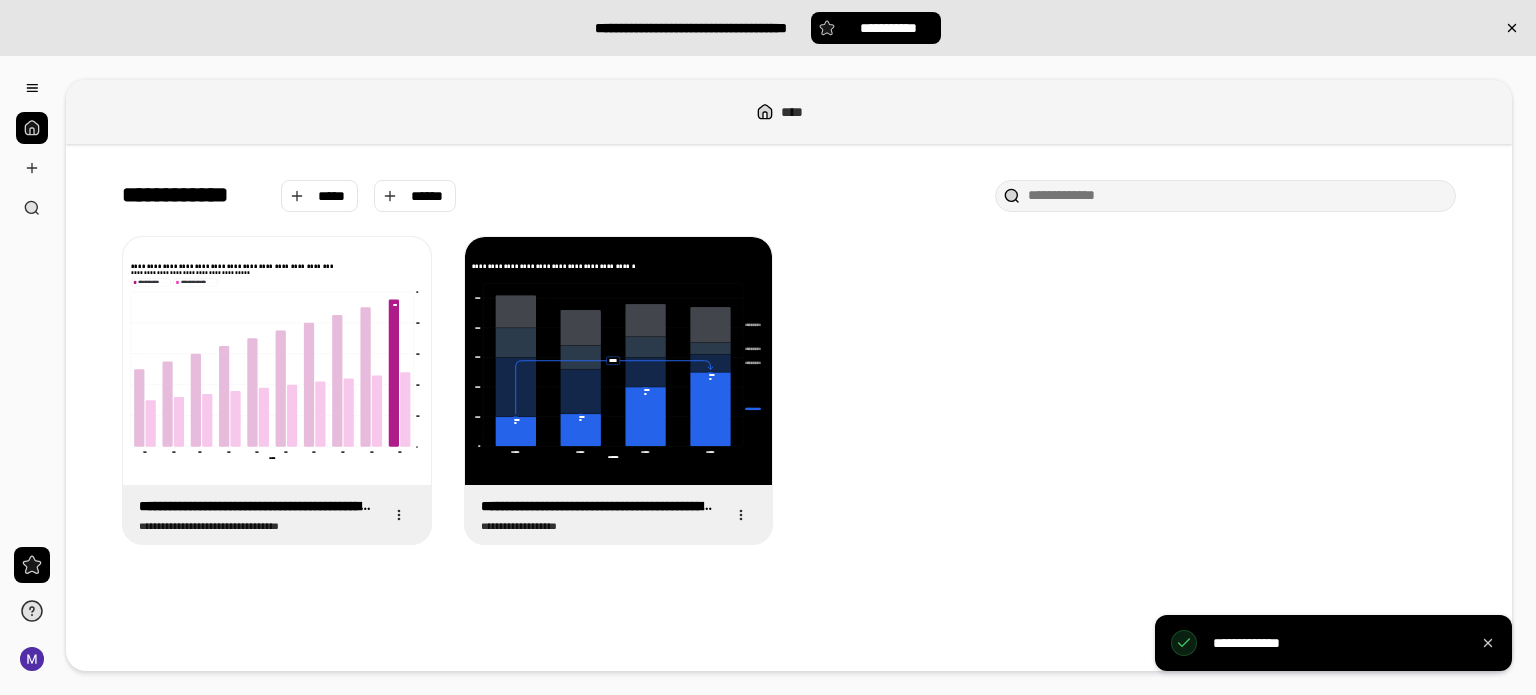 click on "**********" at bounding box center [789, 391] 